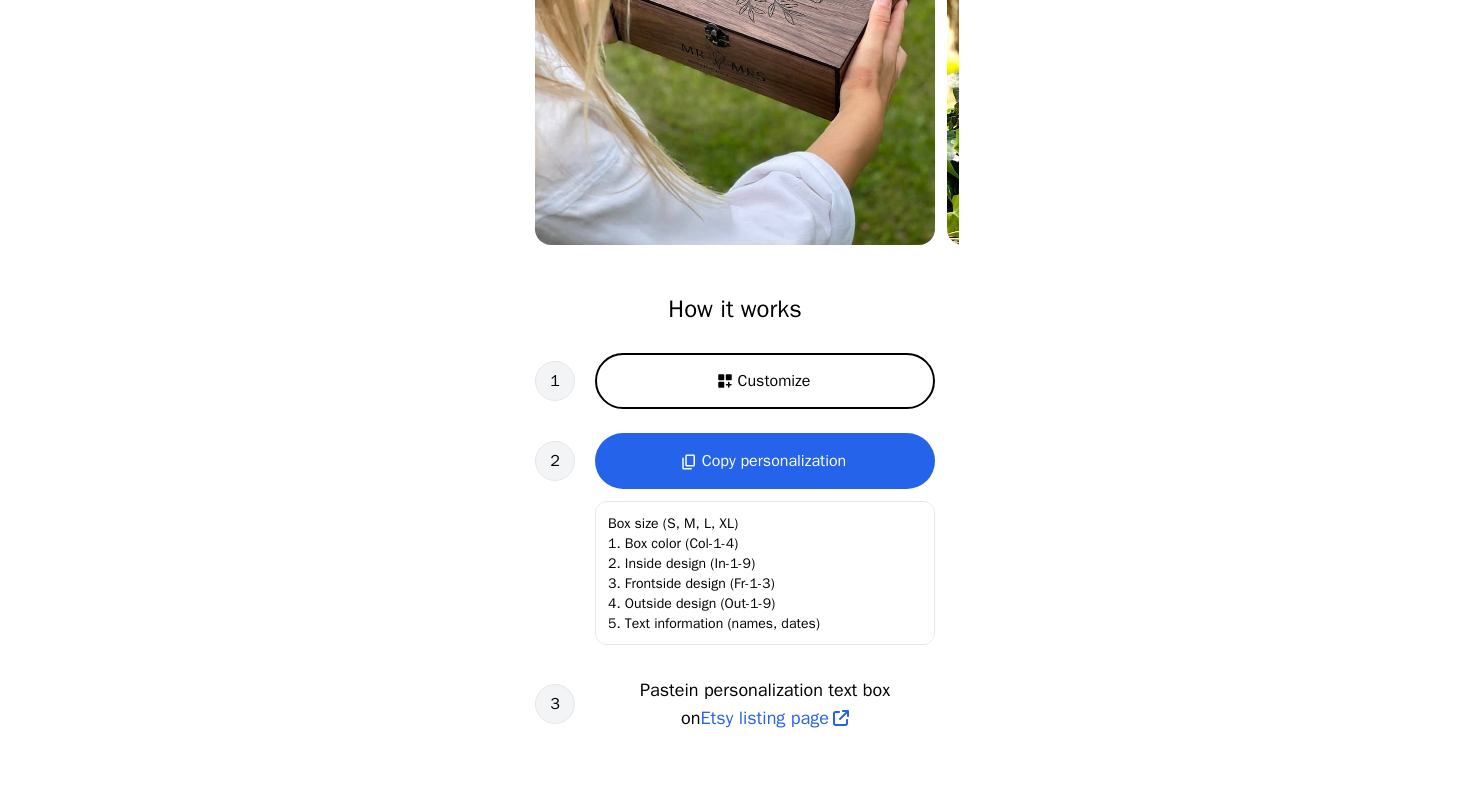 scroll, scrollTop: 264, scrollLeft: 0, axis: vertical 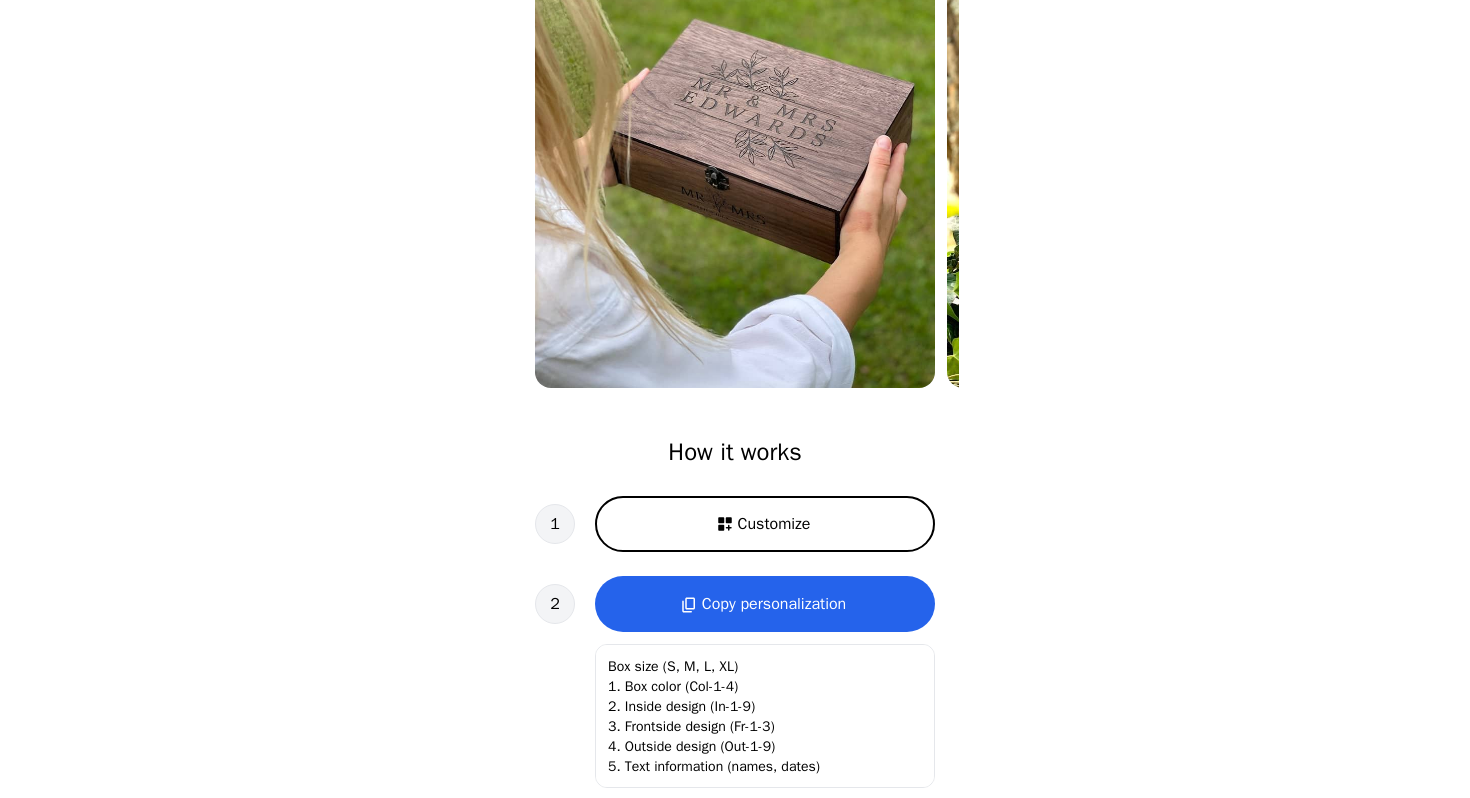 click on "Customize" at bounding box center (774, 524) 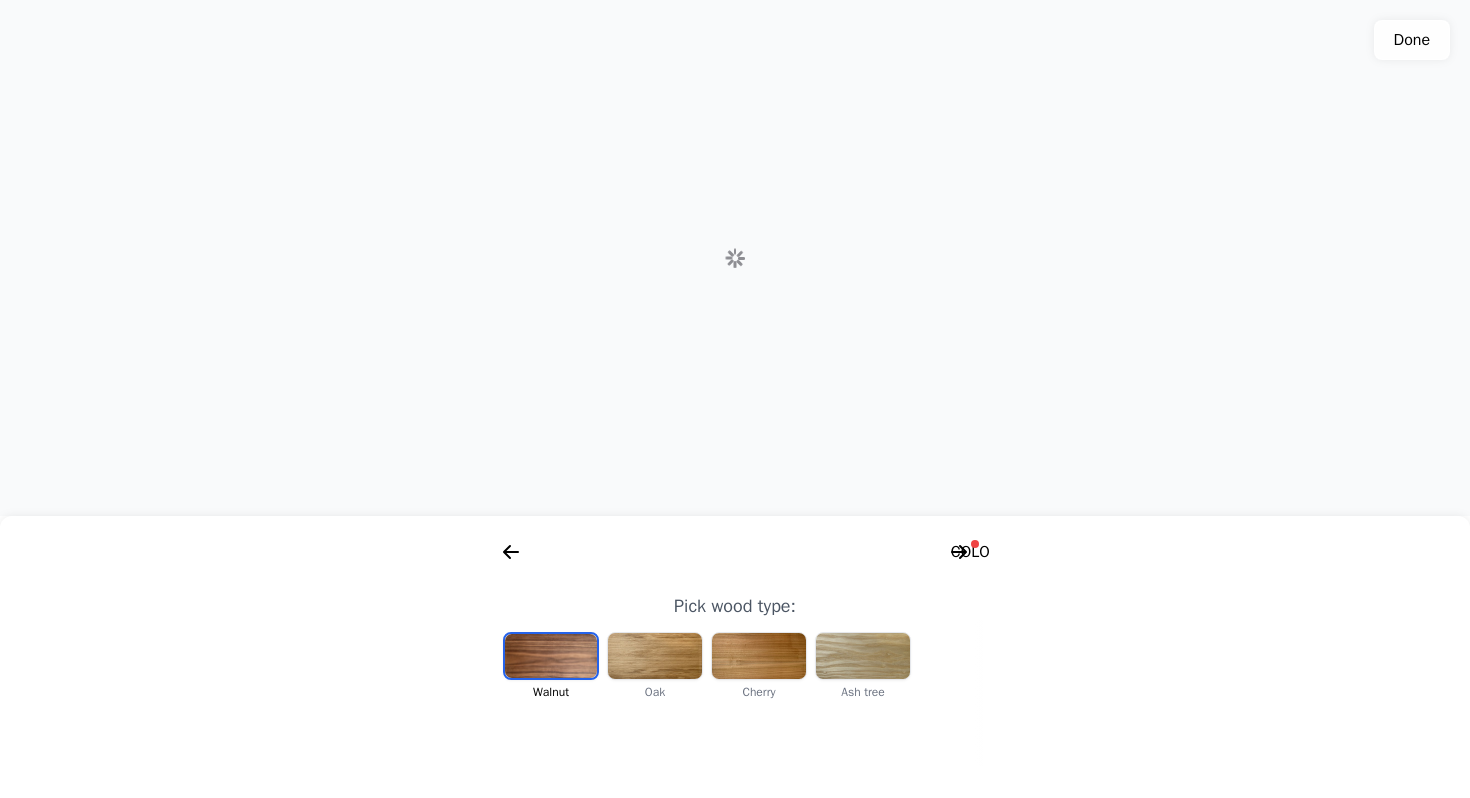 scroll, scrollTop: 0, scrollLeft: 256, axis: horizontal 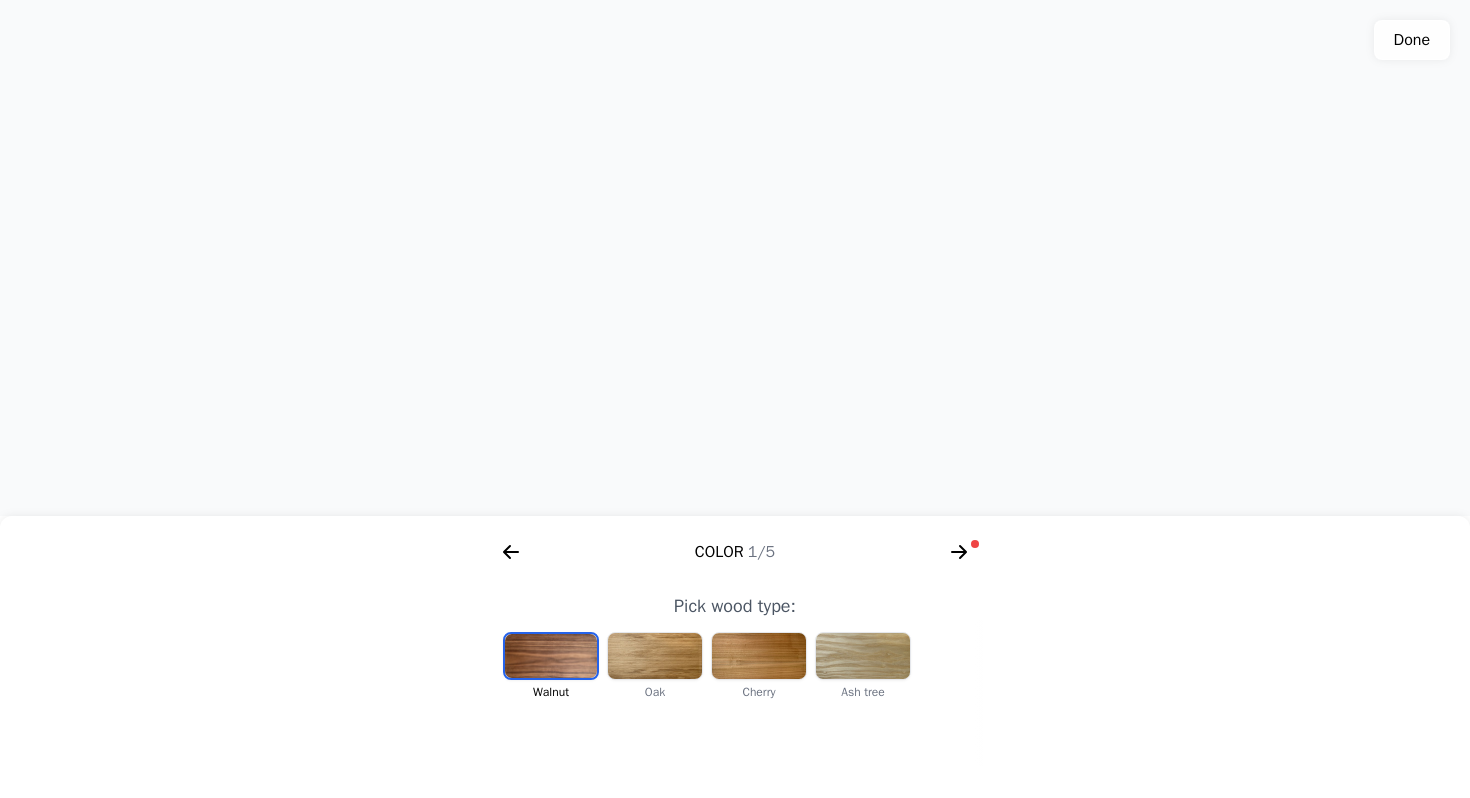 click at bounding box center [551, 656] 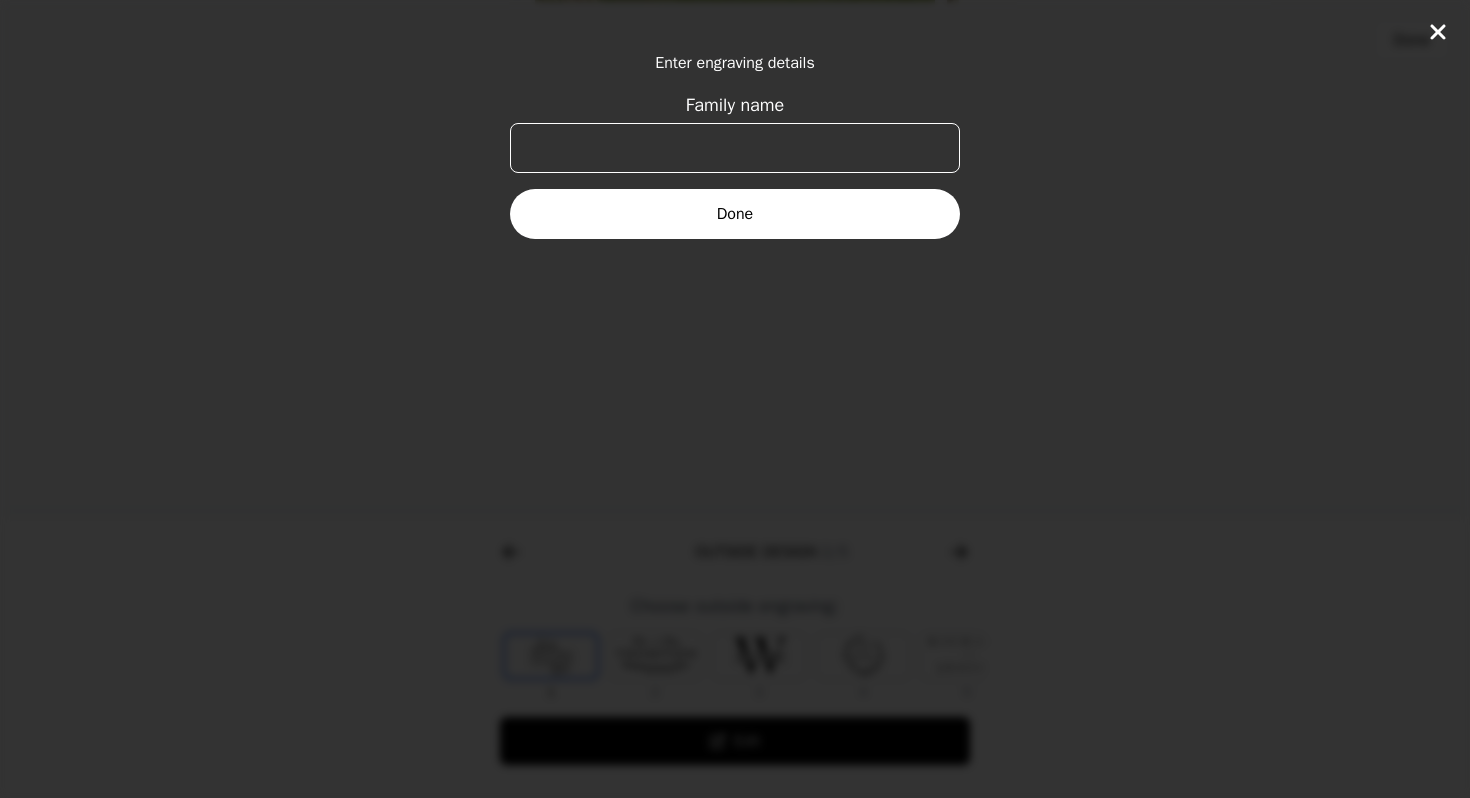 scroll, scrollTop: 0, scrollLeft: 768, axis: horizontal 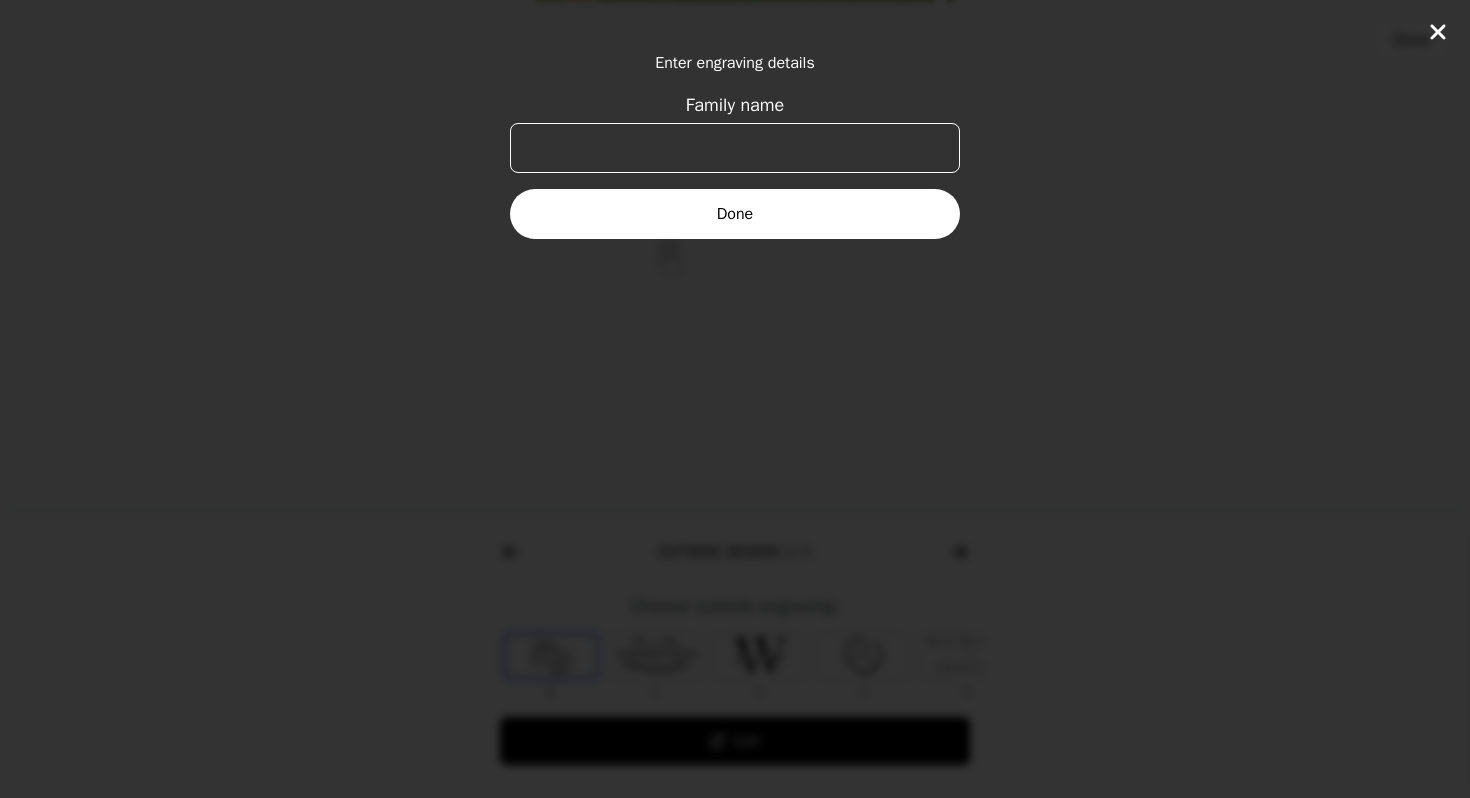 click on "Family name" at bounding box center [735, 148] 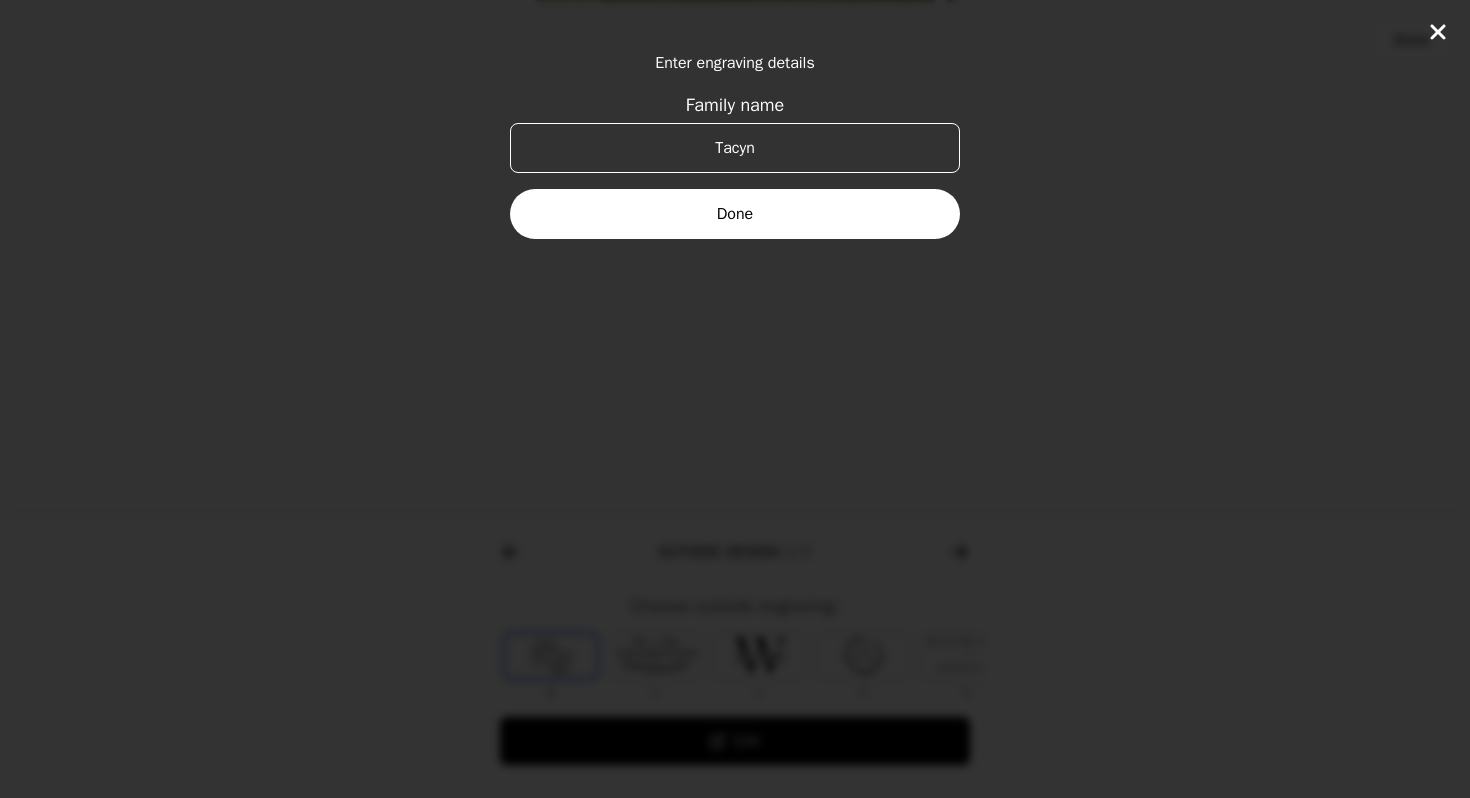 type on "Tacyn" 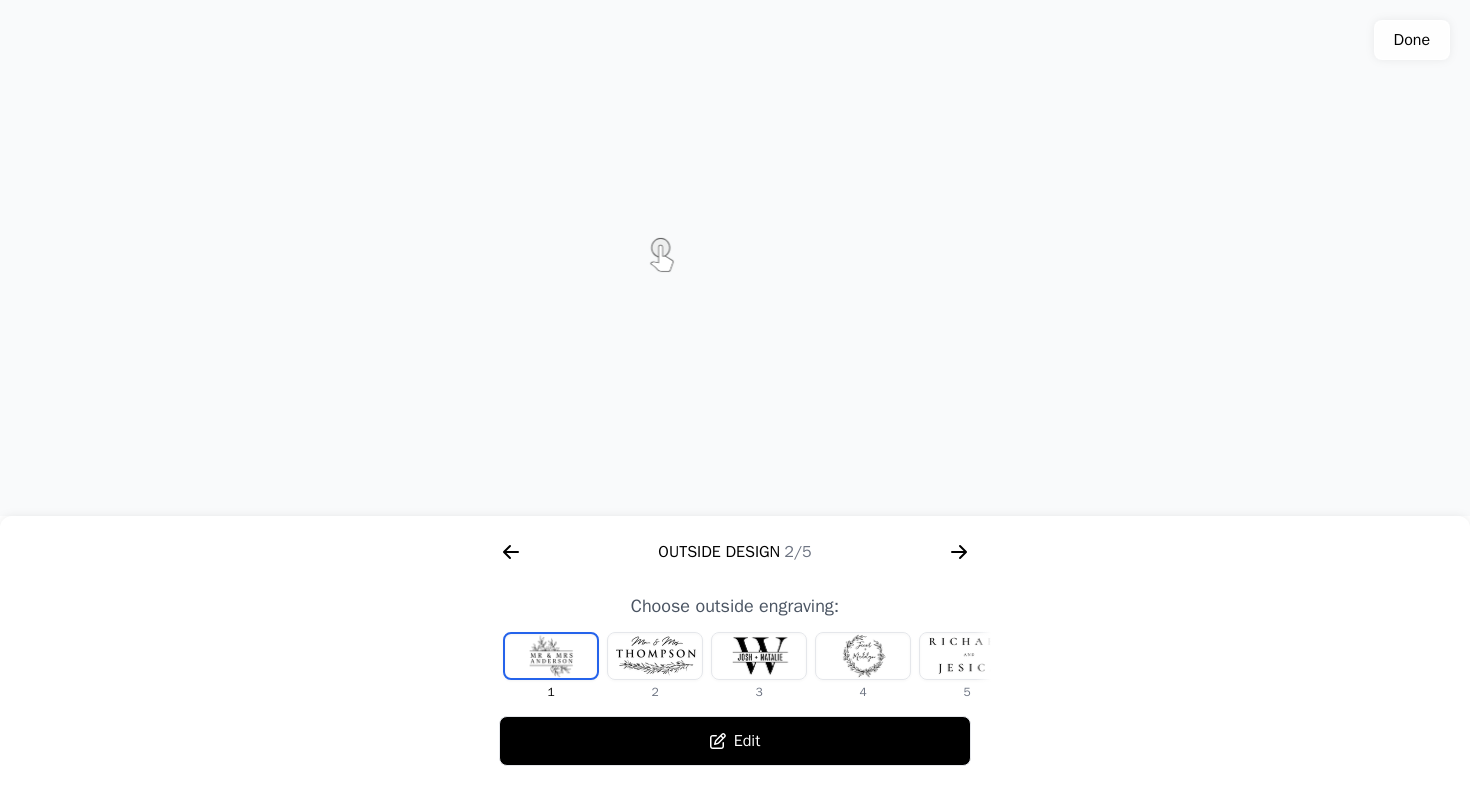 click at bounding box center (967, 656) 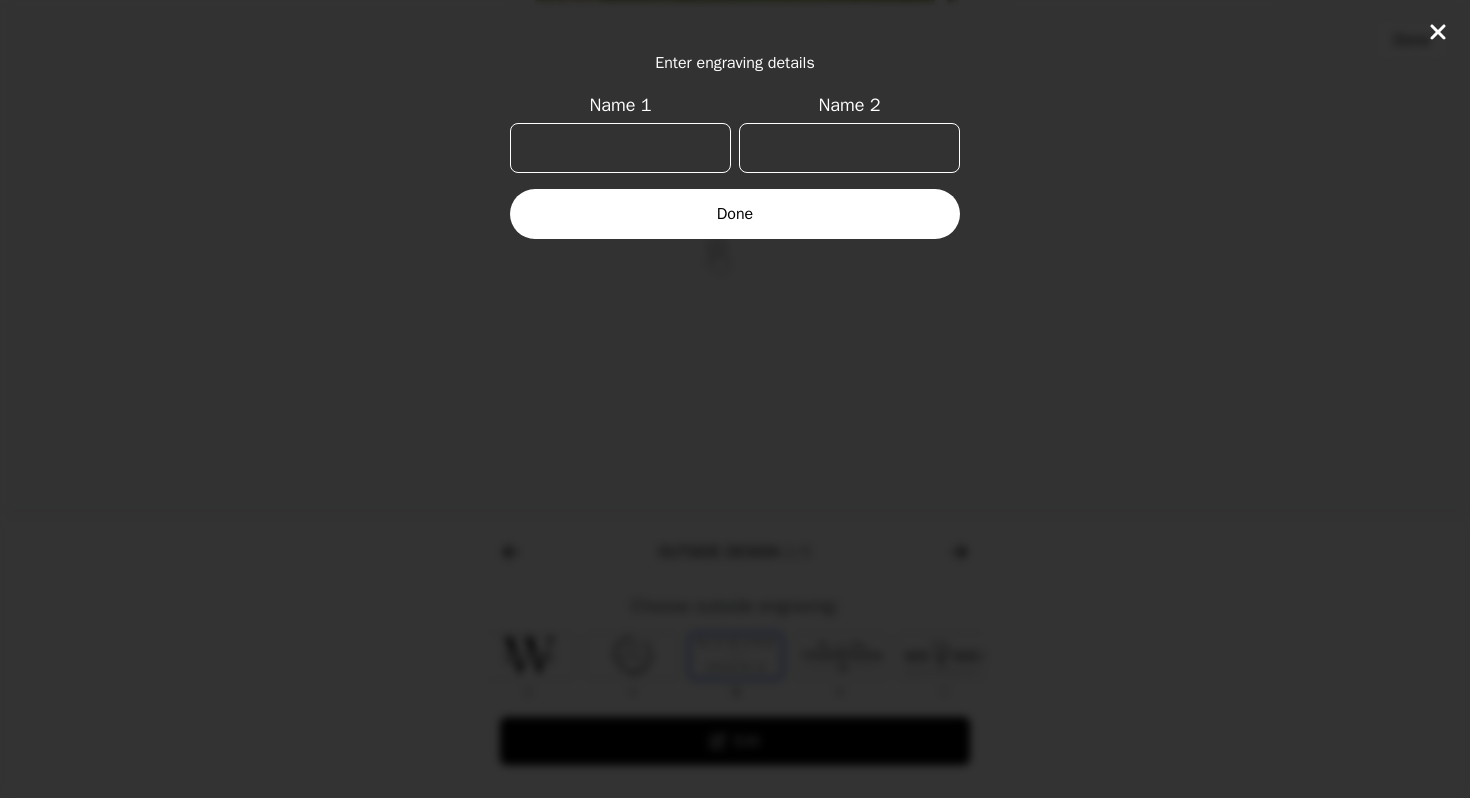 scroll, scrollTop: 0, scrollLeft: 232, axis: horizontal 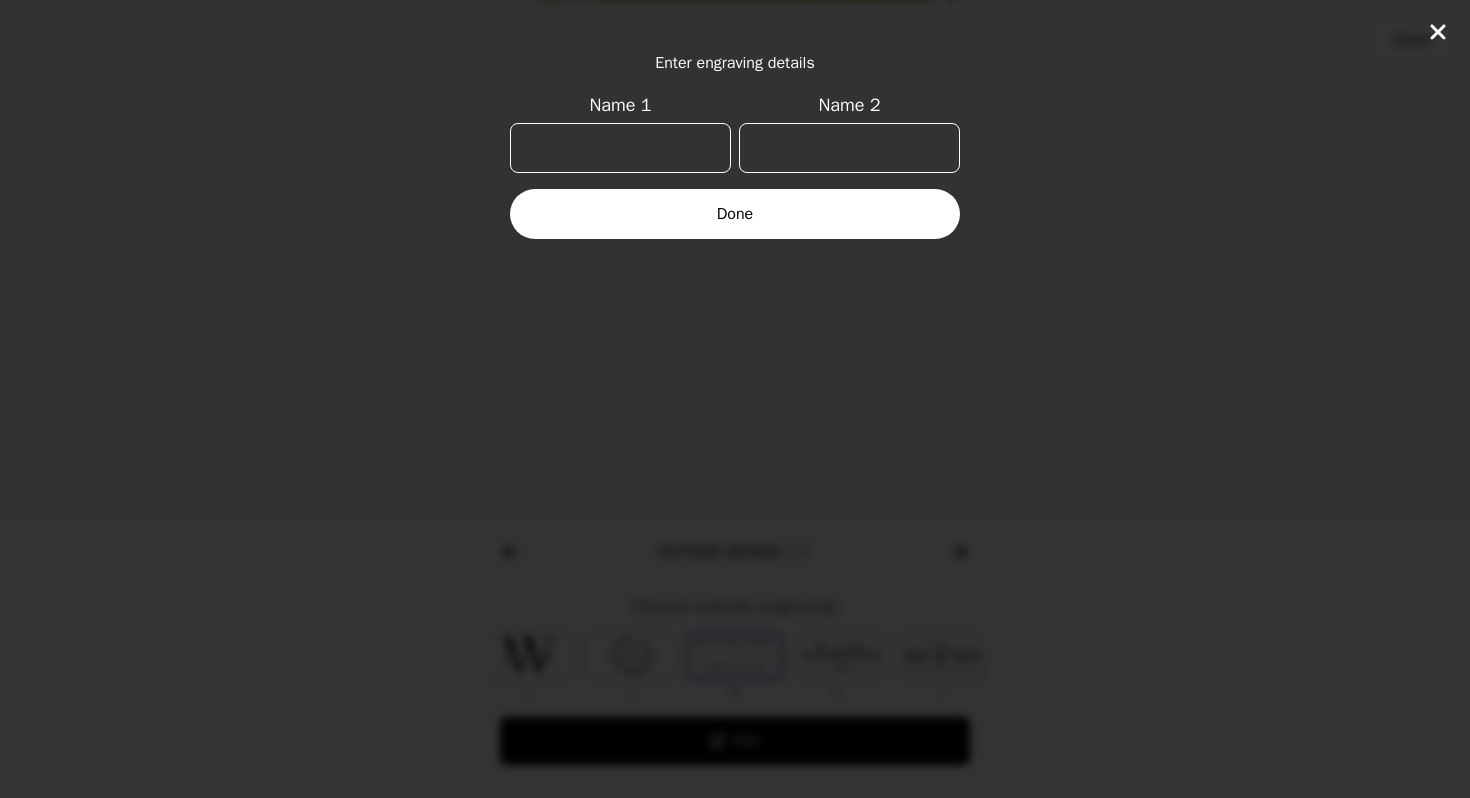 click 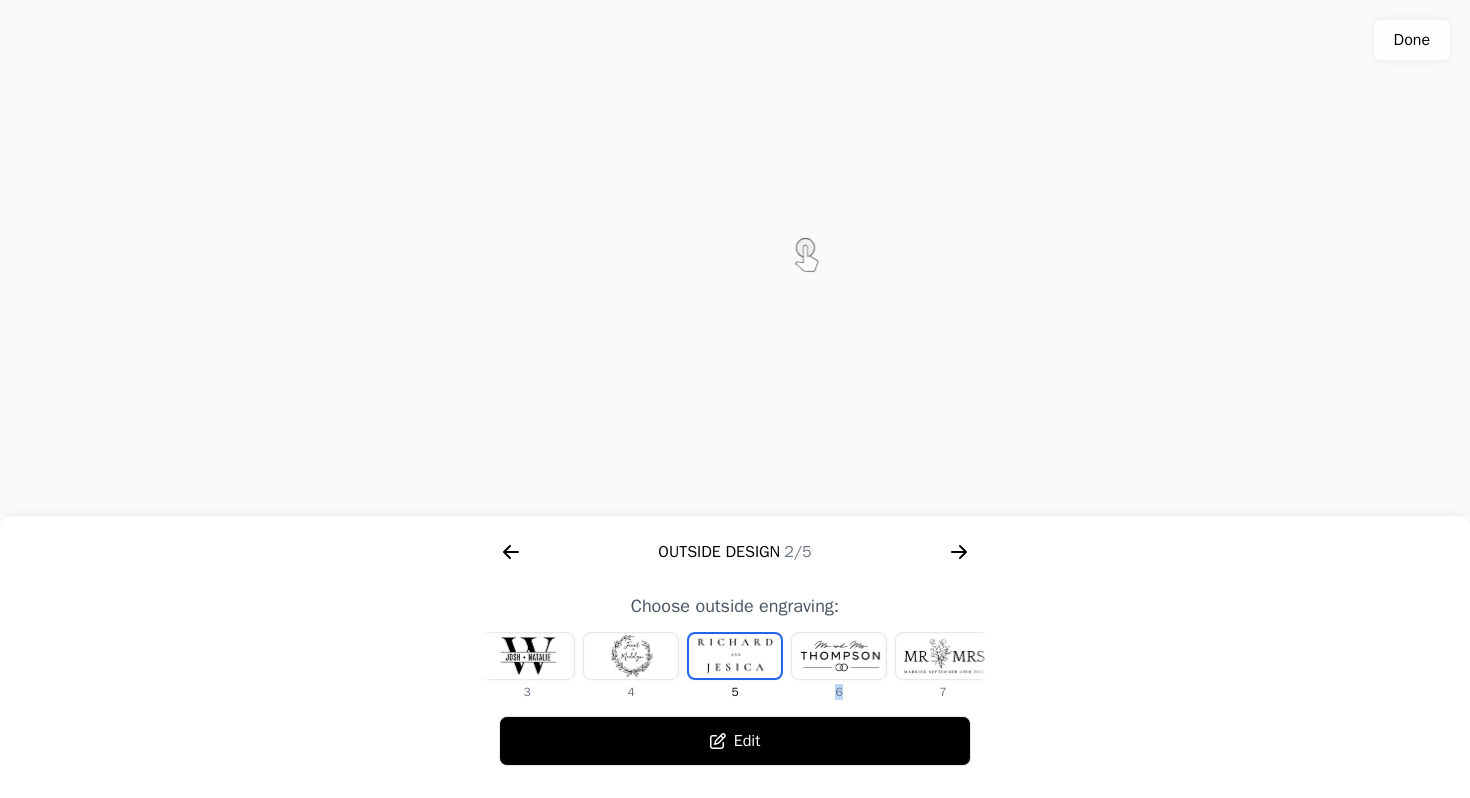 drag, startPoint x: 922, startPoint y: 668, endPoint x: 802, endPoint y: 668, distance: 120 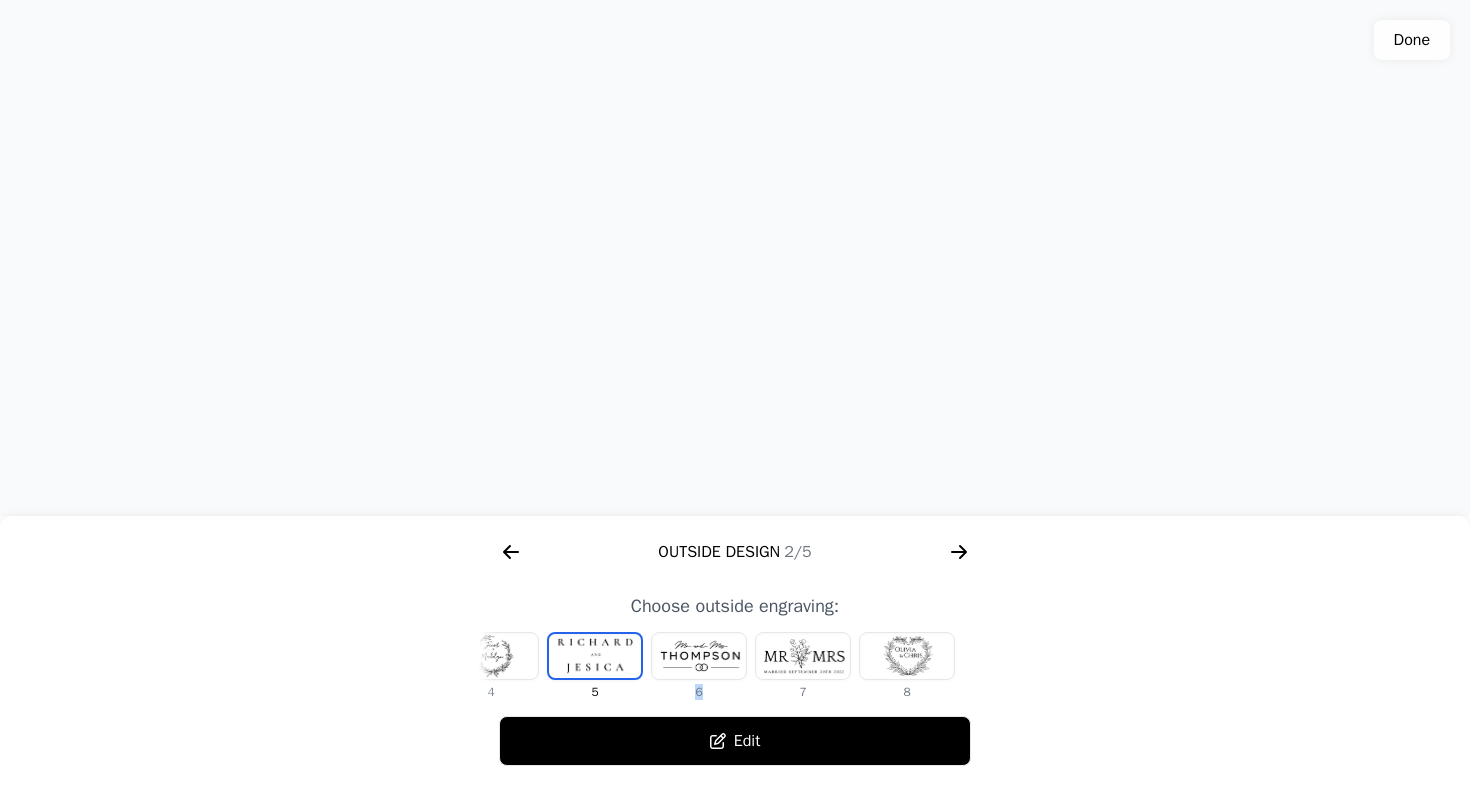 scroll, scrollTop: 0, scrollLeft: 322, axis: horizontal 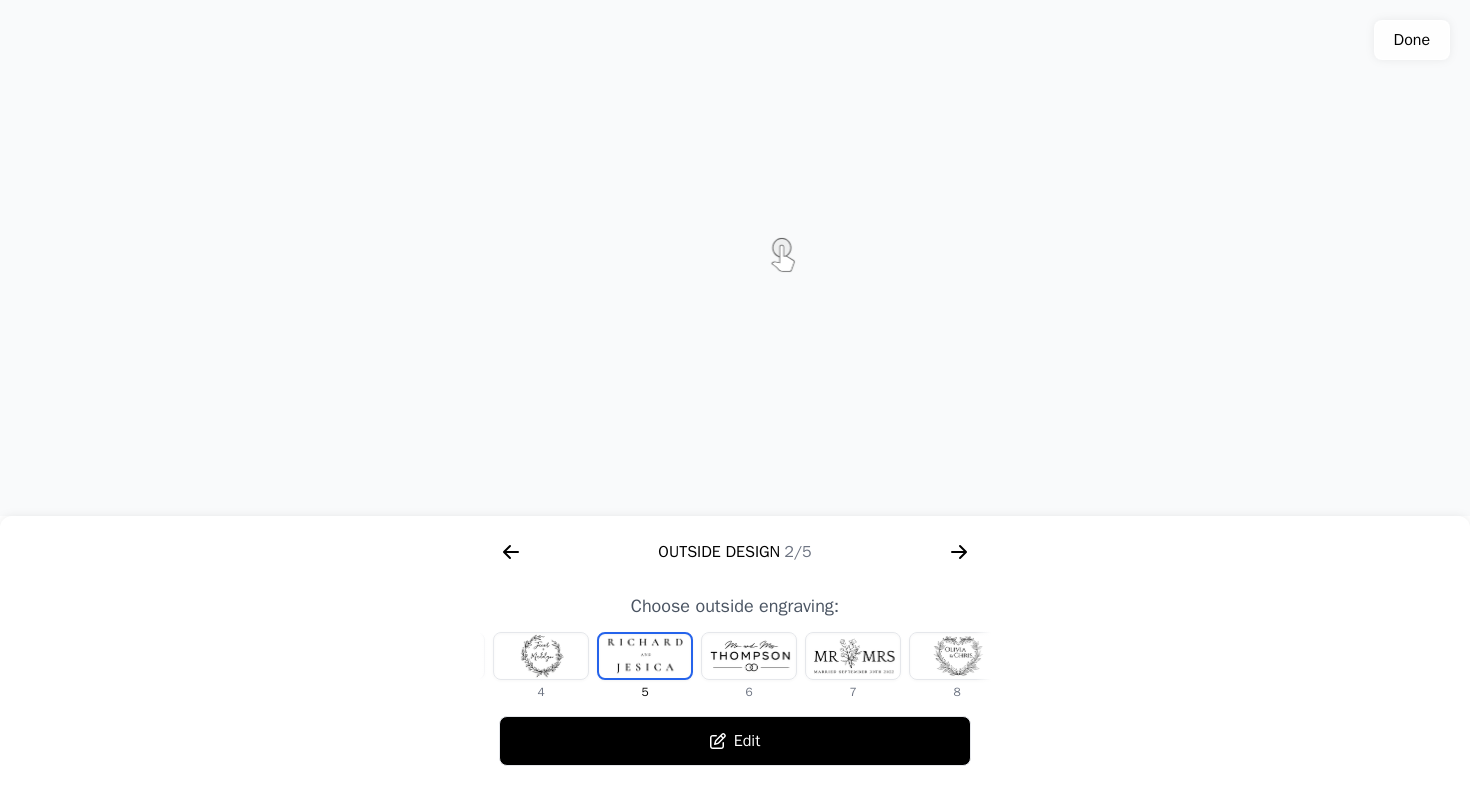 click at bounding box center (749, 656) 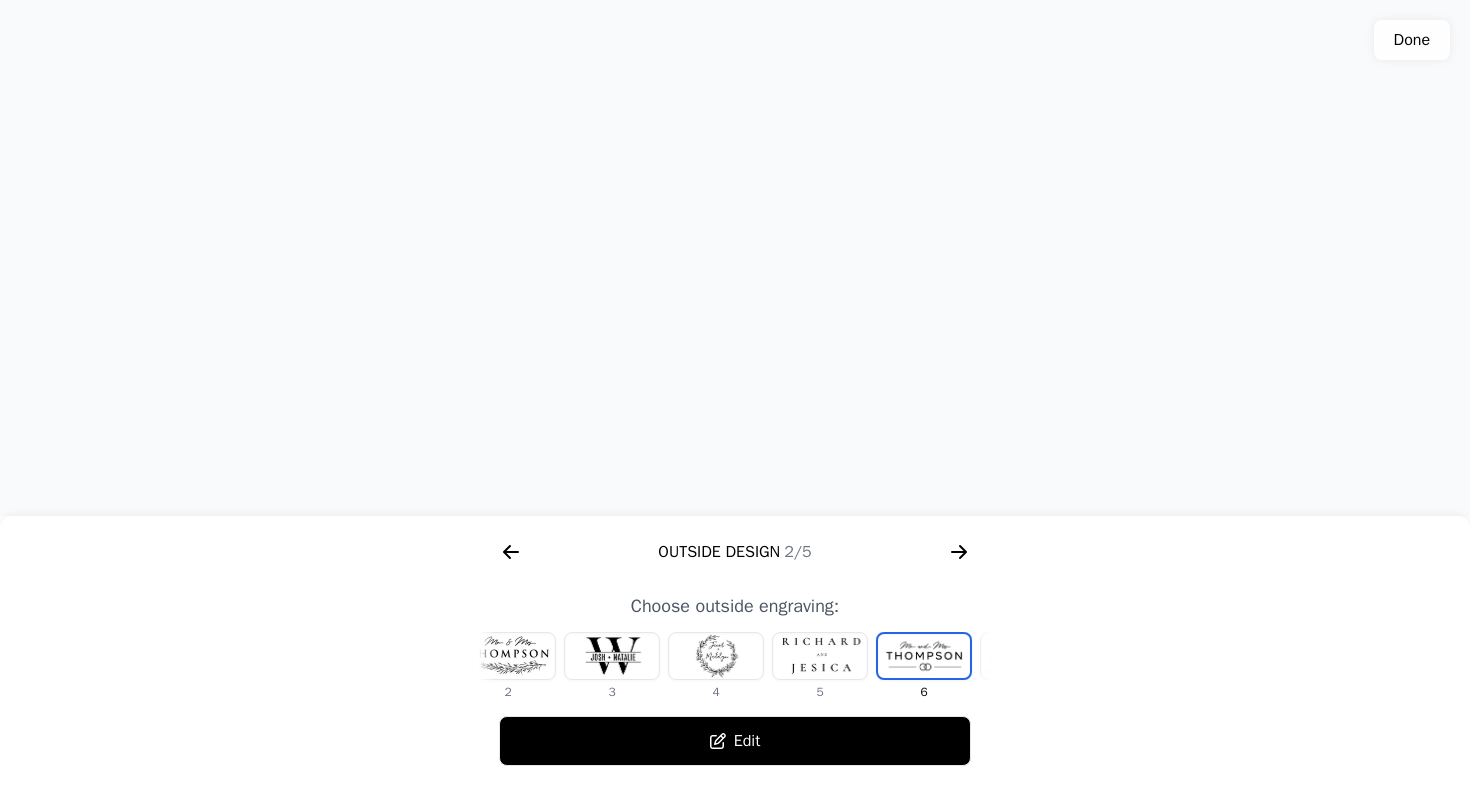 scroll, scrollTop: 0, scrollLeft: 0, axis: both 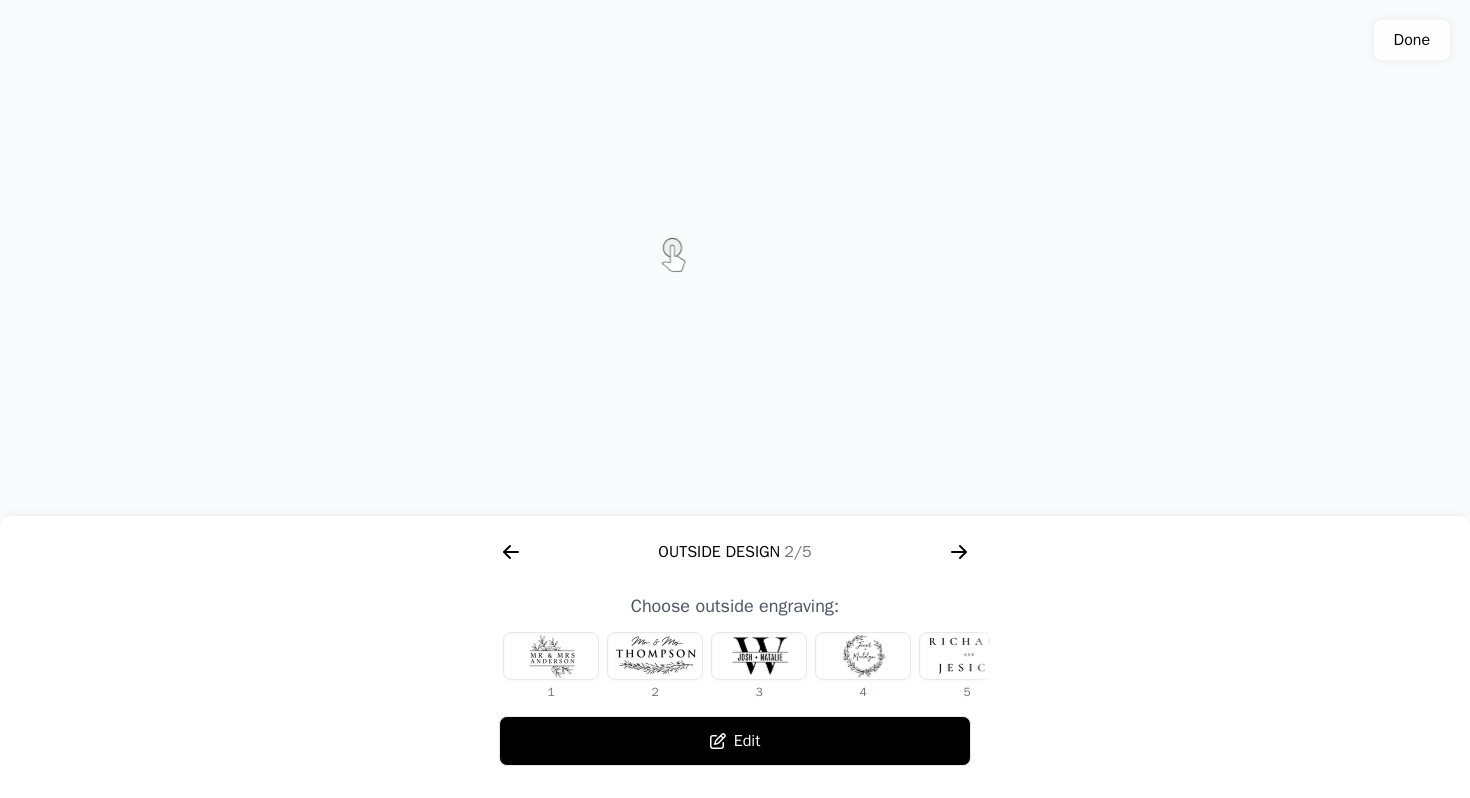 click at bounding box center [551, 656] 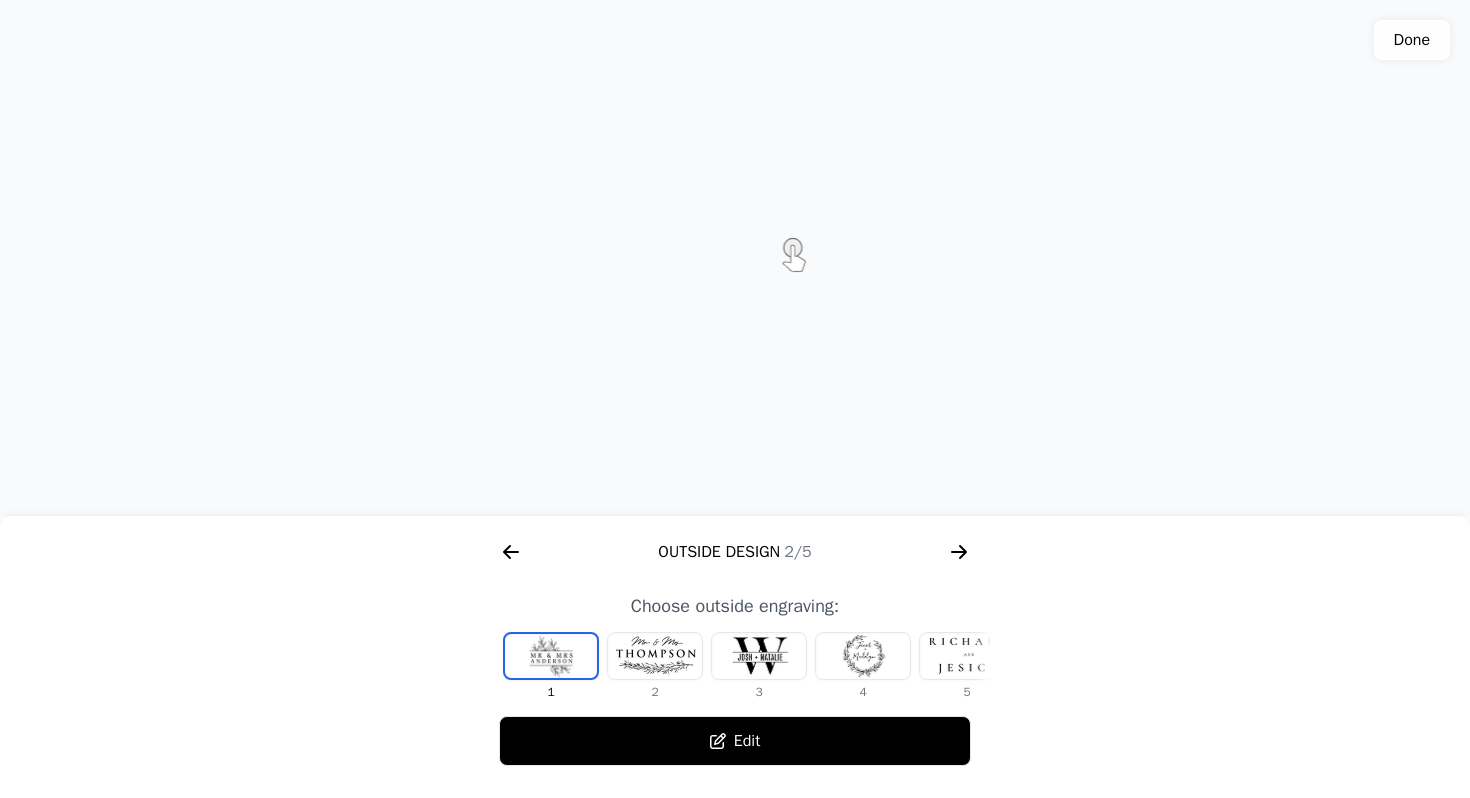 click at bounding box center [655, 656] 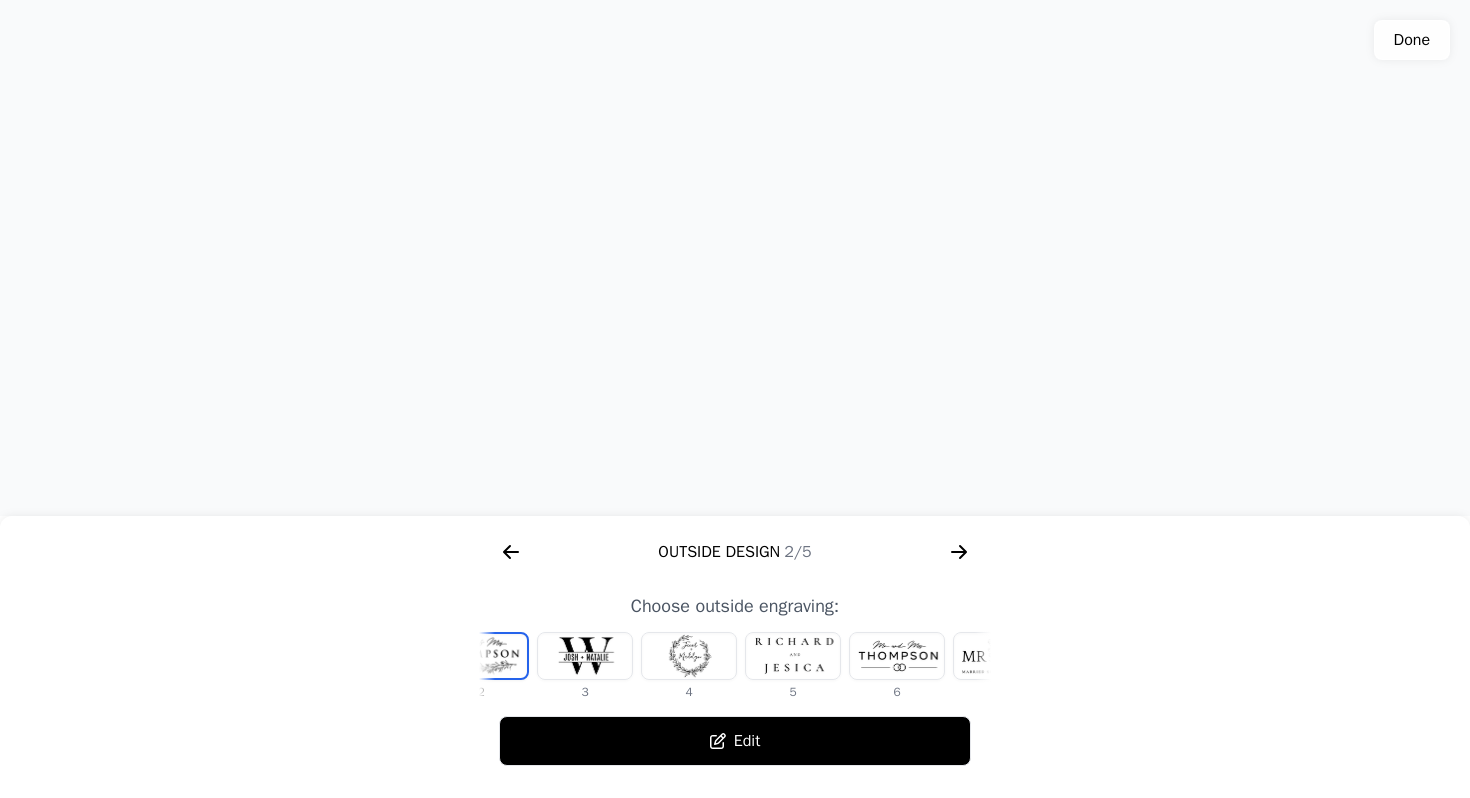 scroll, scrollTop: 0, scrollLeft: 372, axis: horizontal 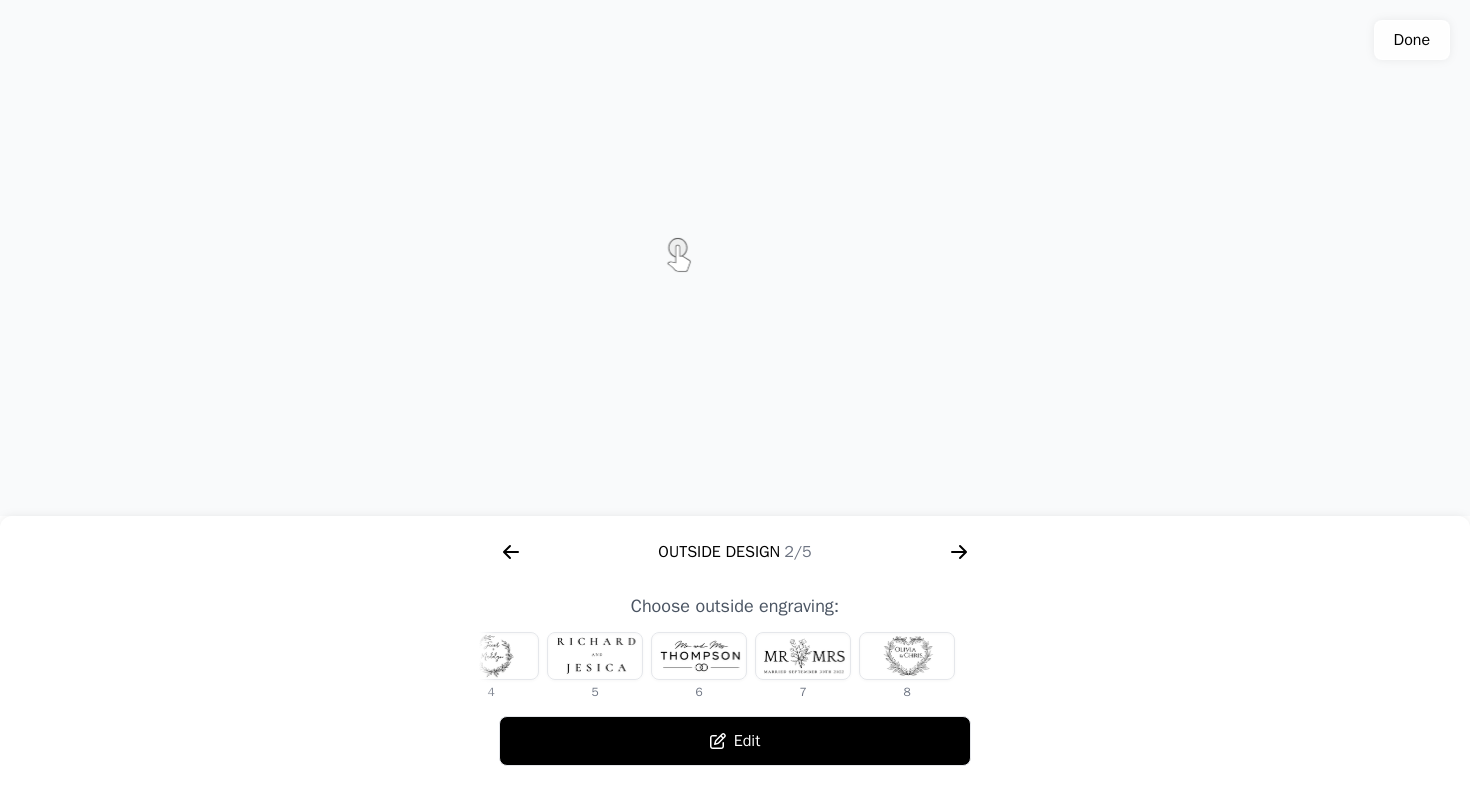 click at bounding box center [803, 656] 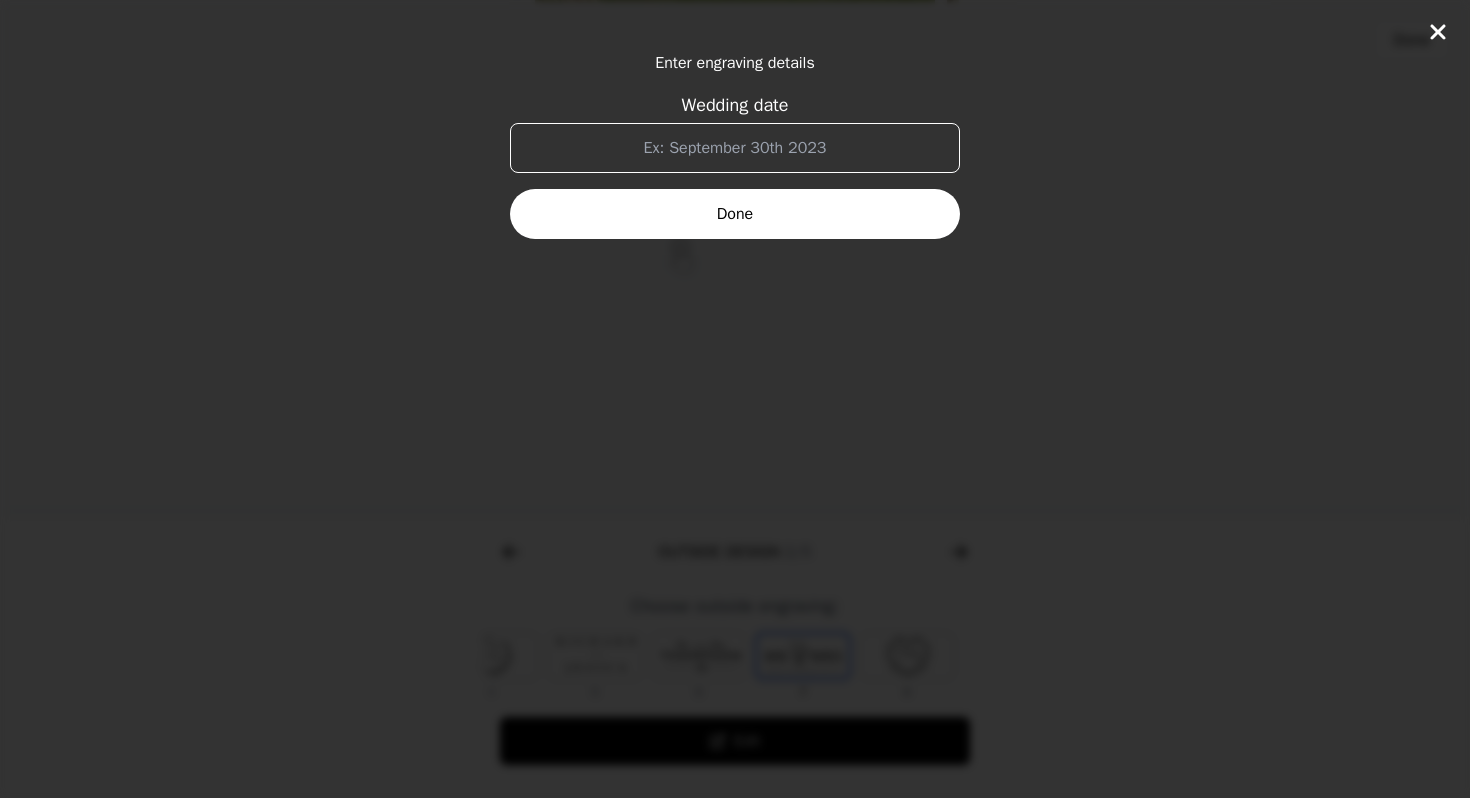 click on "Enter engraving details Wedding date Done" 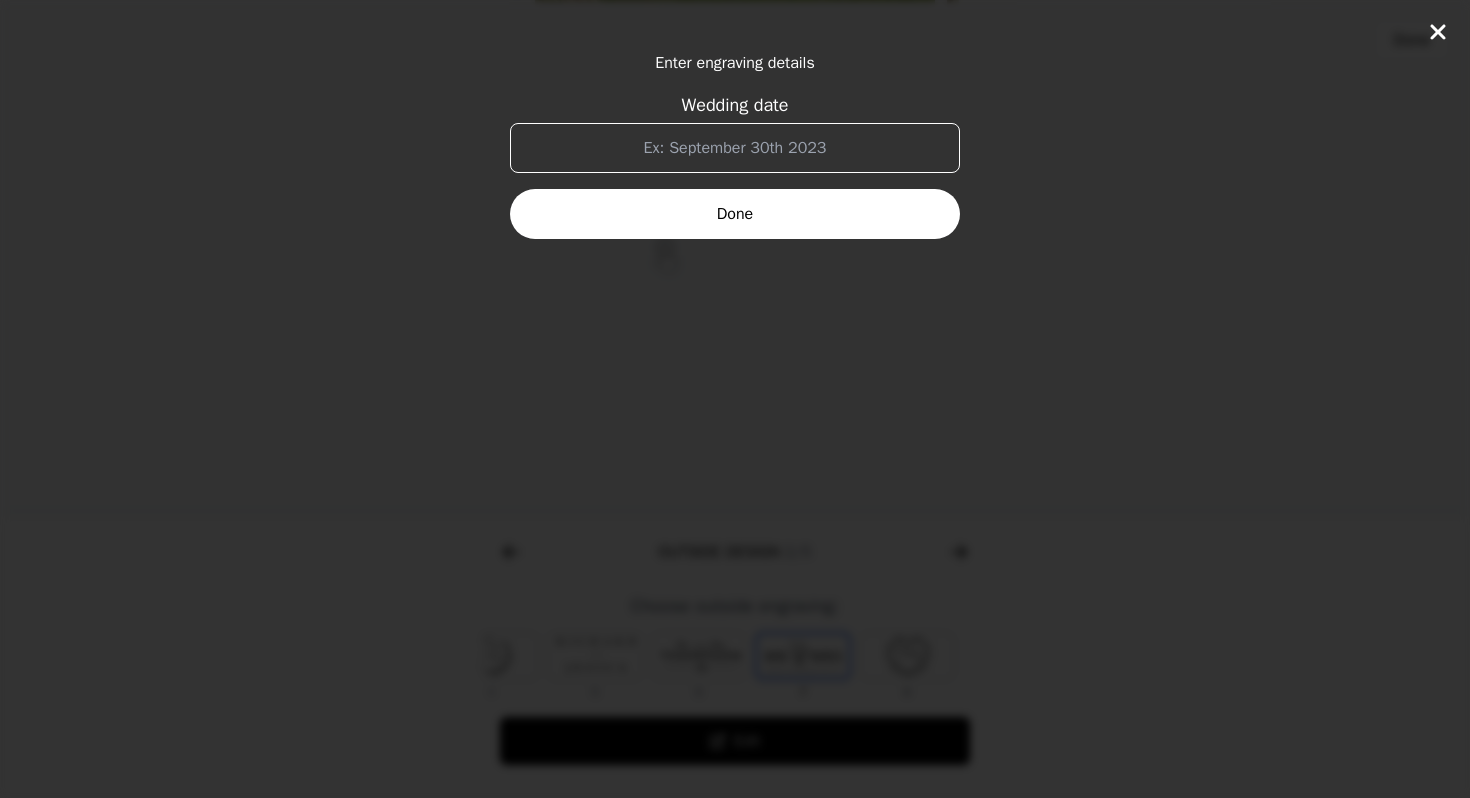 click 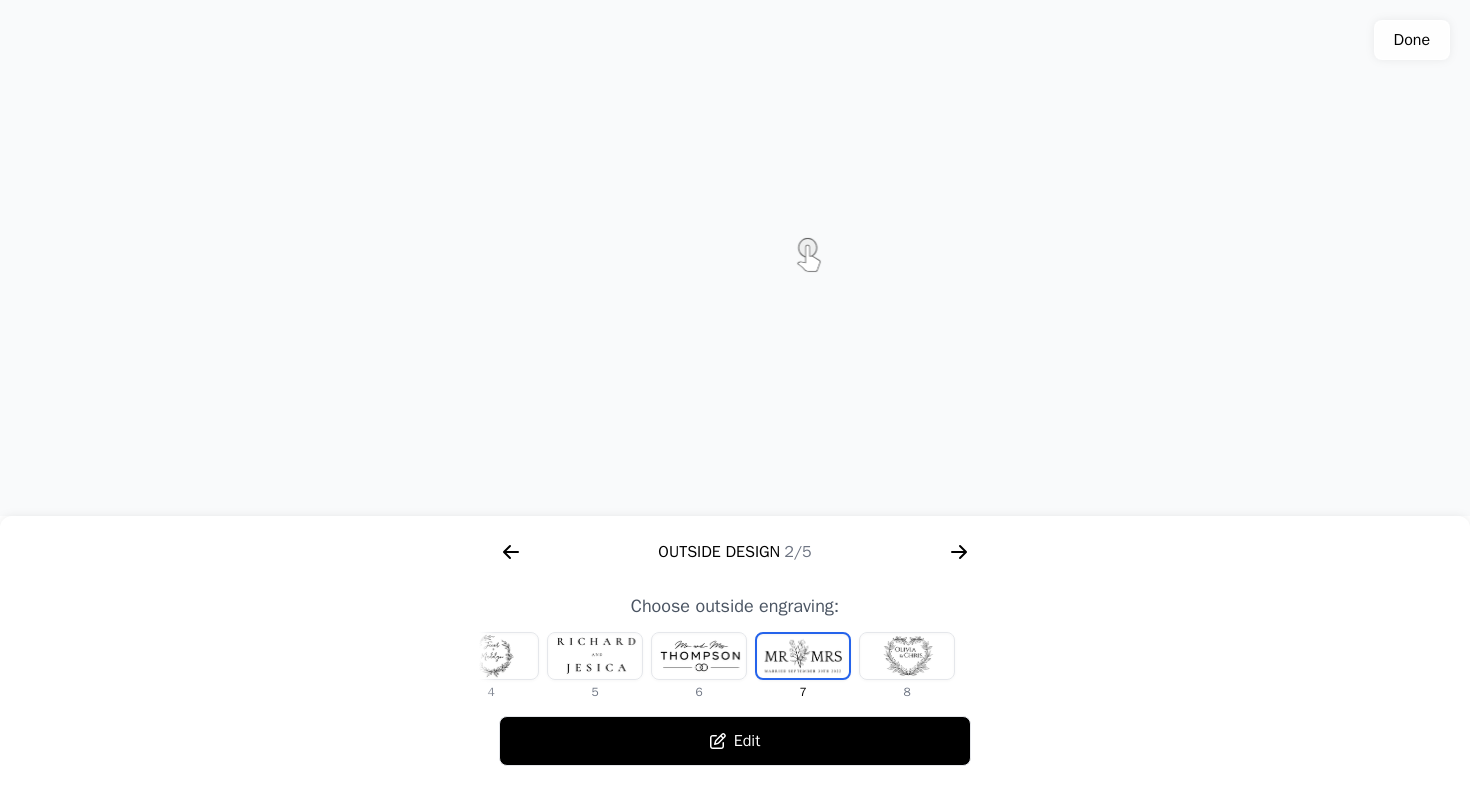 click at bounding box center [907, 656] 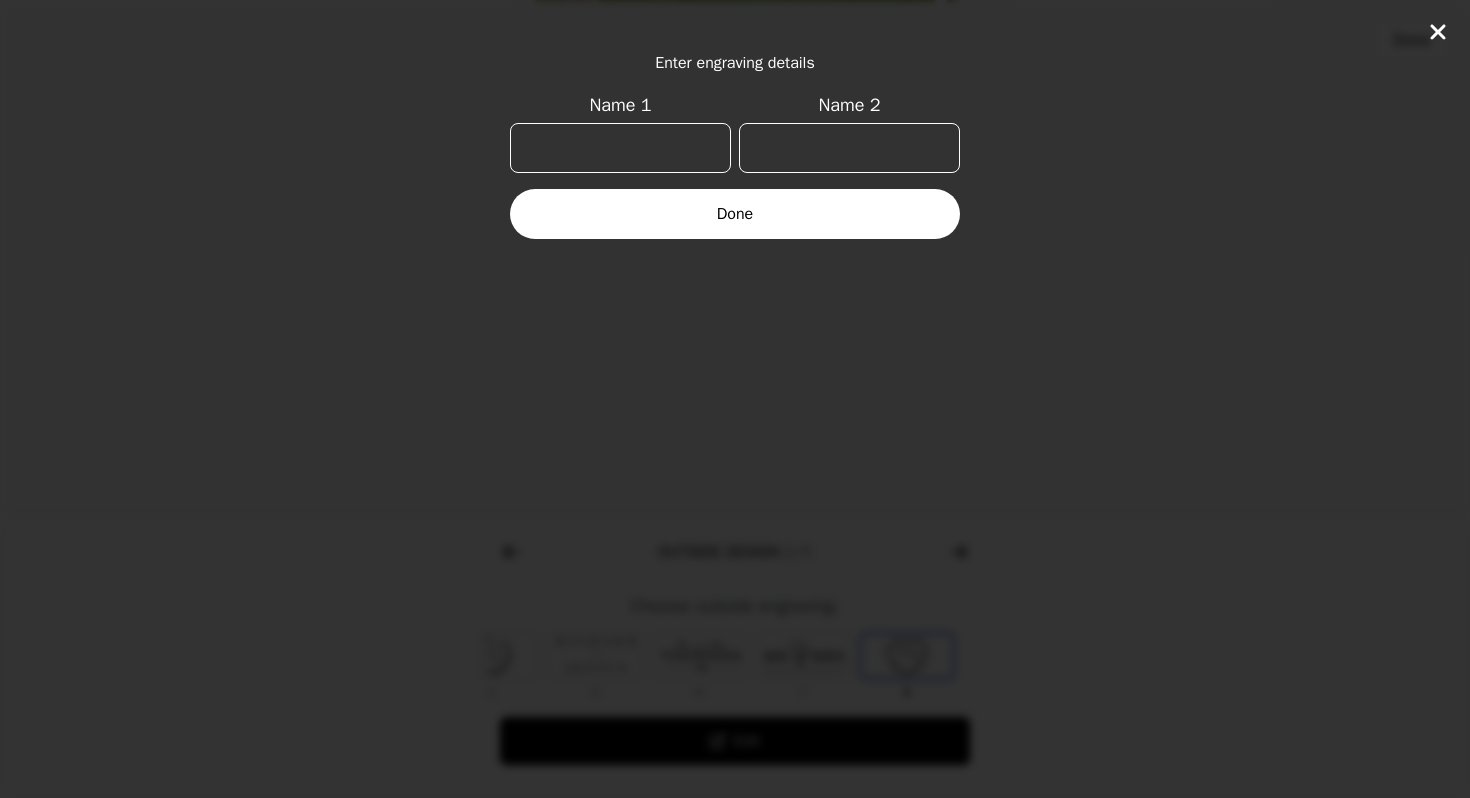 click on "Name 1" at bounding box center [620, 148] 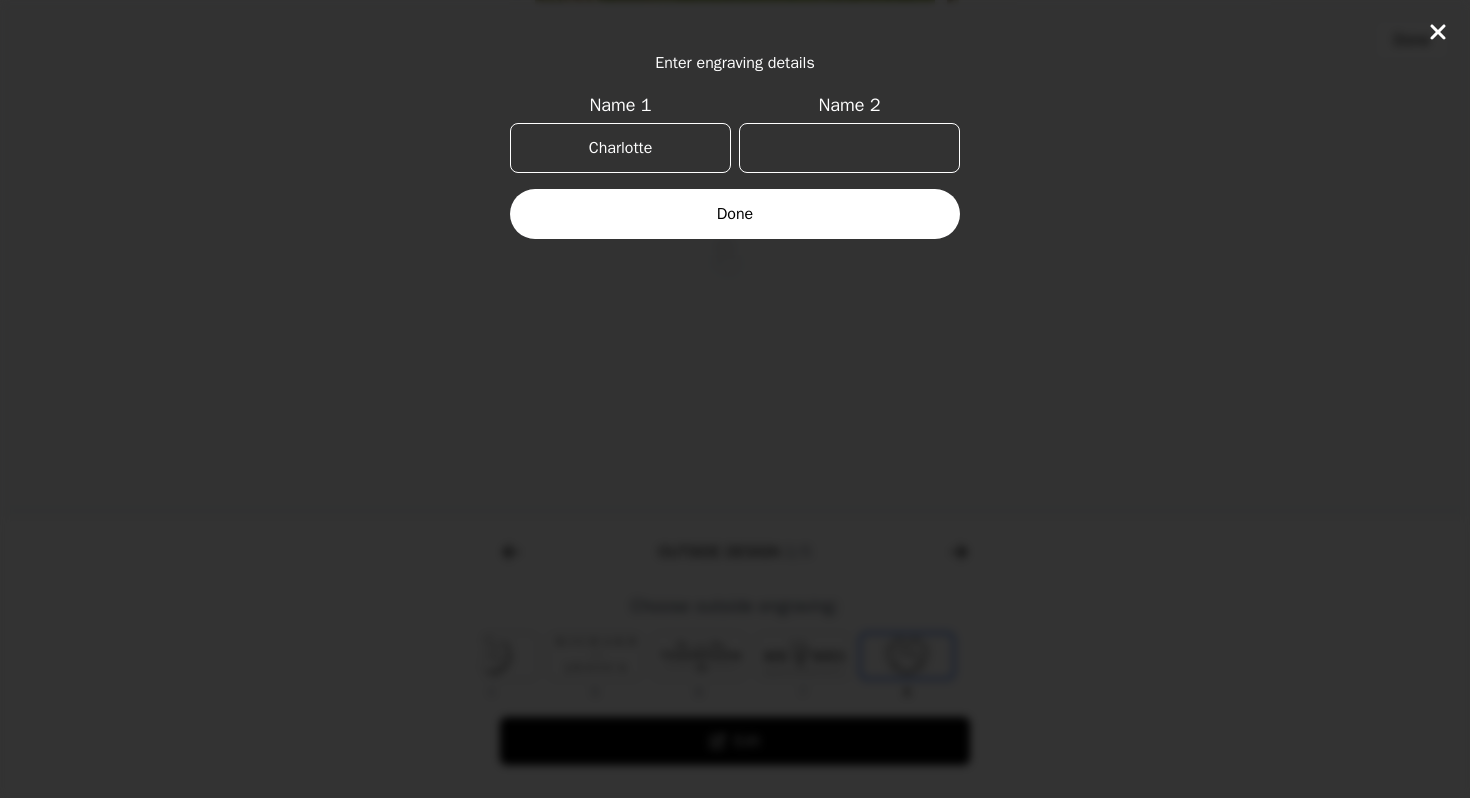 type on "Charlotte" 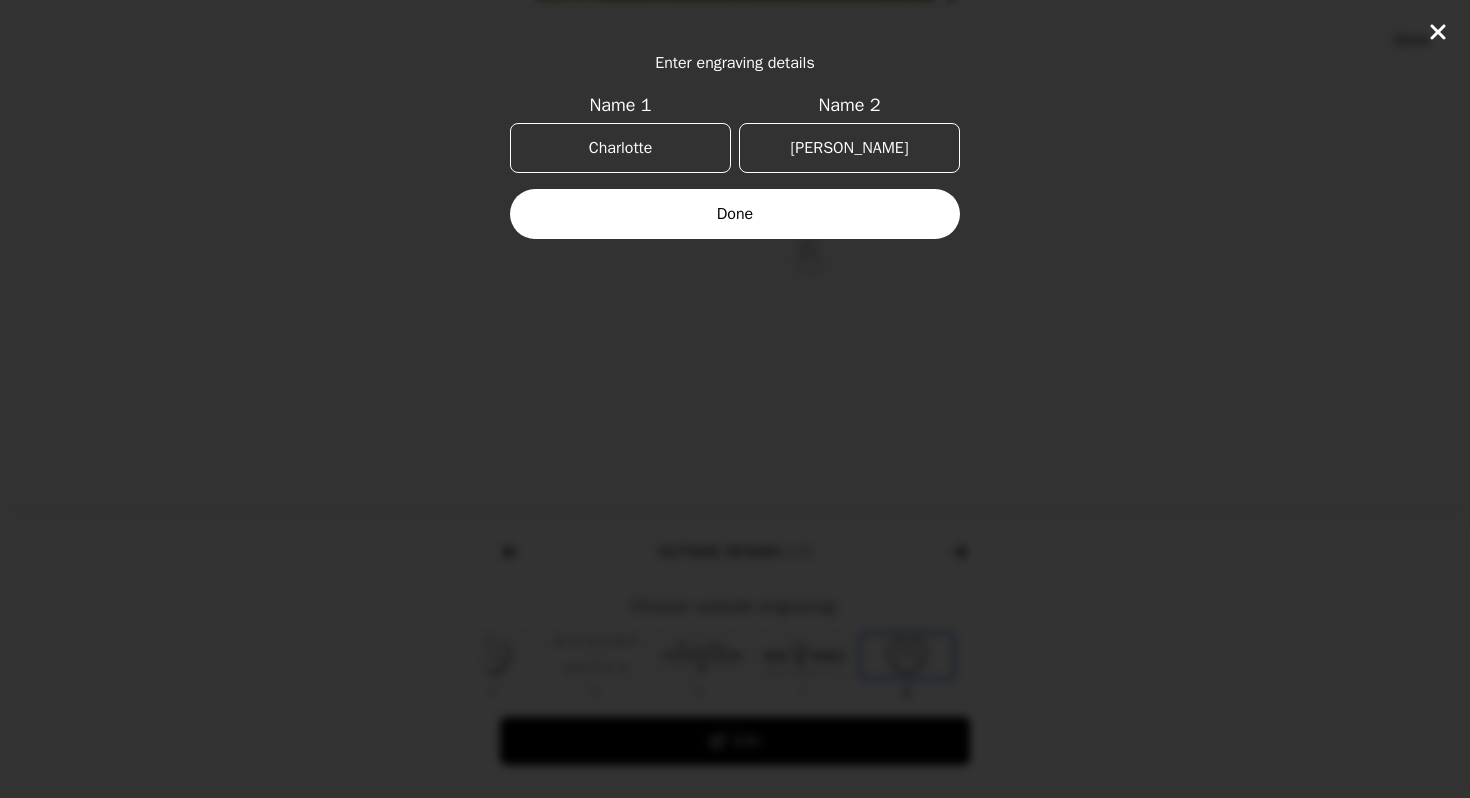 type on "[PERSON_NAME]" 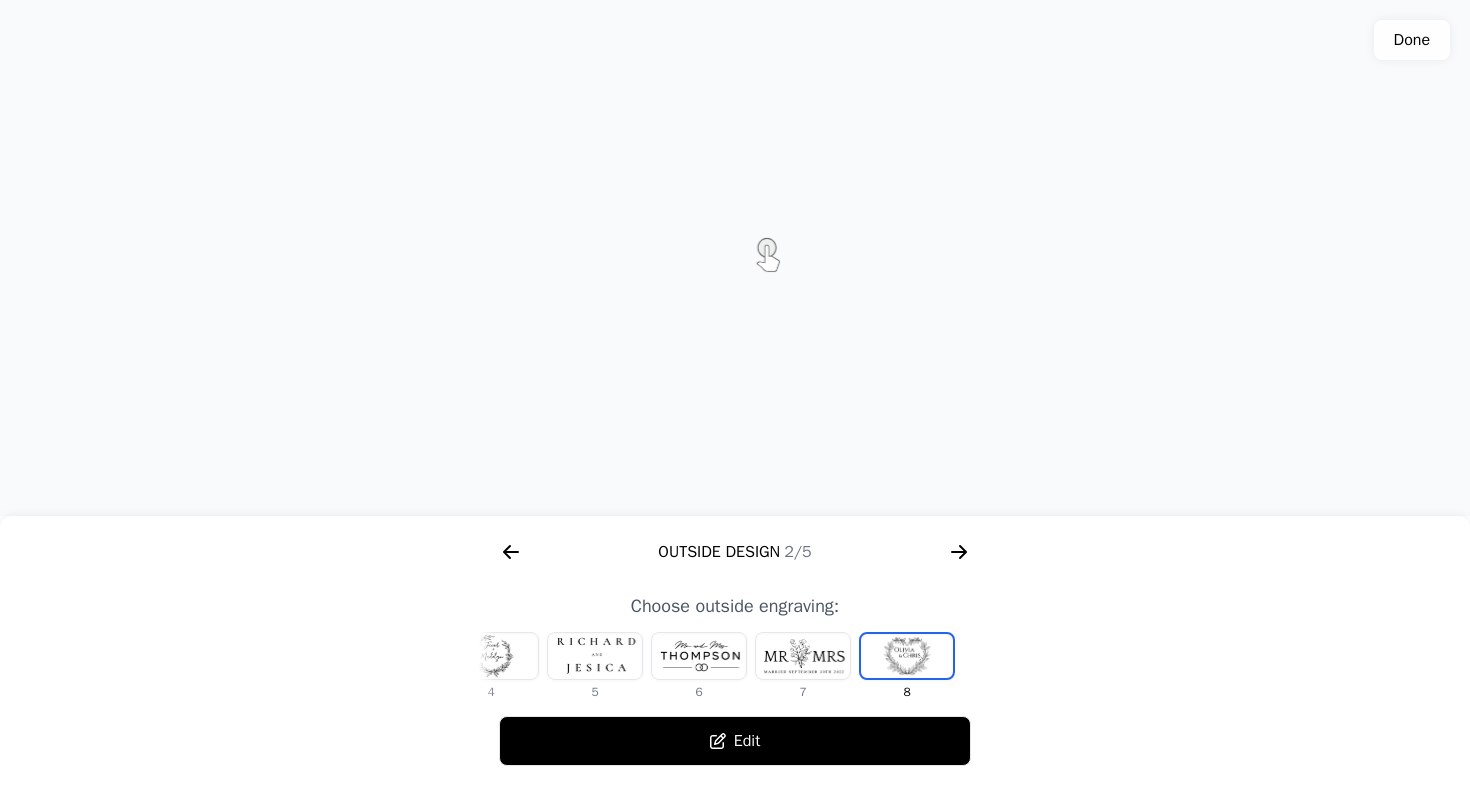 click at bounding box center [595, 656] 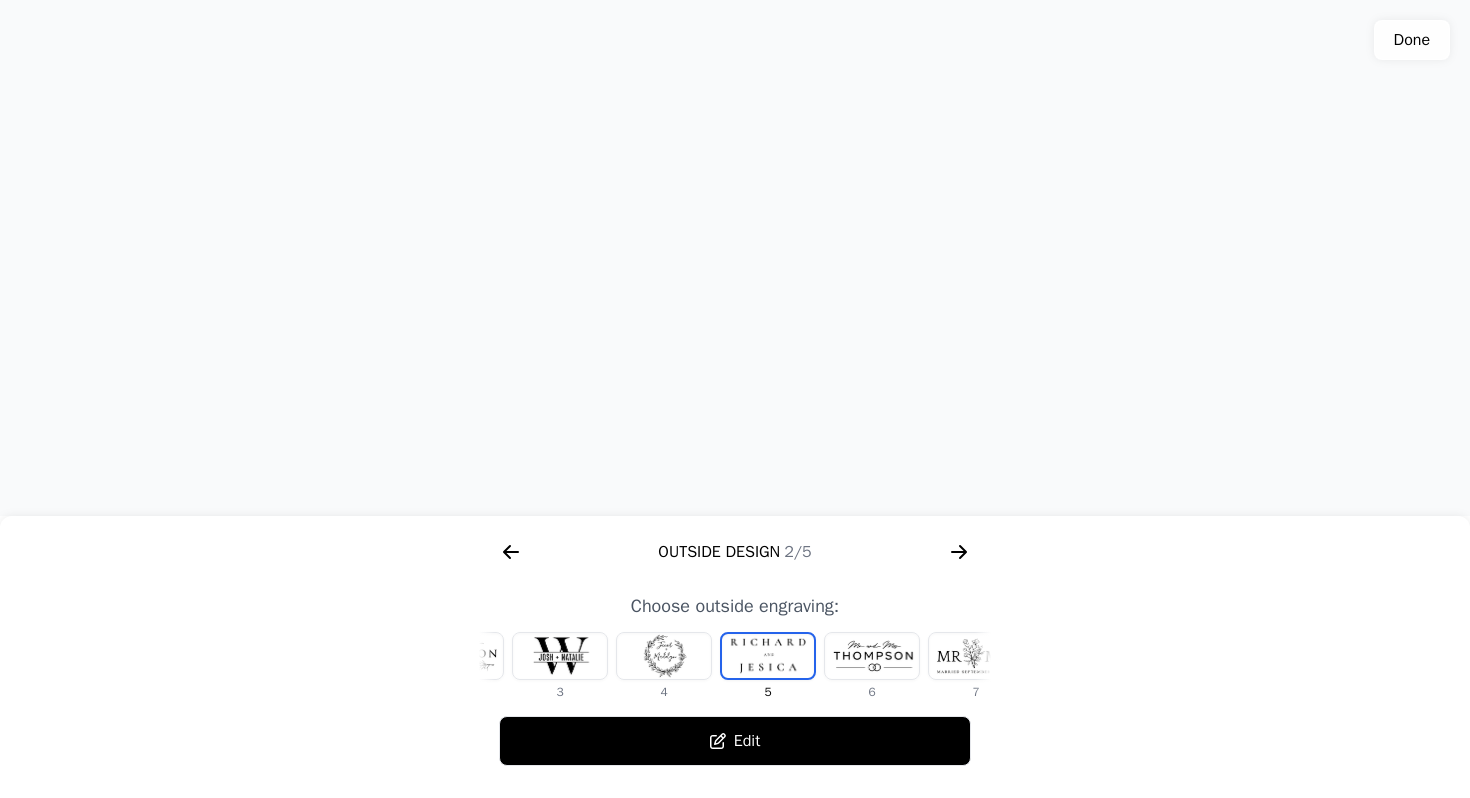 scroll, scrollTop: 0, scrollLeft: 179, axis: horizontal 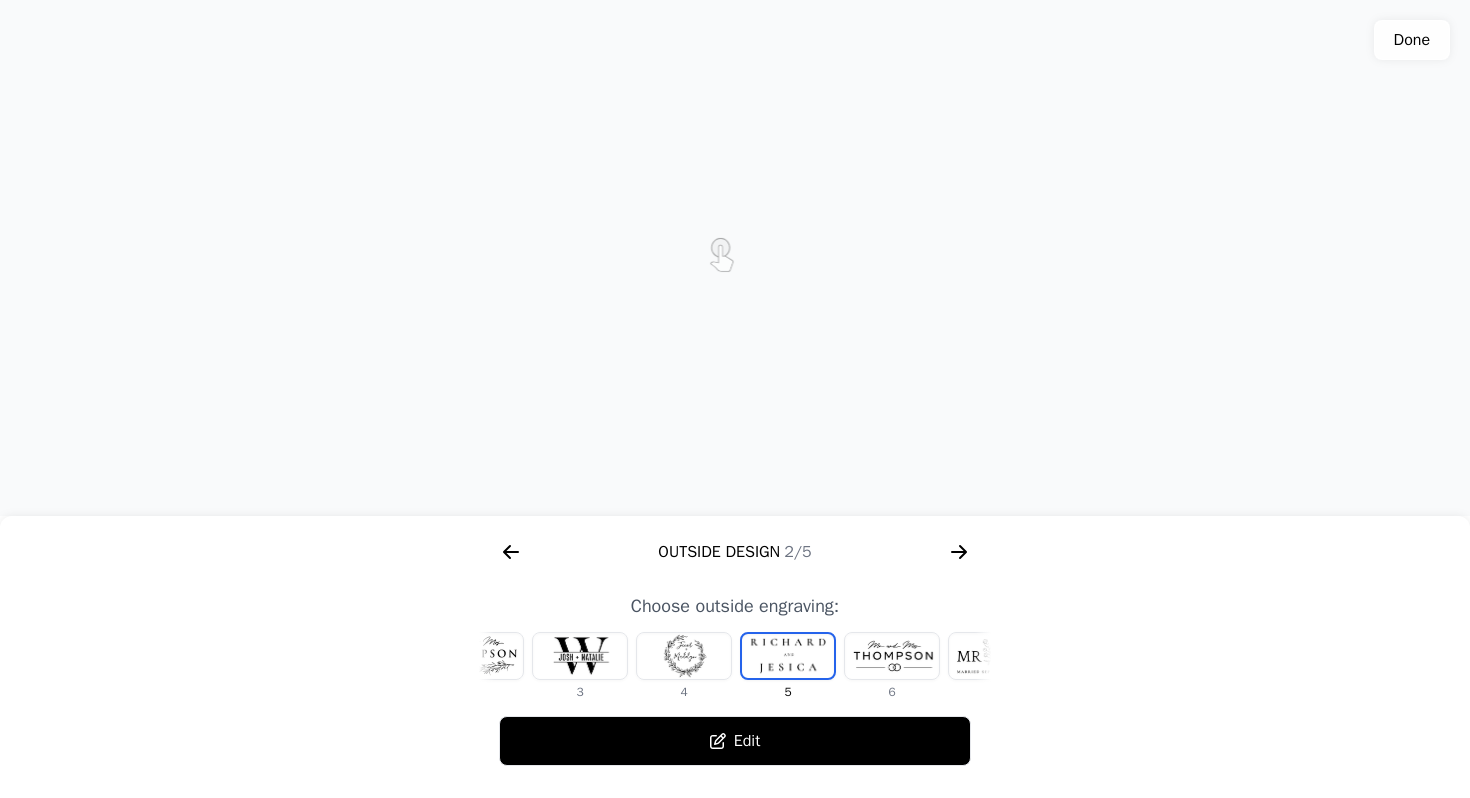 click at bounding box center (684, 656) 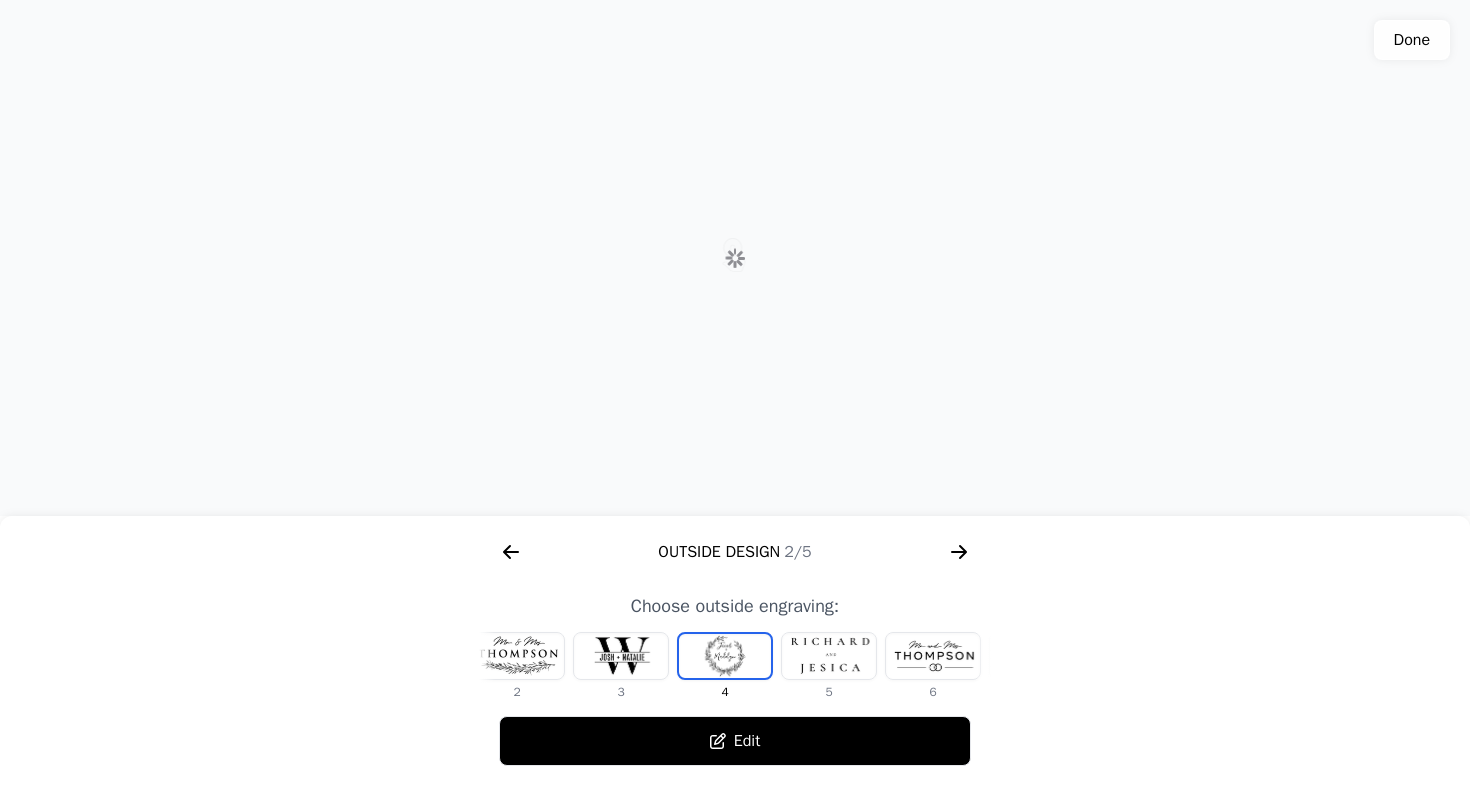 scroll, scrollTop: 0, scrollLeft: 128, axis: horizontal 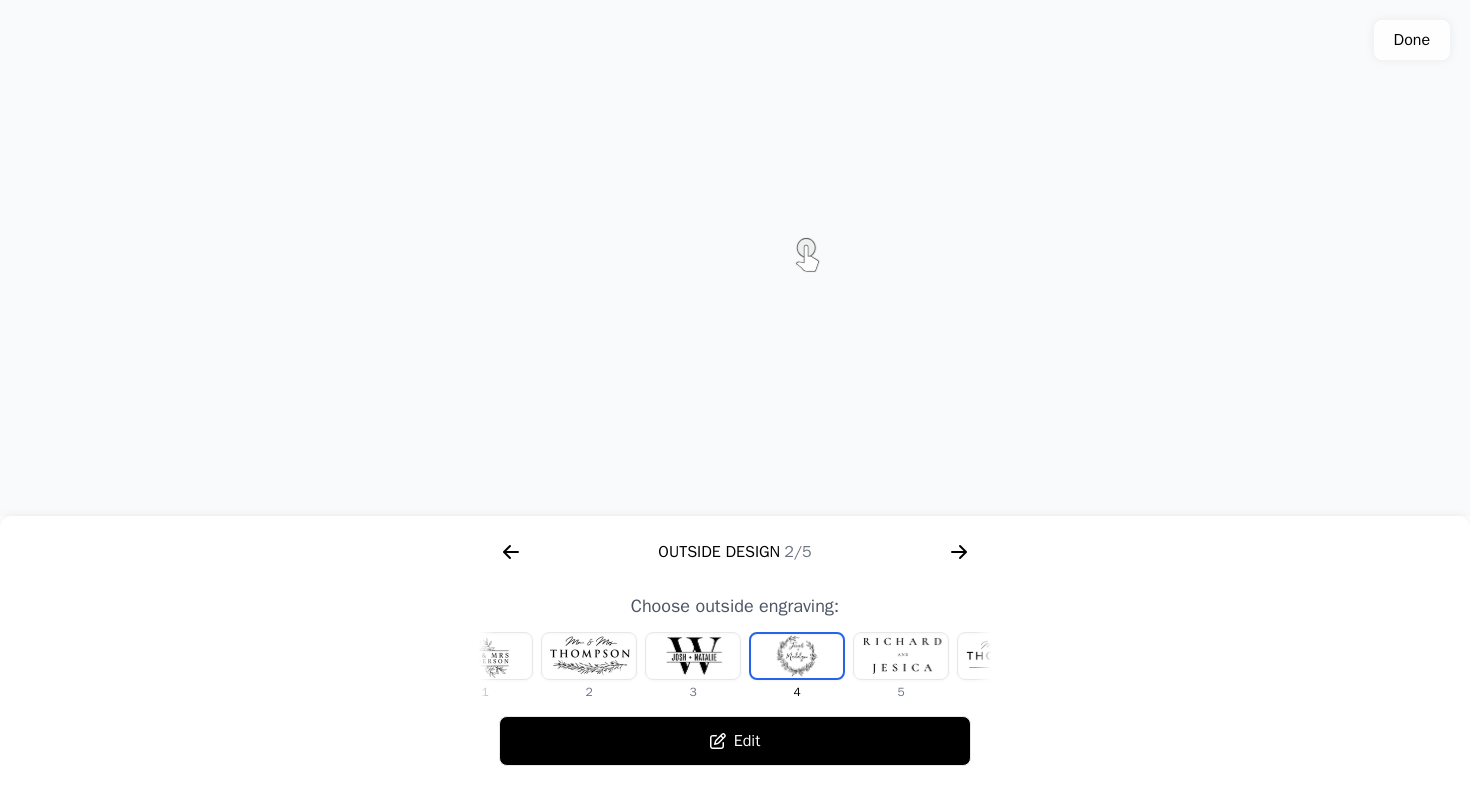 click at bounding box center [693, 656] 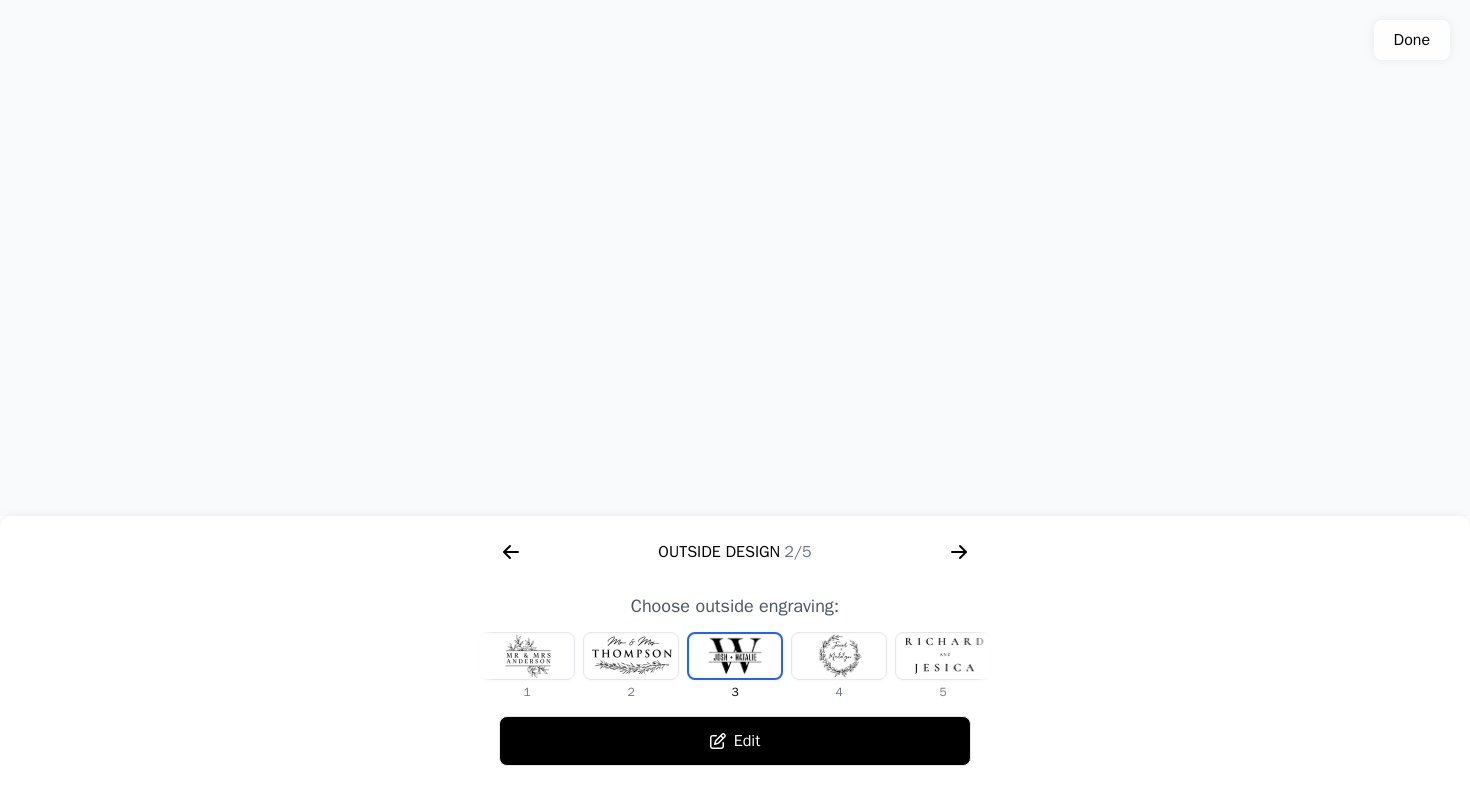 scroll, scrollTop: 0, scrollLeft: 0, axis: both 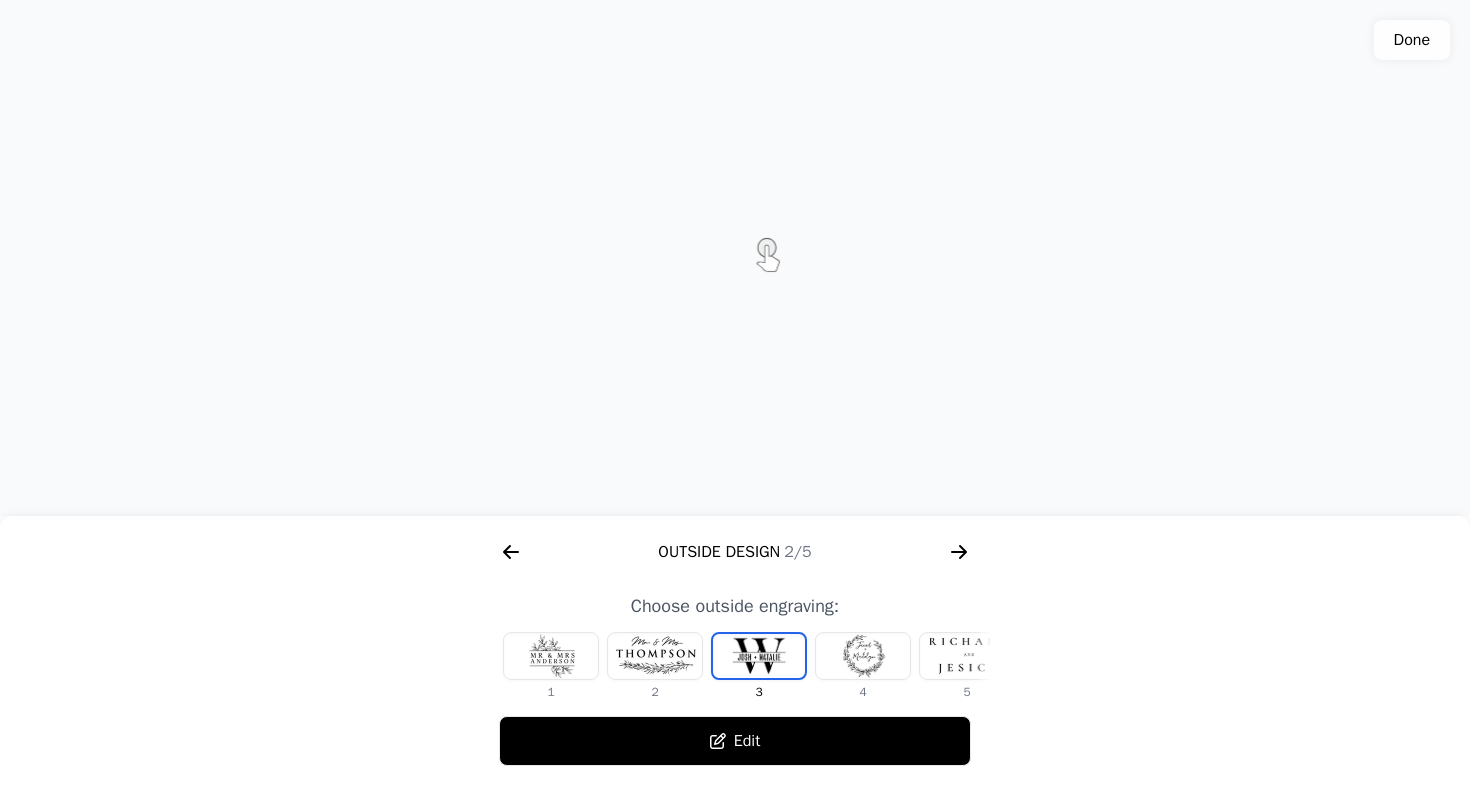 click at bounding box center (655, 656) 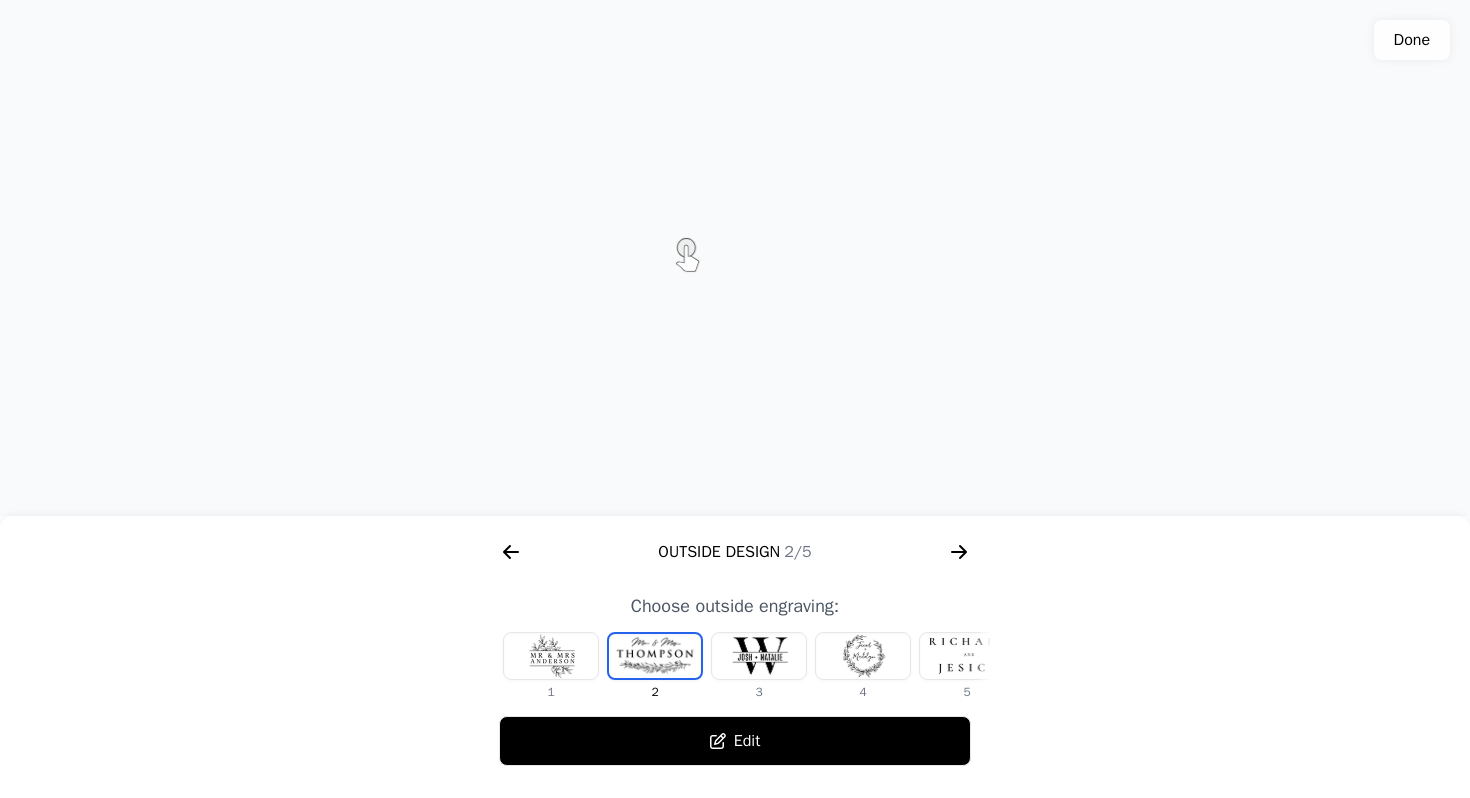 click at bounding box center [551, 656] 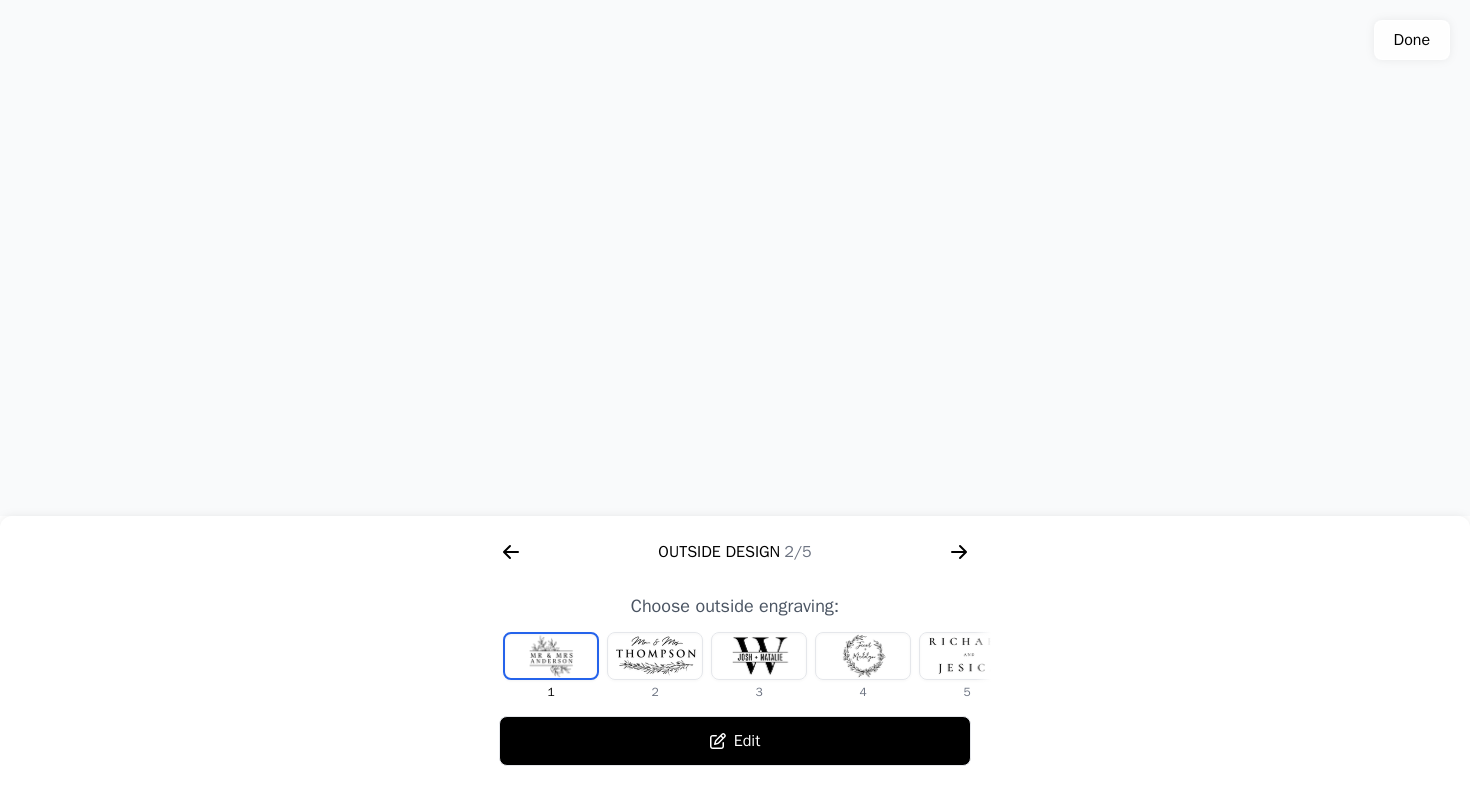 scroll, scrollTop: 0, scrollLeft: 372, axis: horizontal 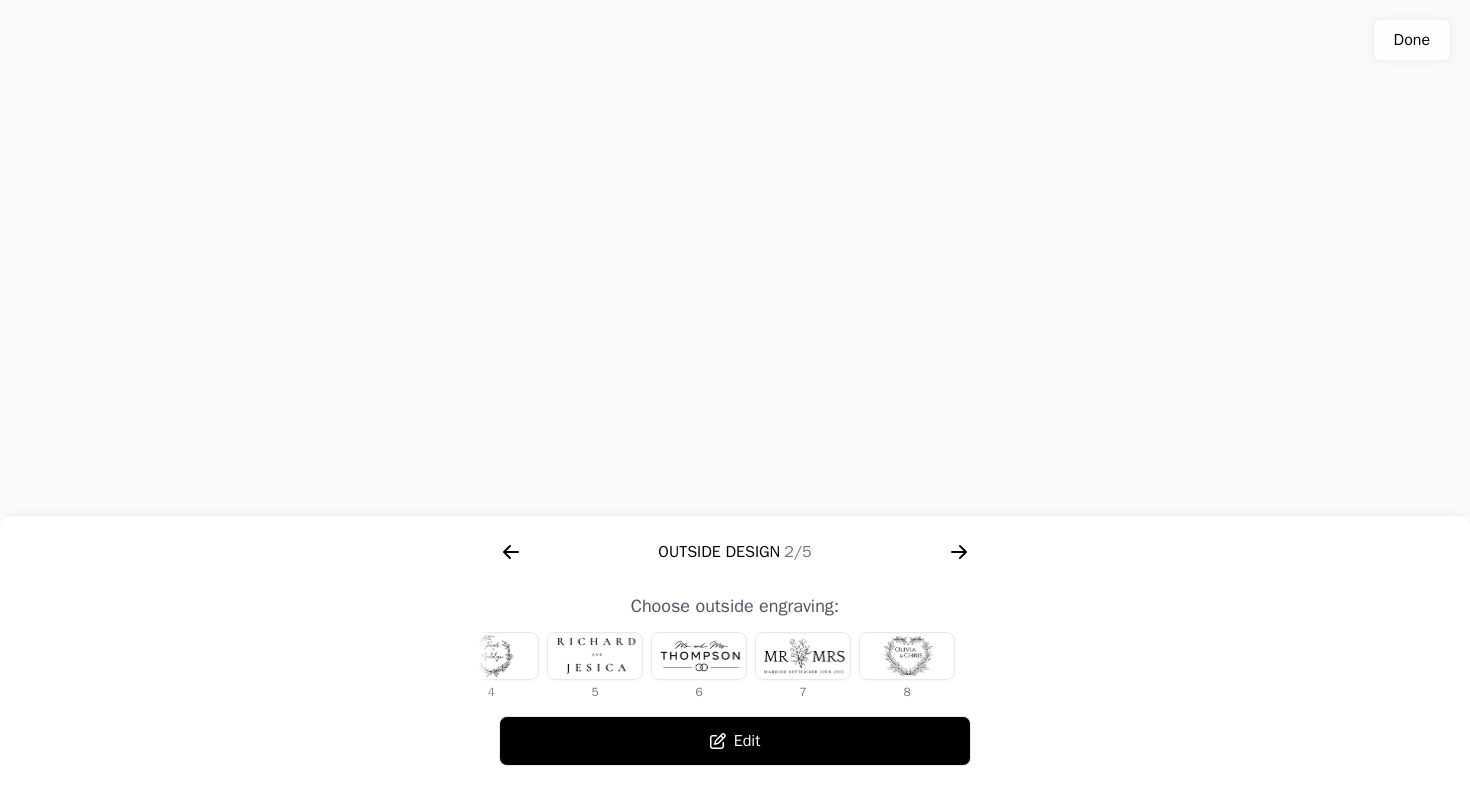 click at bounding box center [907, 656] 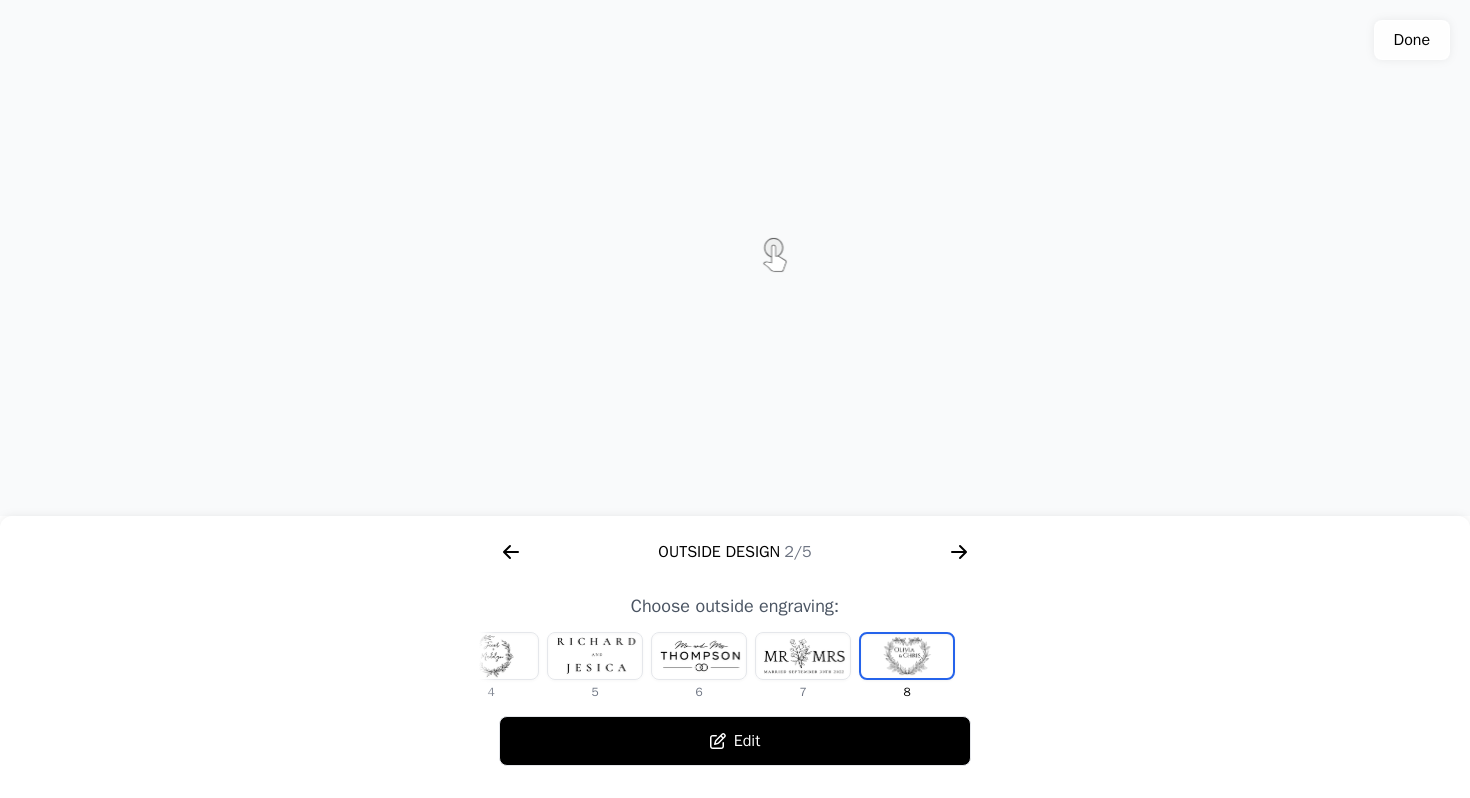 click at bounding box center [803, 656] 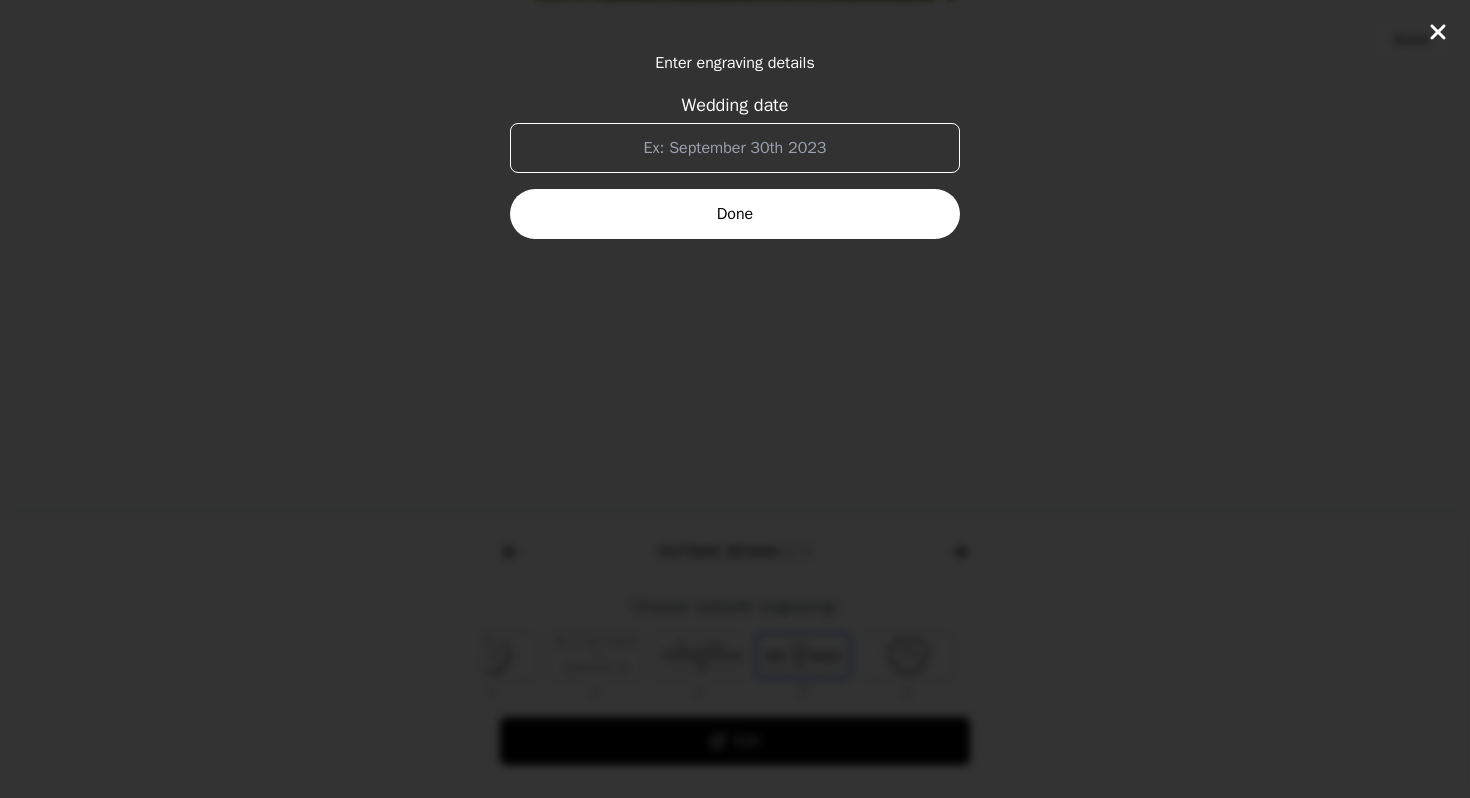 click on "Wedding date" at bounding box center [735, 148] 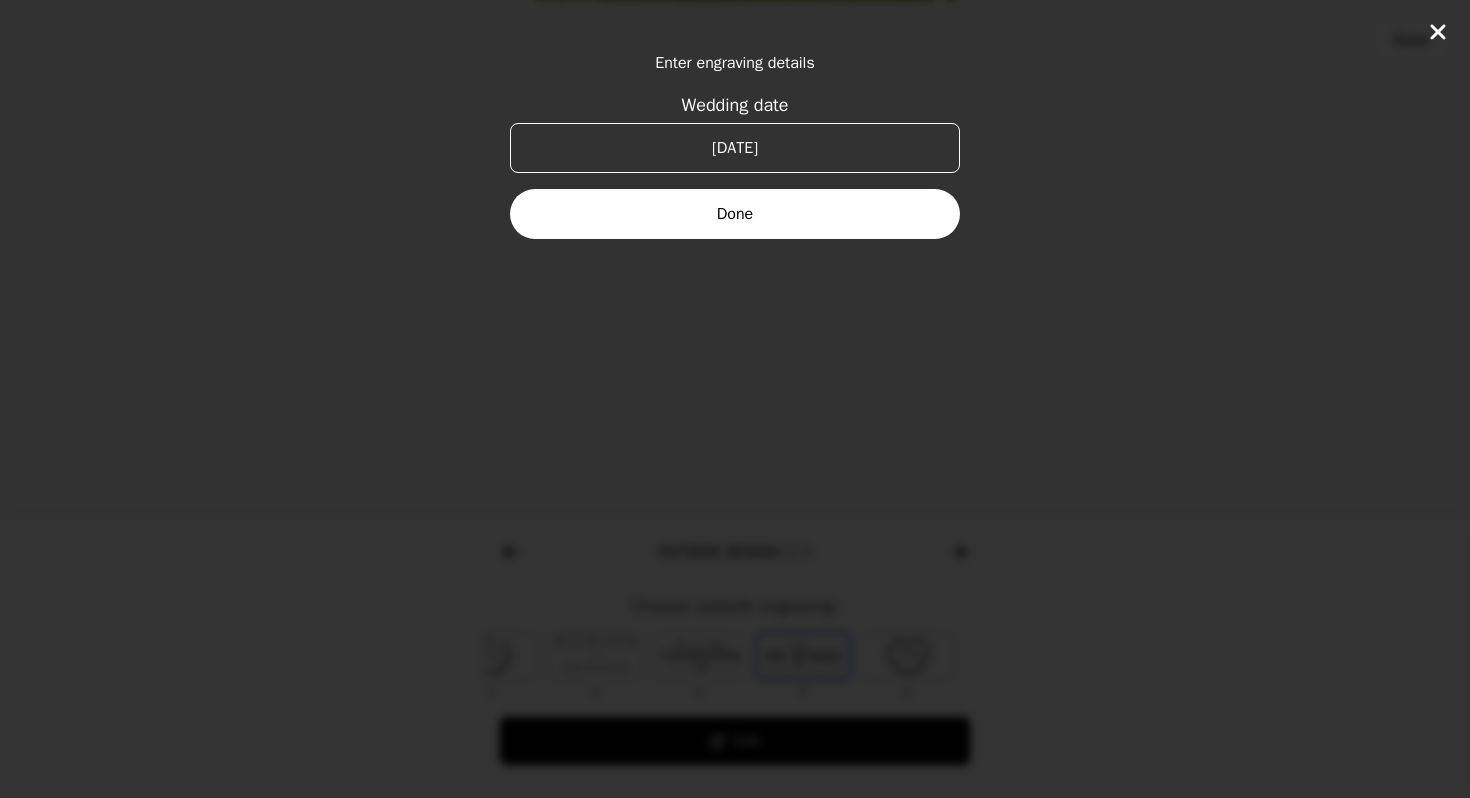 type on "[DATE]" 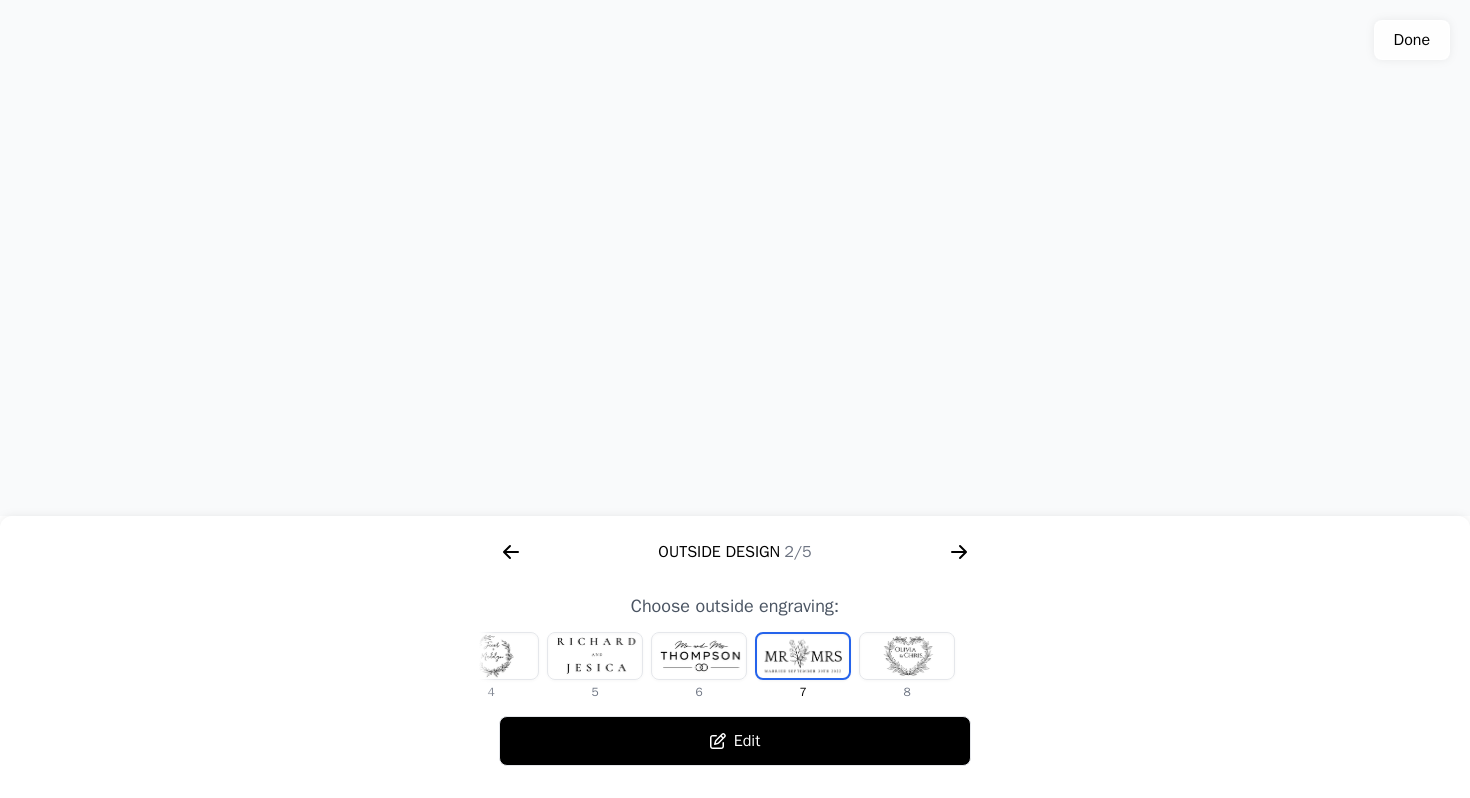 click on "Edit" at bounding box center (735, 741) 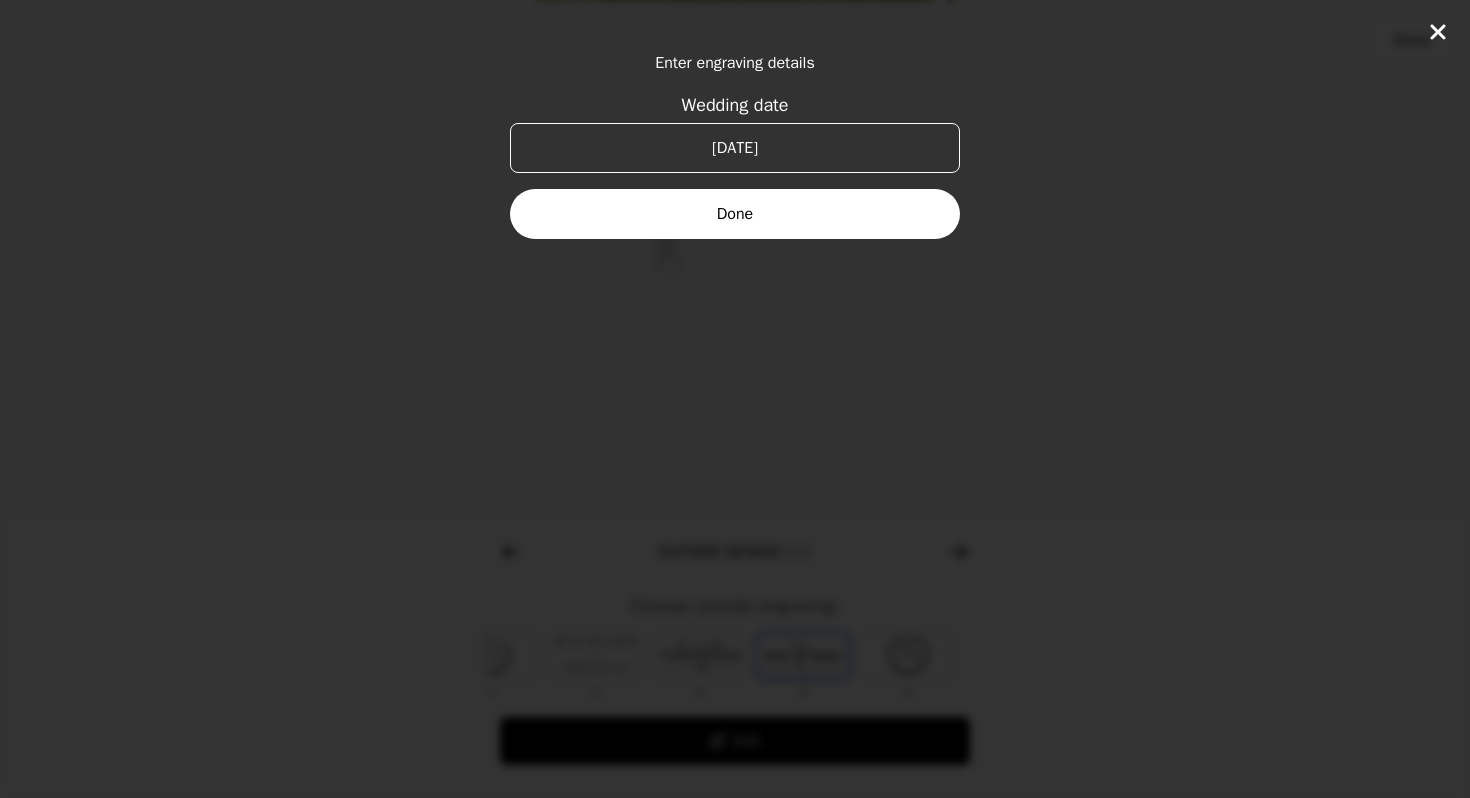 click on "[DATE]" at bounding box center [735, 148] 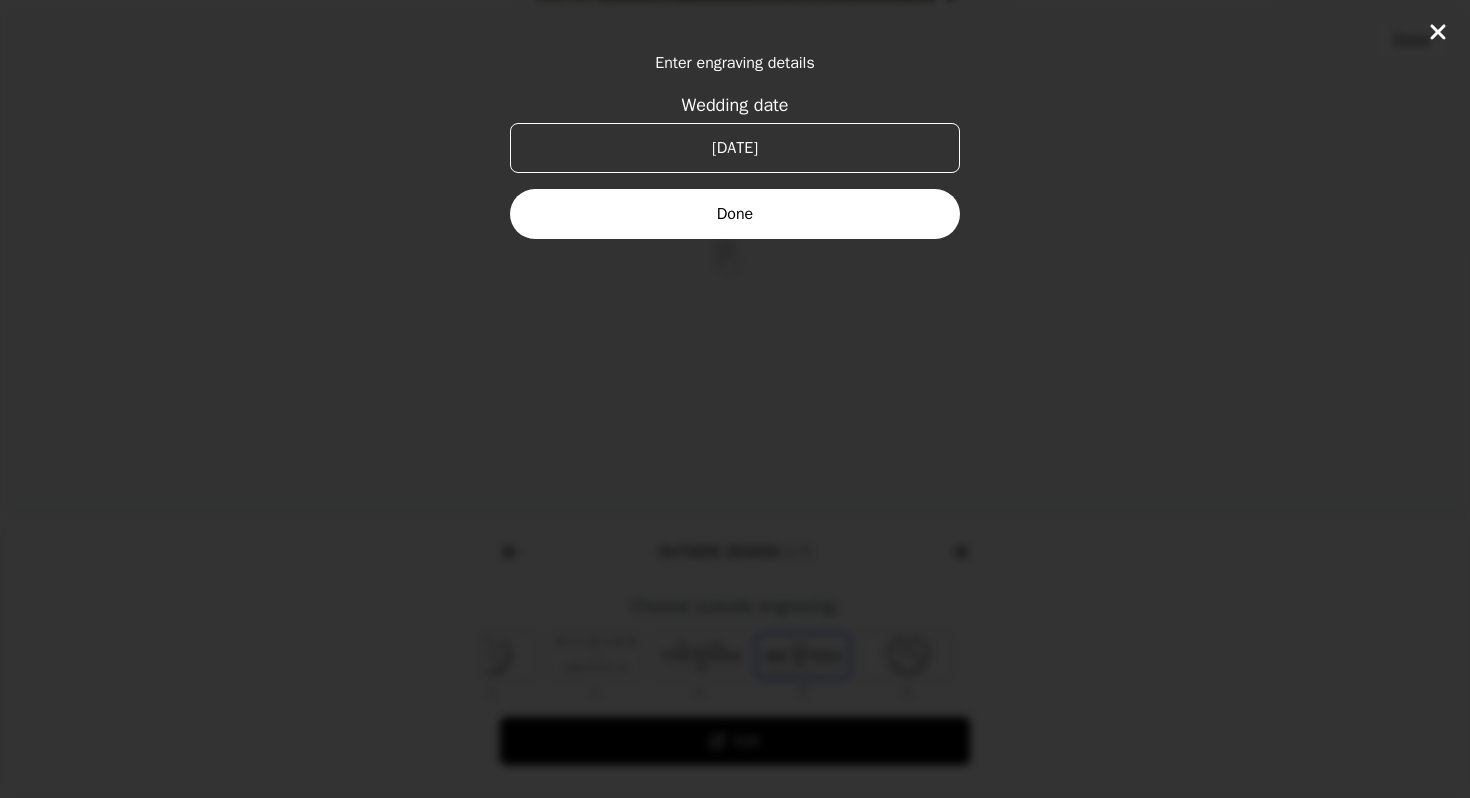 click on "Enter engraving details Wedding date [DATE] Done" 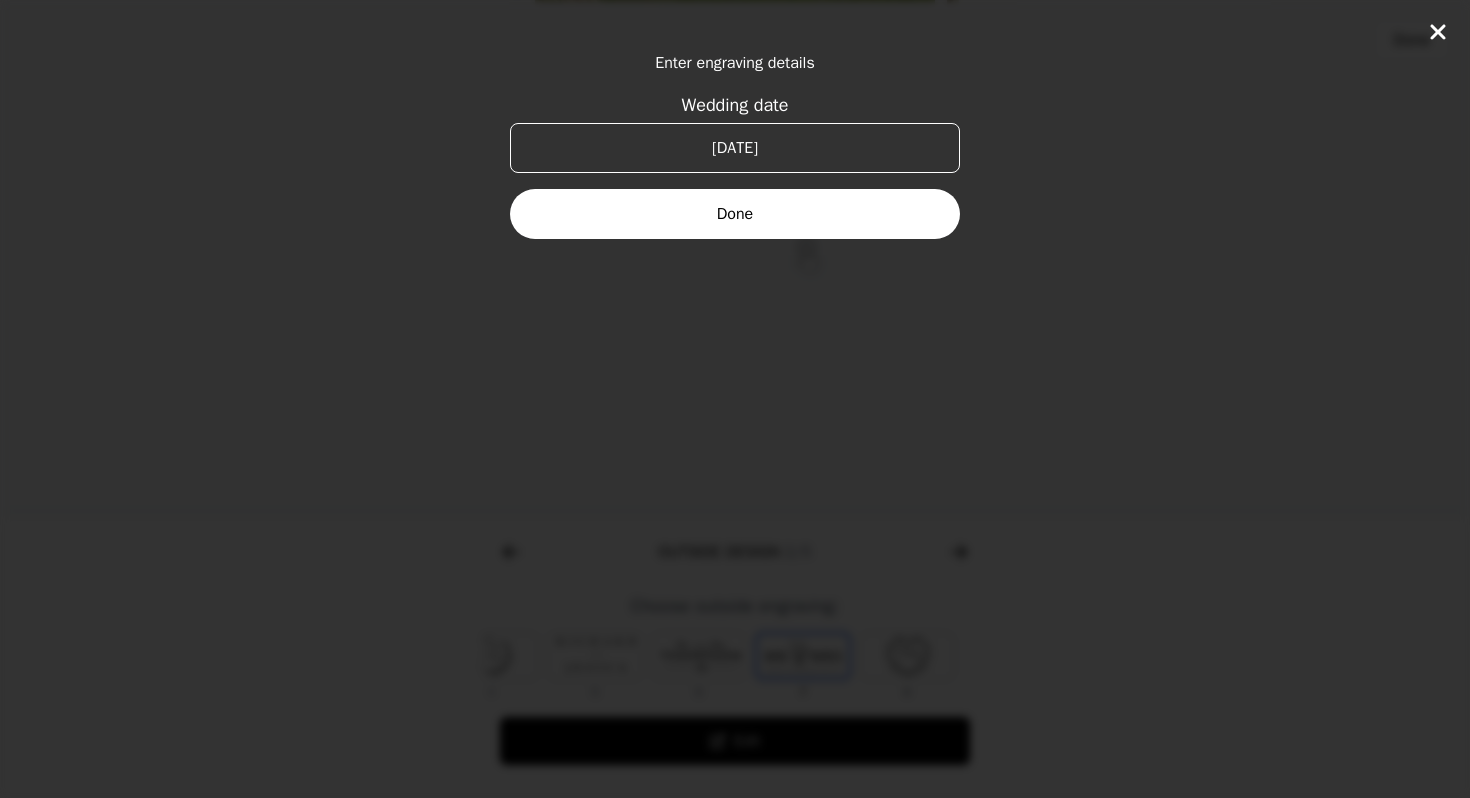 click 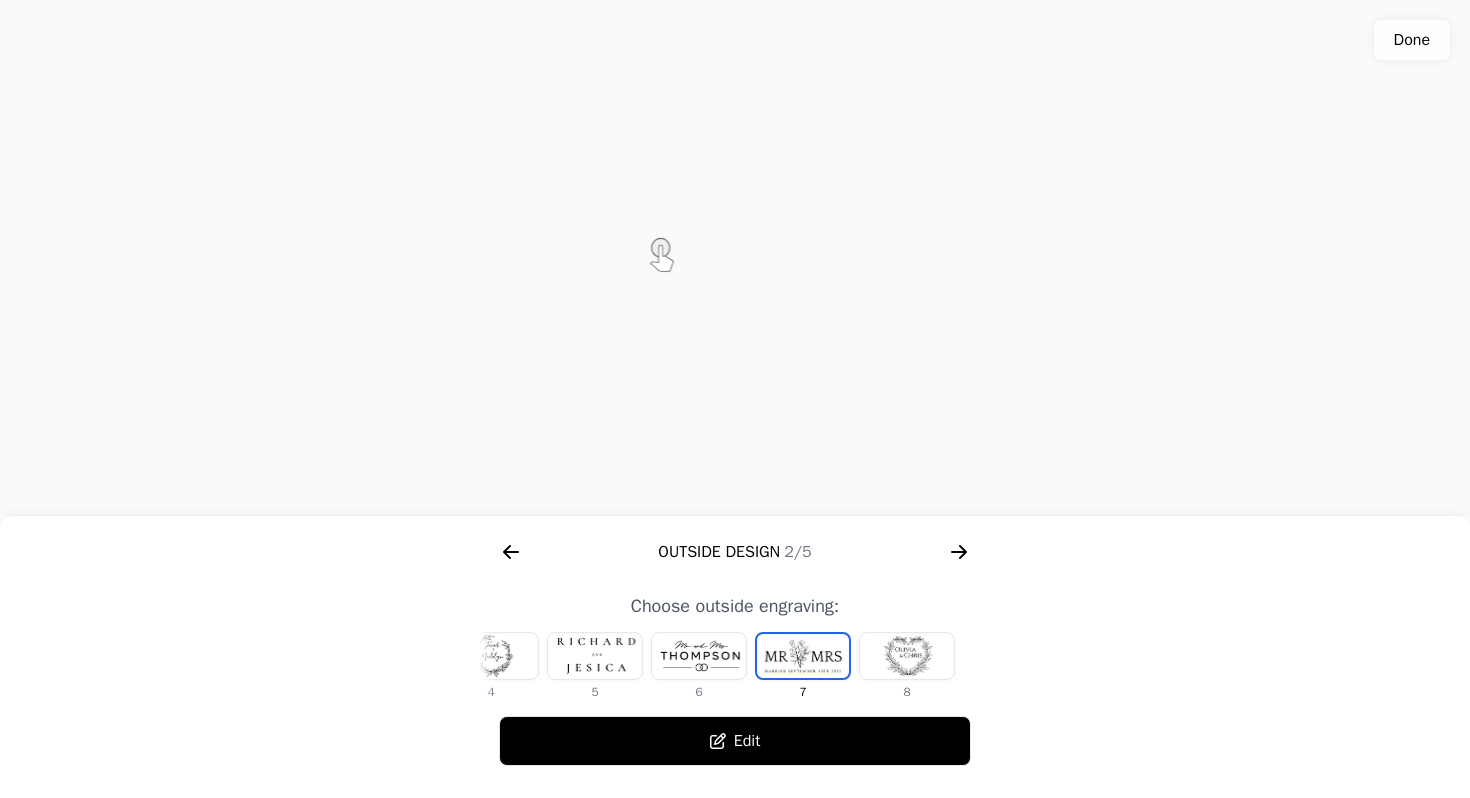click at bounding box center (699, 656) 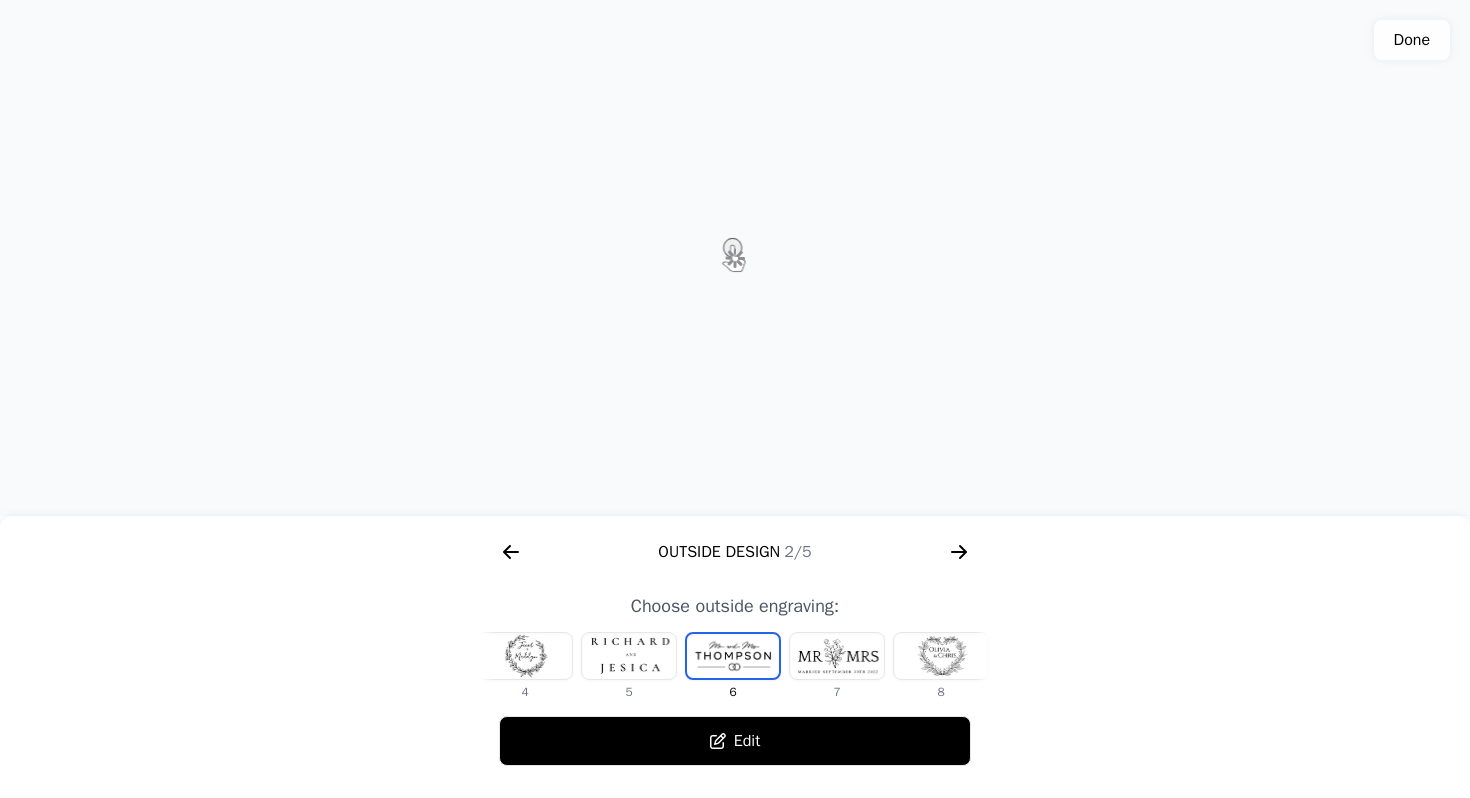 scroll, scrollTop: 0, scrollLeft: 336, axis: horizontal 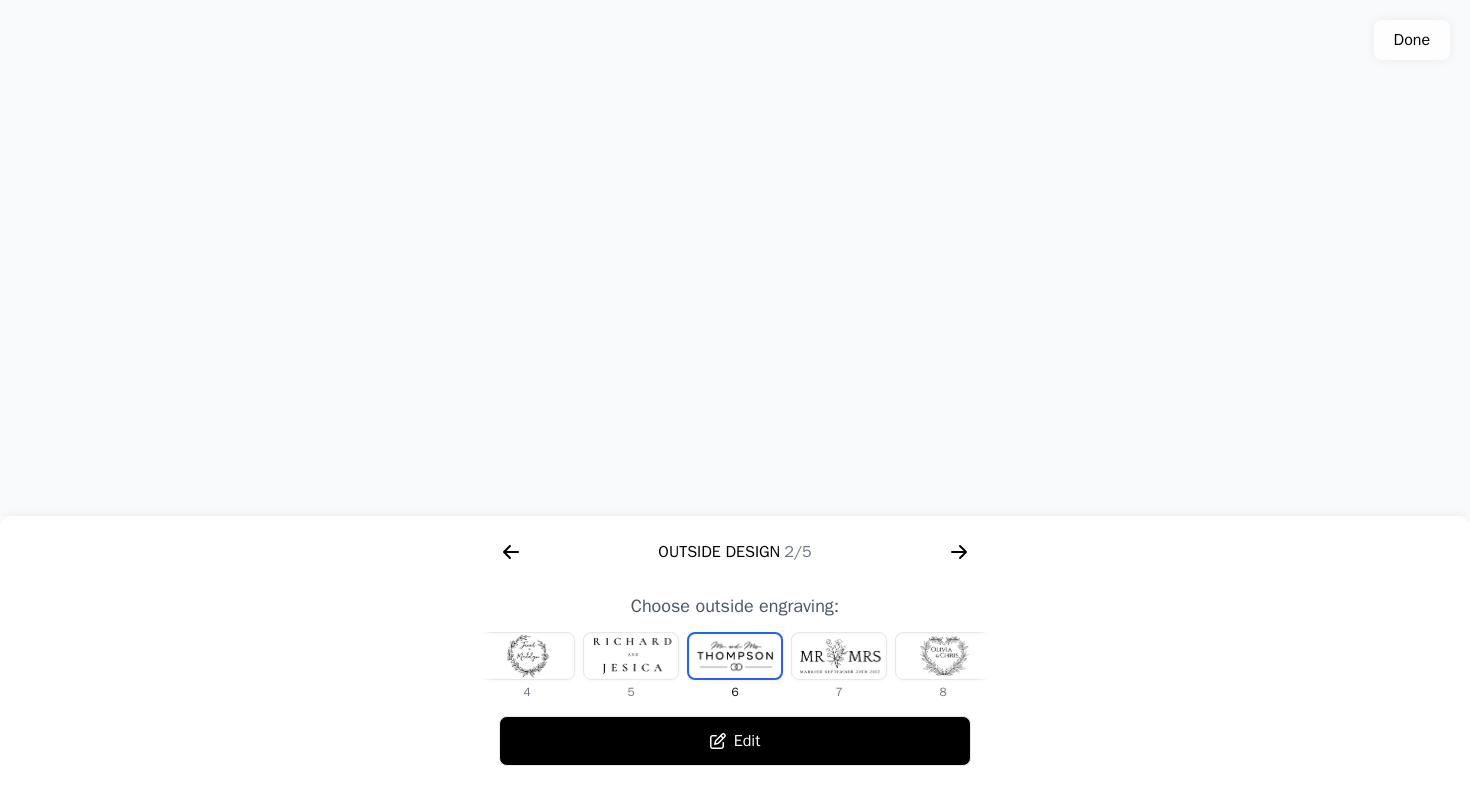 click at bounding box center [631, 656] 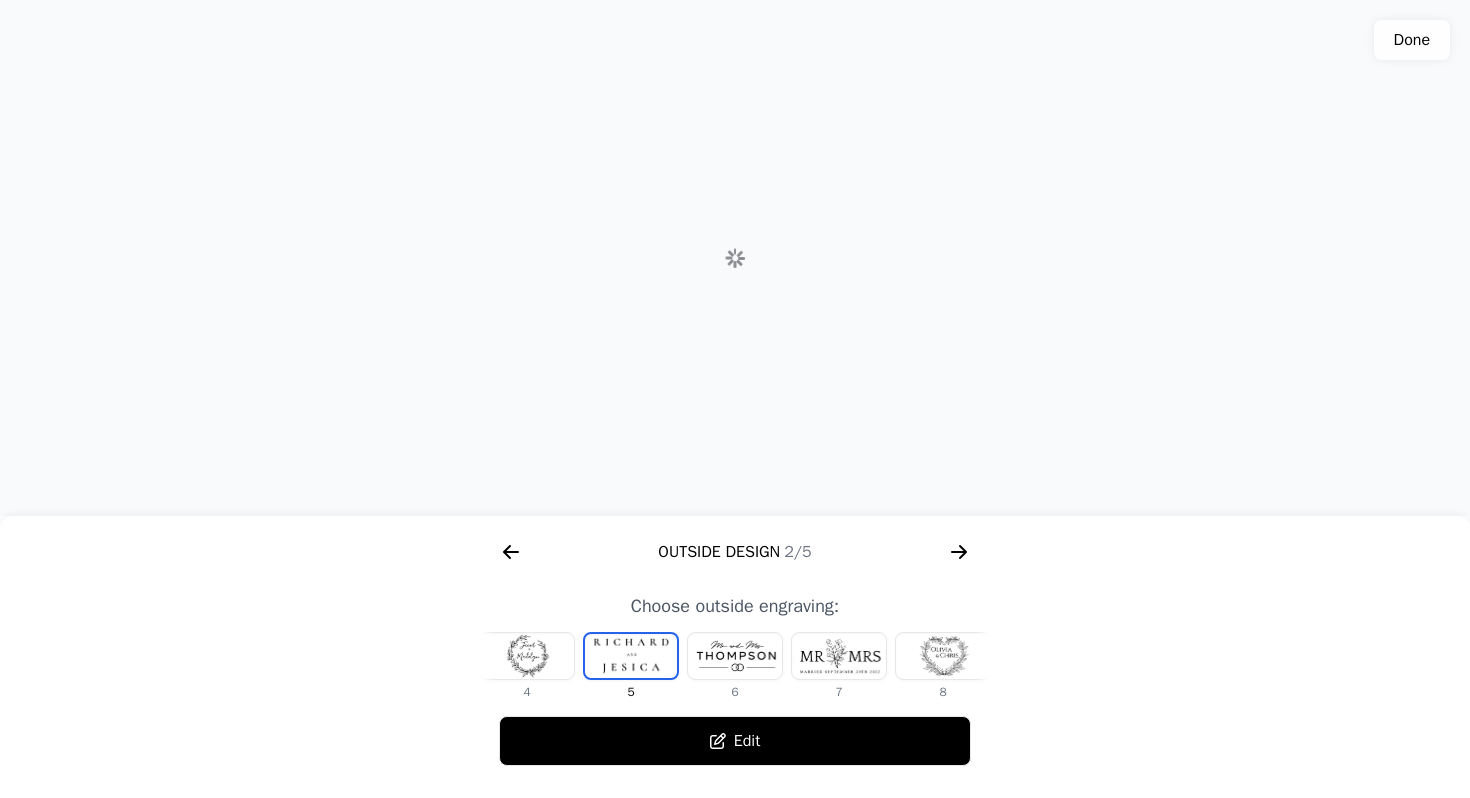 scroll, scrollTop: 0, scrollLeft: 232, axis: horizontal 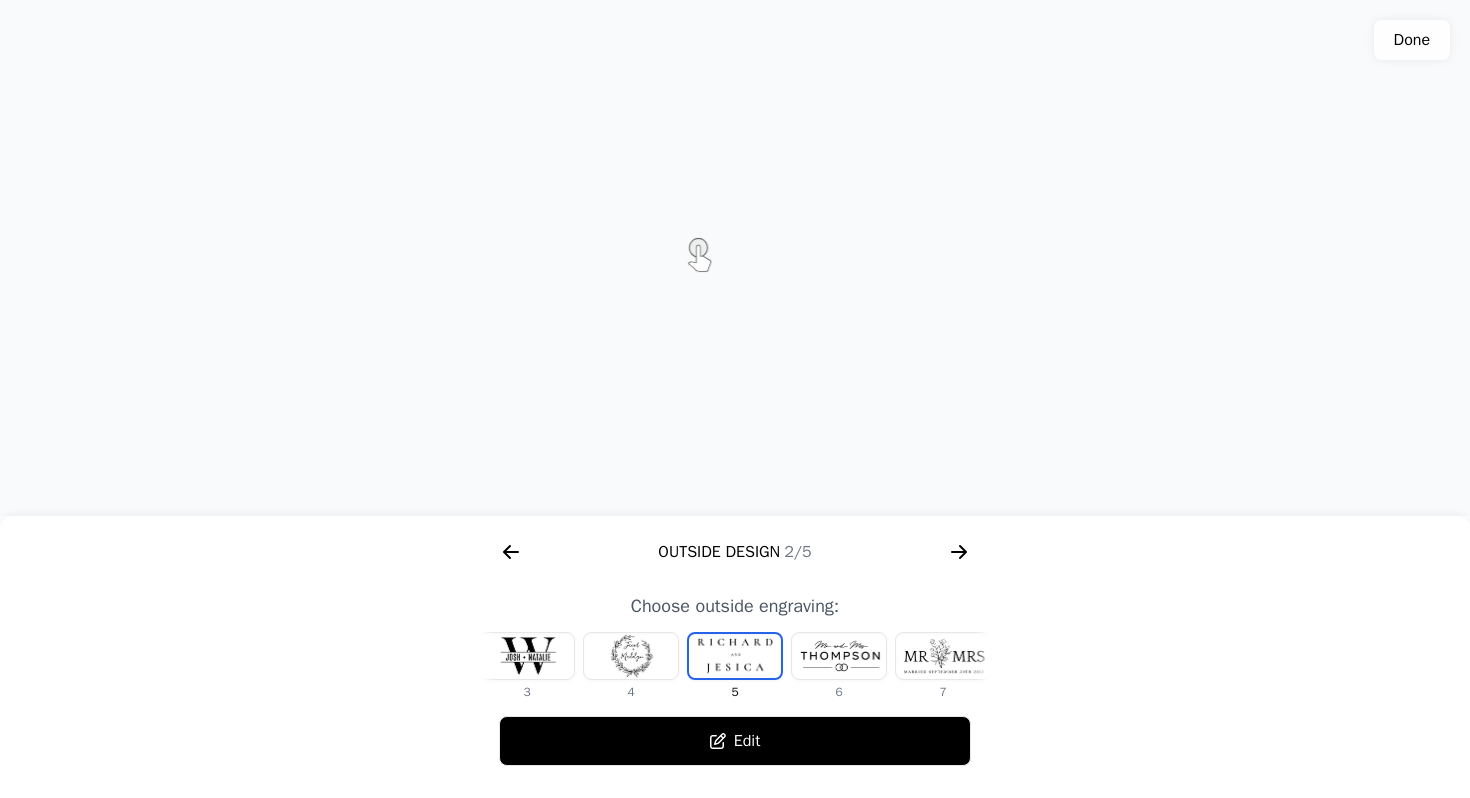 click at bounding box center [631, 656] 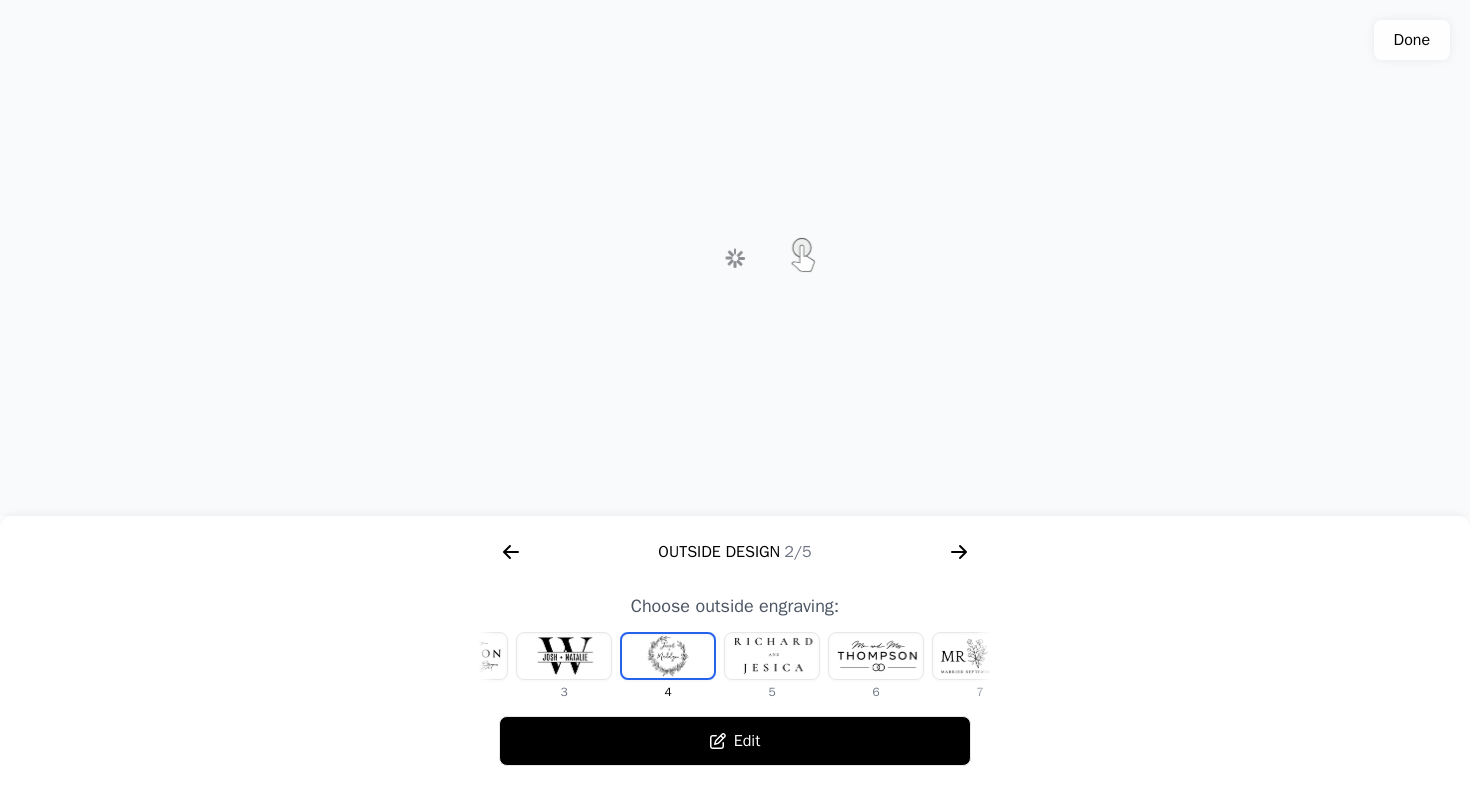 scroll, scrollTop: 0, scrollLeft: 128, axis: horizontal 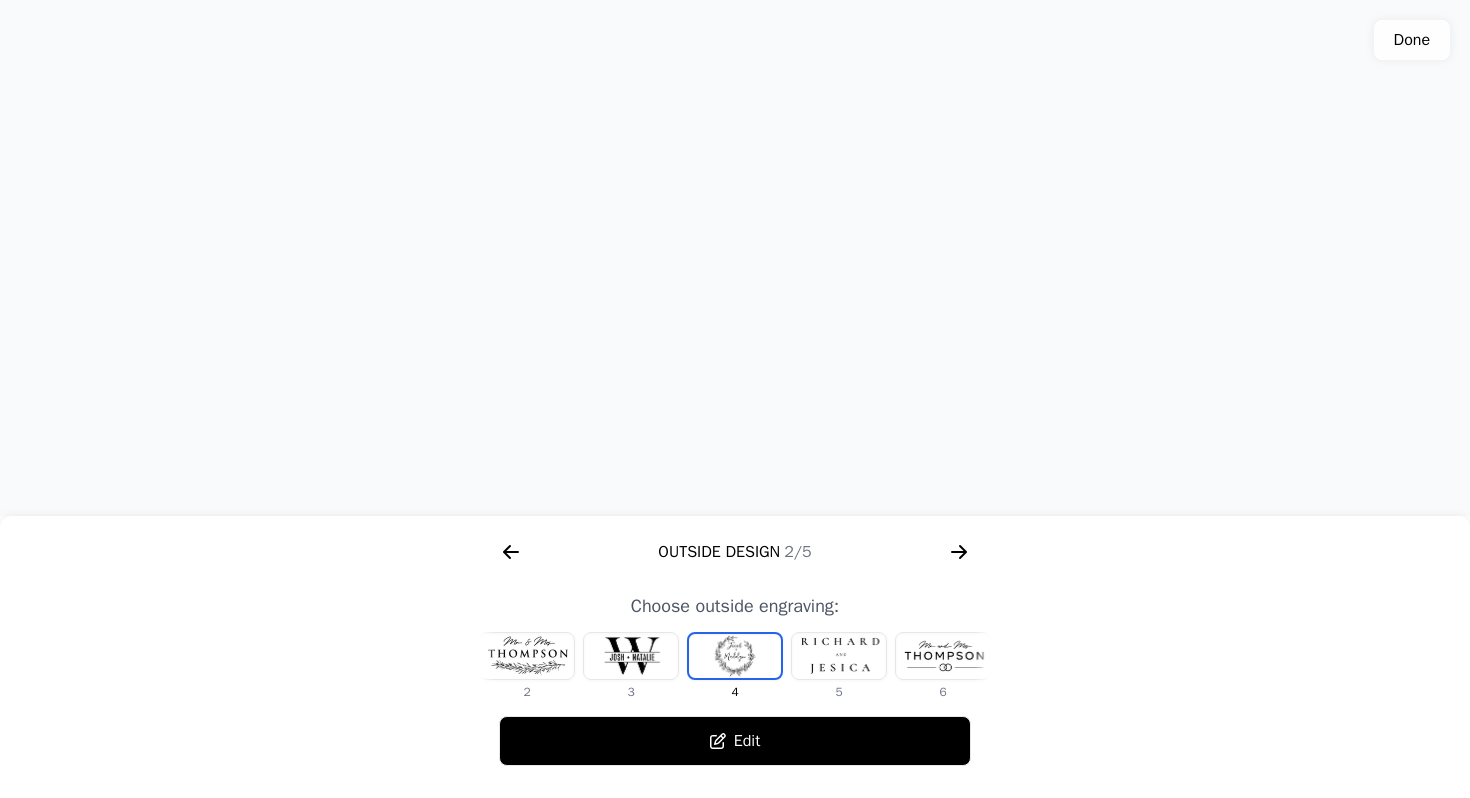 click at bounding box center (527, 656) 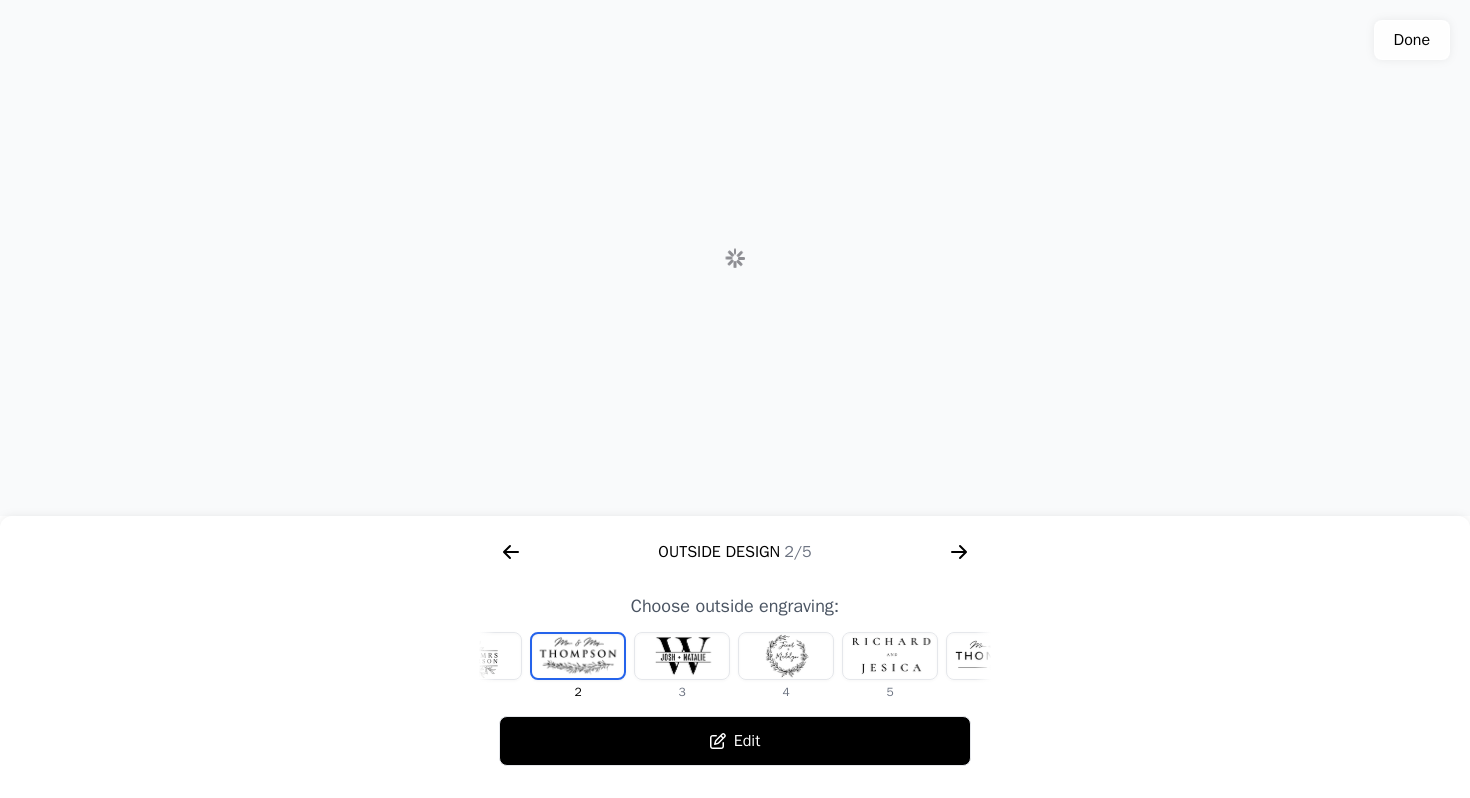 scroll, scrollTop: 0, scrollLeft: 0, axis: both 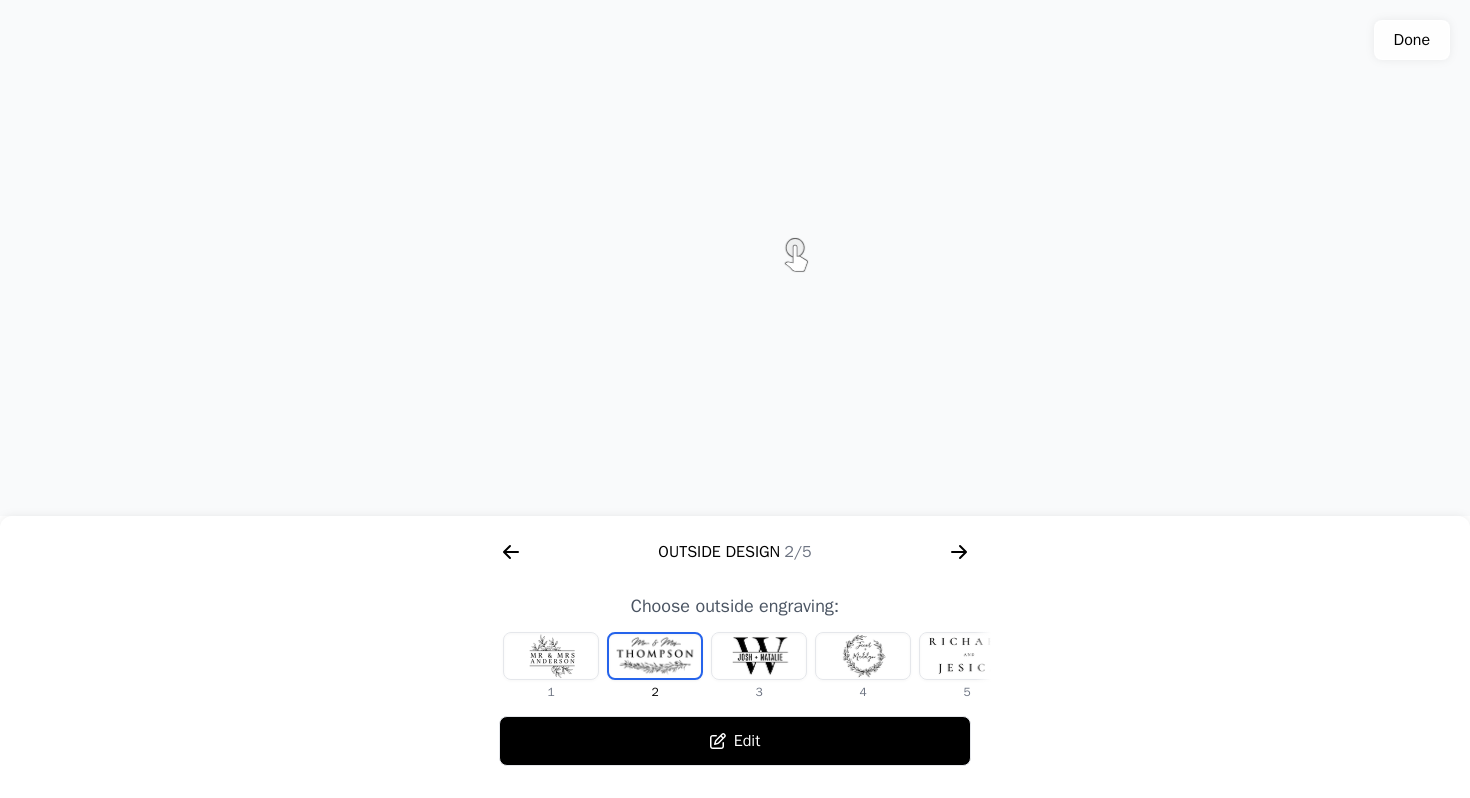 click at bounding box center [551, 656] 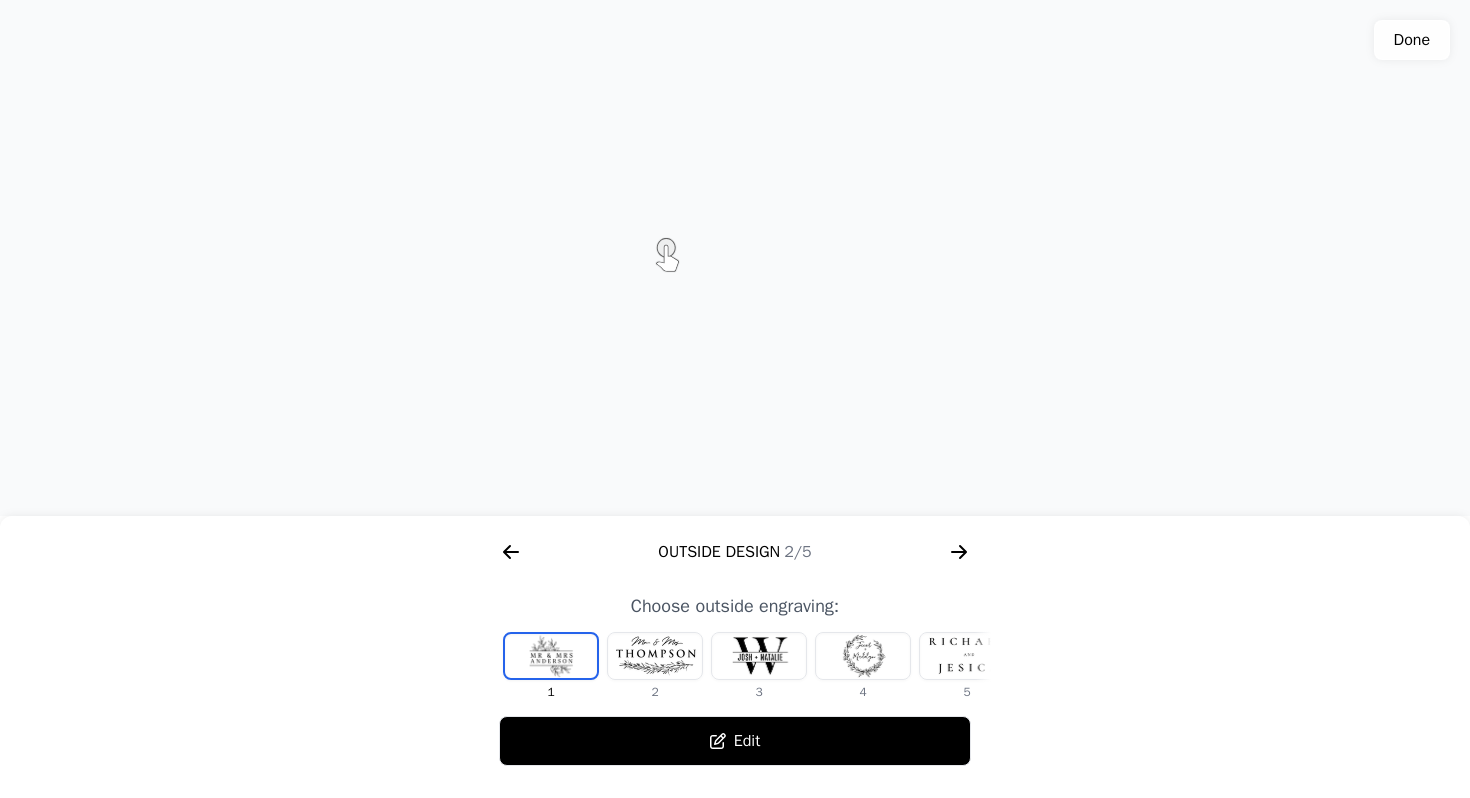 click 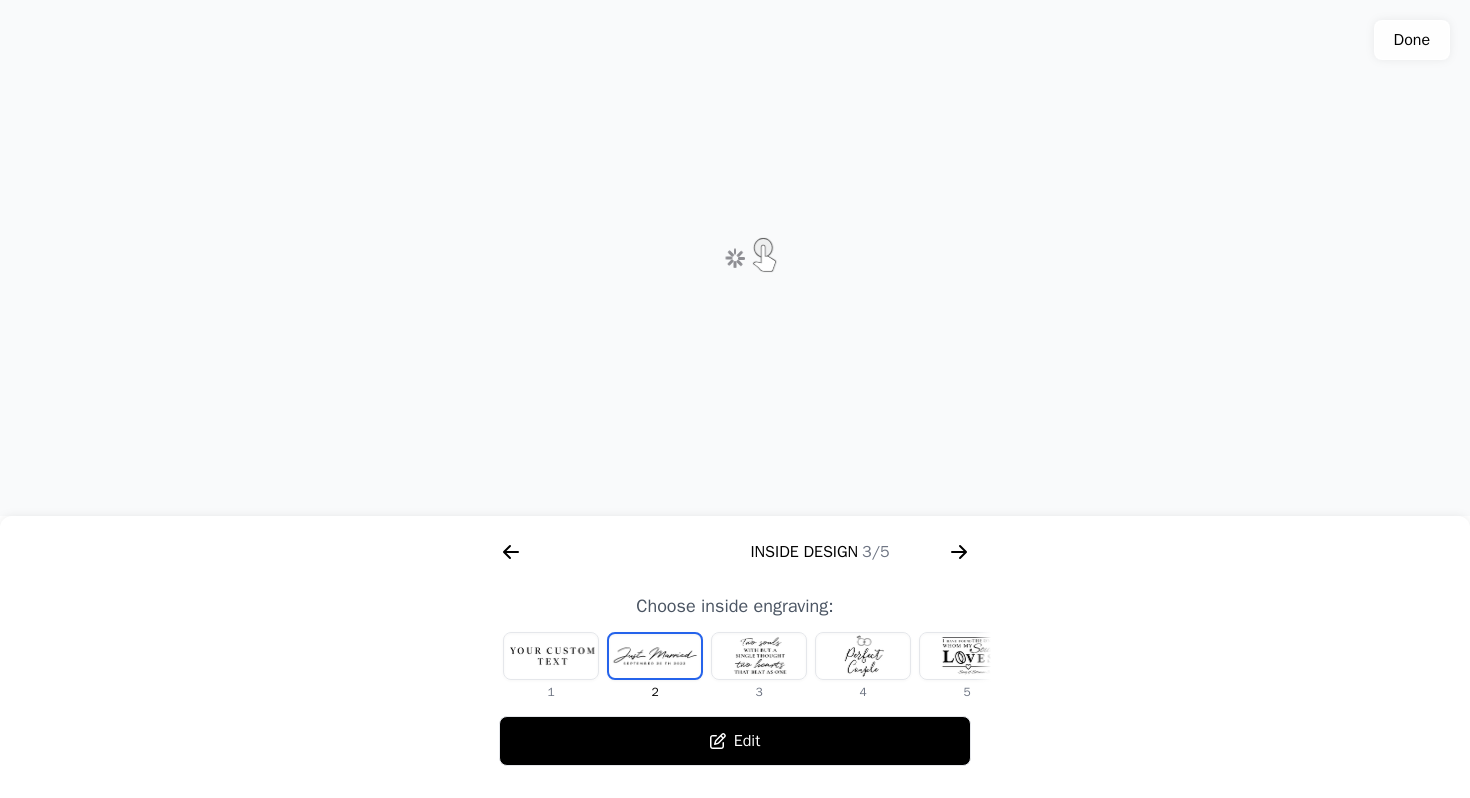 scroll, scrollTop: 0, scrollLeft: 1280, axis: horizontal 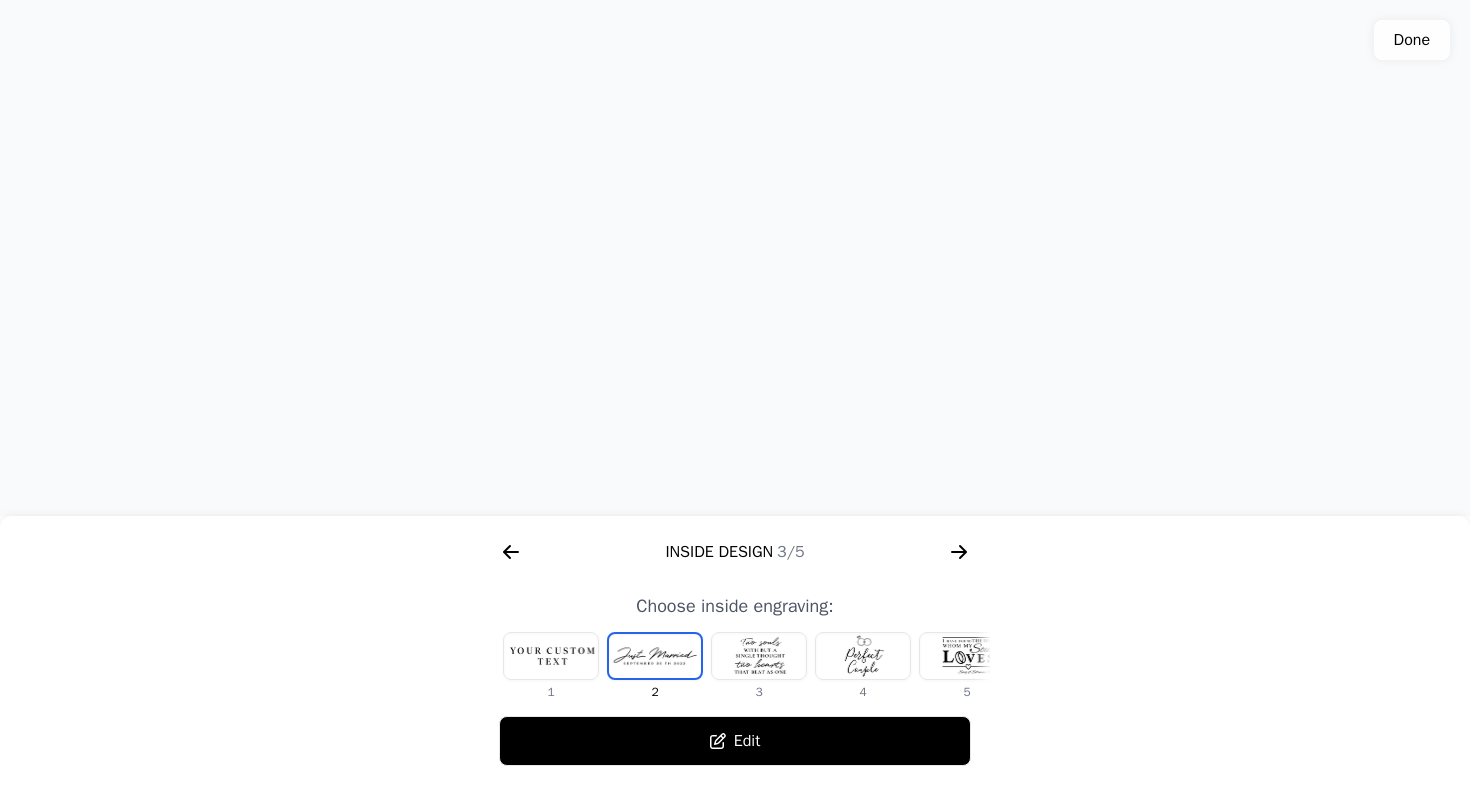 click at bounding box center [551, 656] 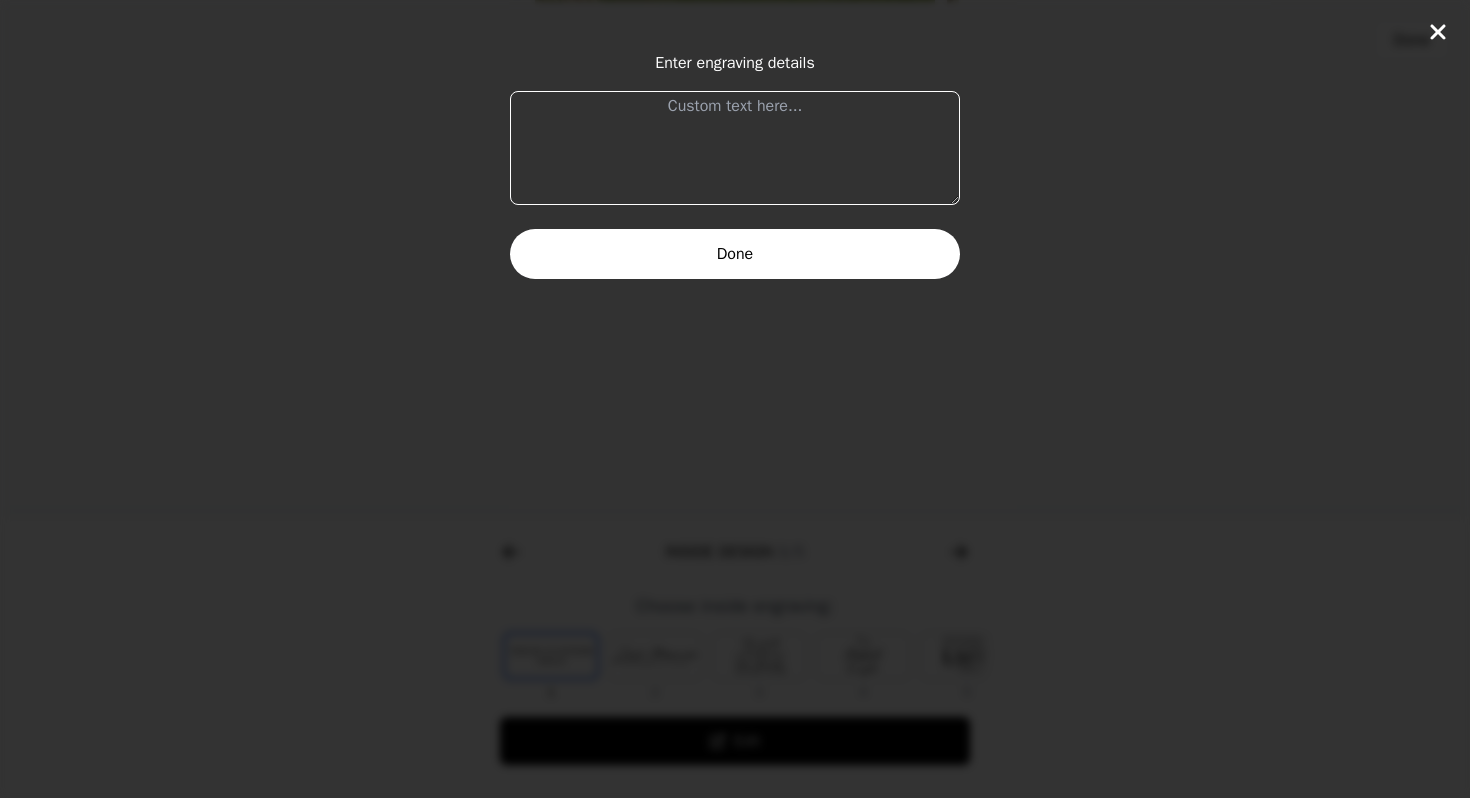 click at bounding box center (735, 148) 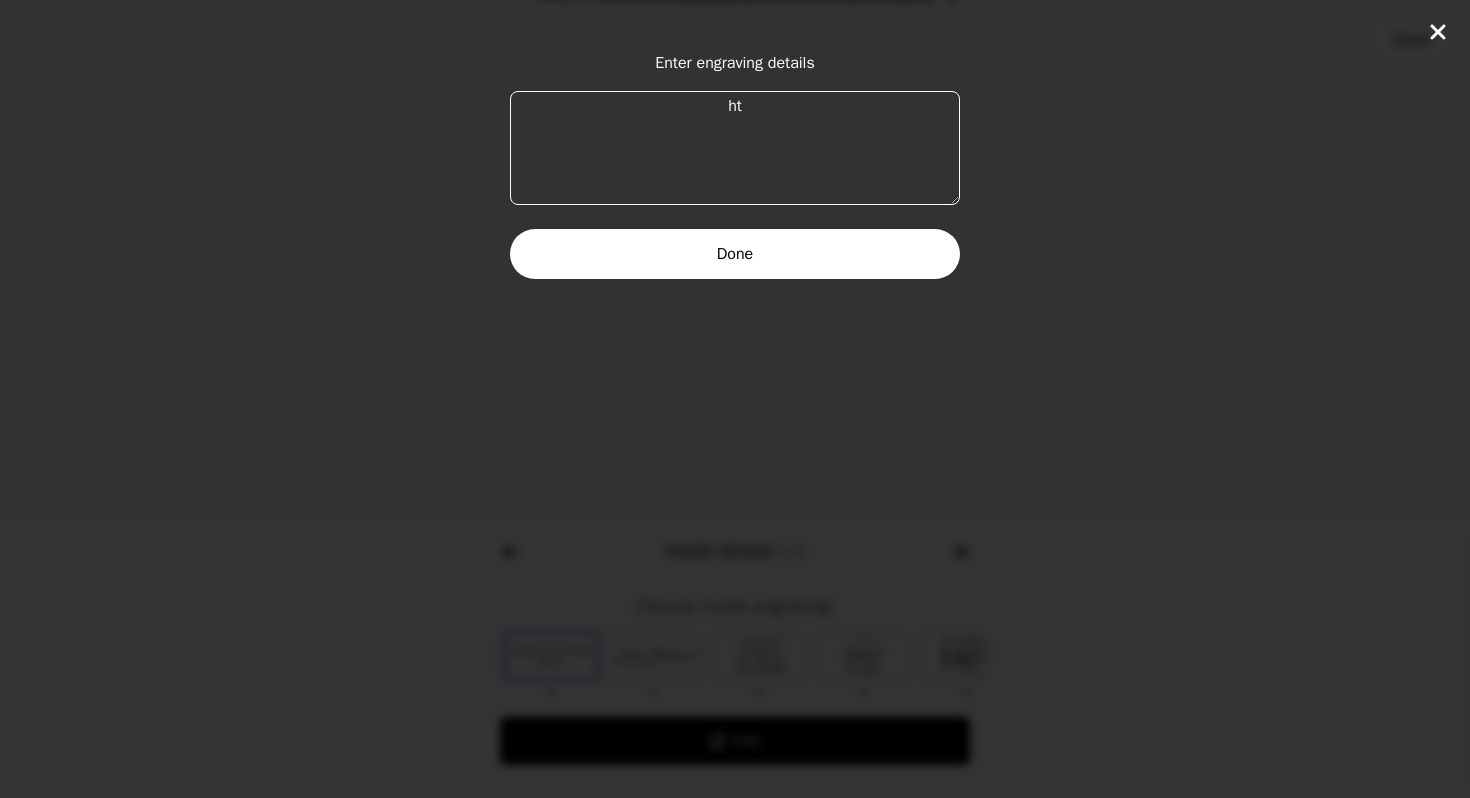 type on "h" 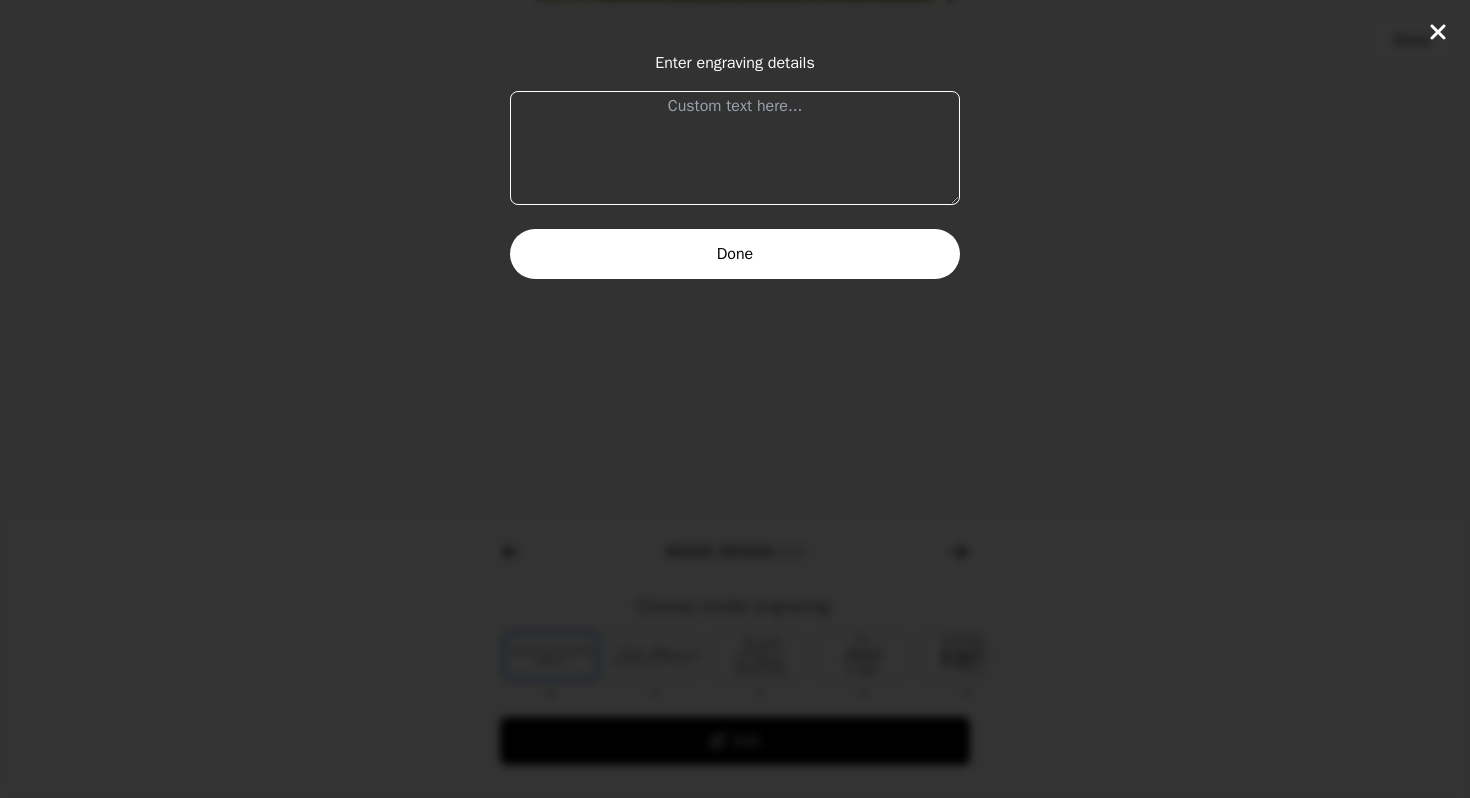 click at bounding box center (735, 148) 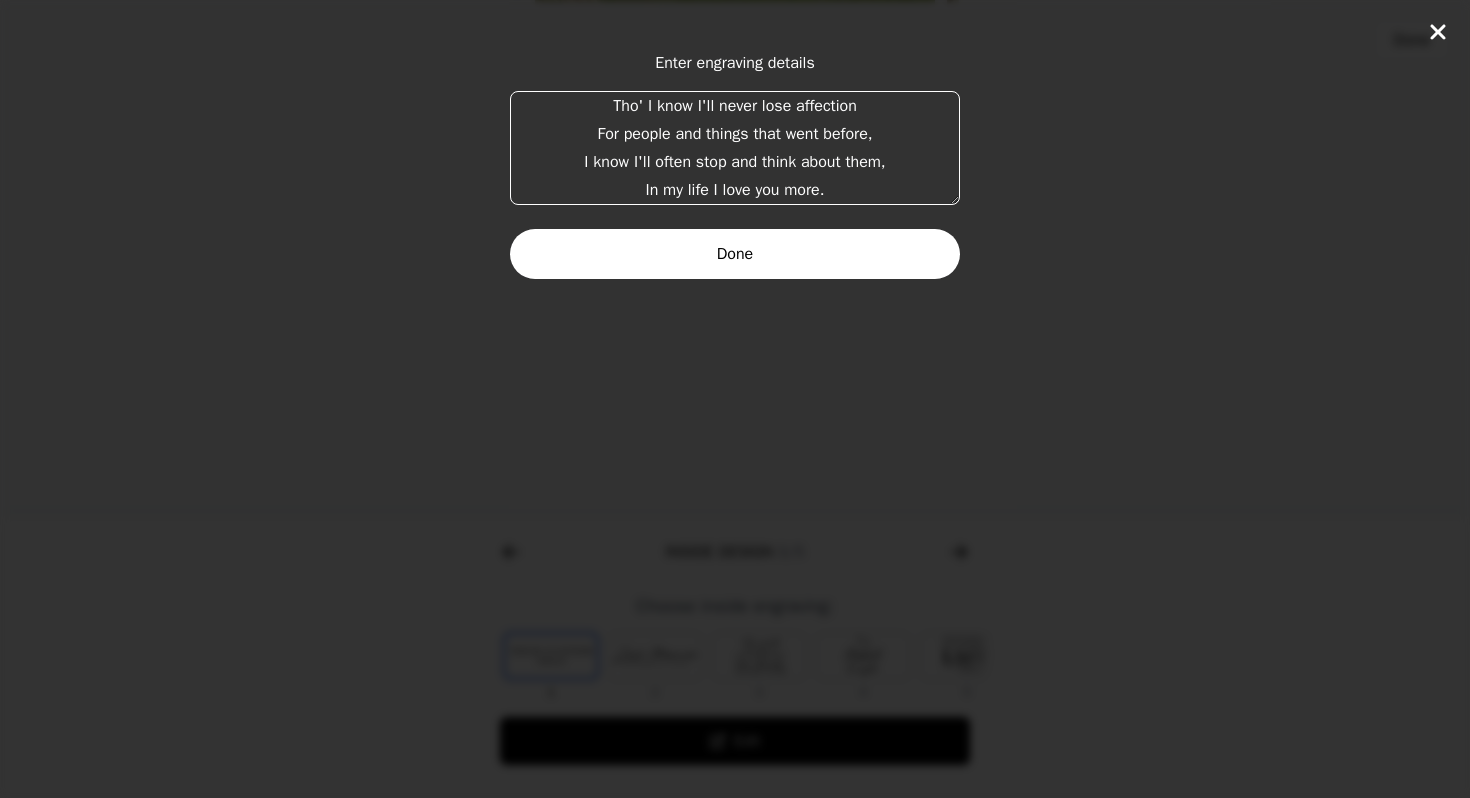 click on "Tho' I know I'll never lose affection
For people and things that went before,
I know I'll often stop and think about them,
In my life I love you more." at bounding box center (735, 148) 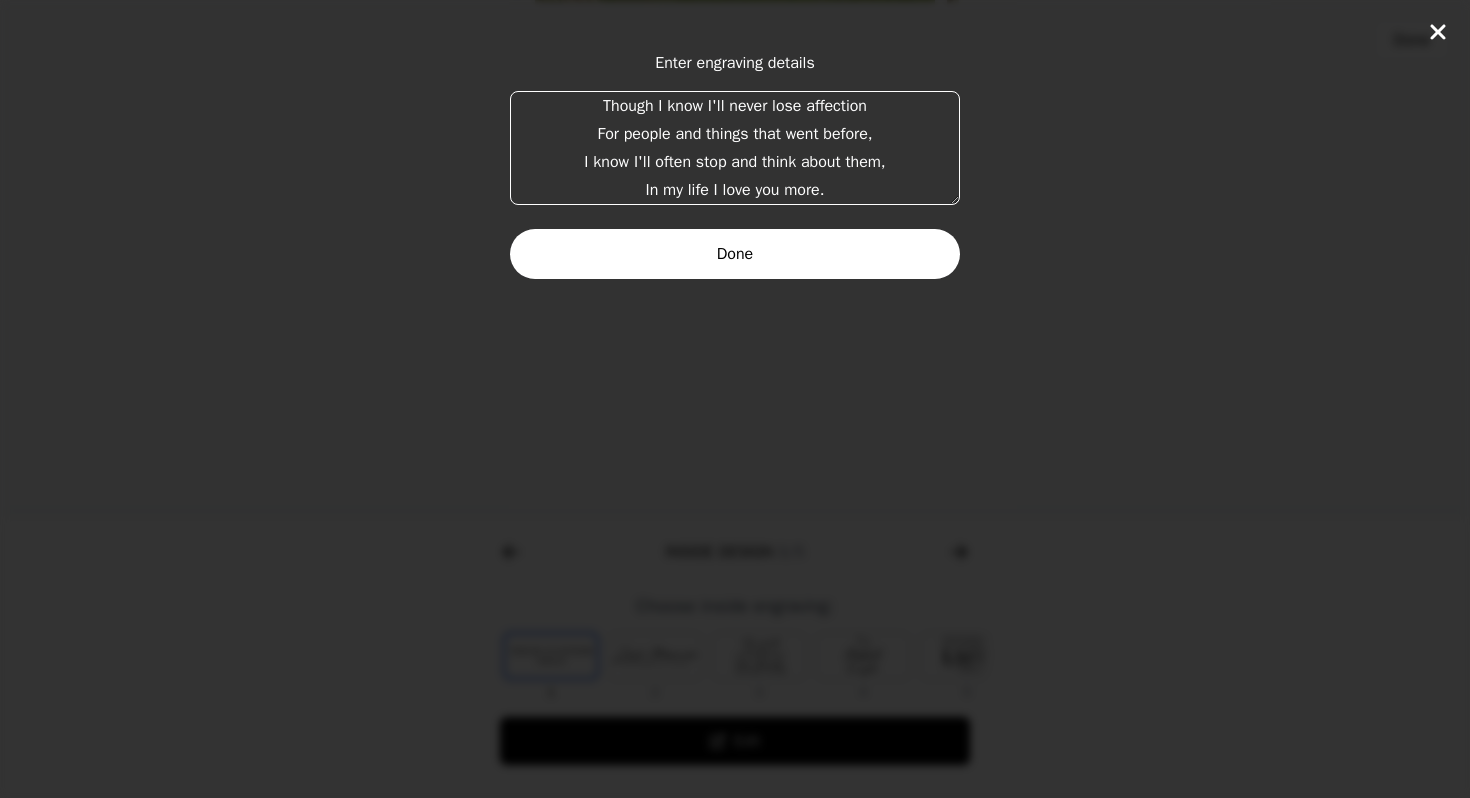 type on "Though I know I'll never lose affection
For people and things that went before,
I know I'll often stop and think about them,
In my life I love you more." 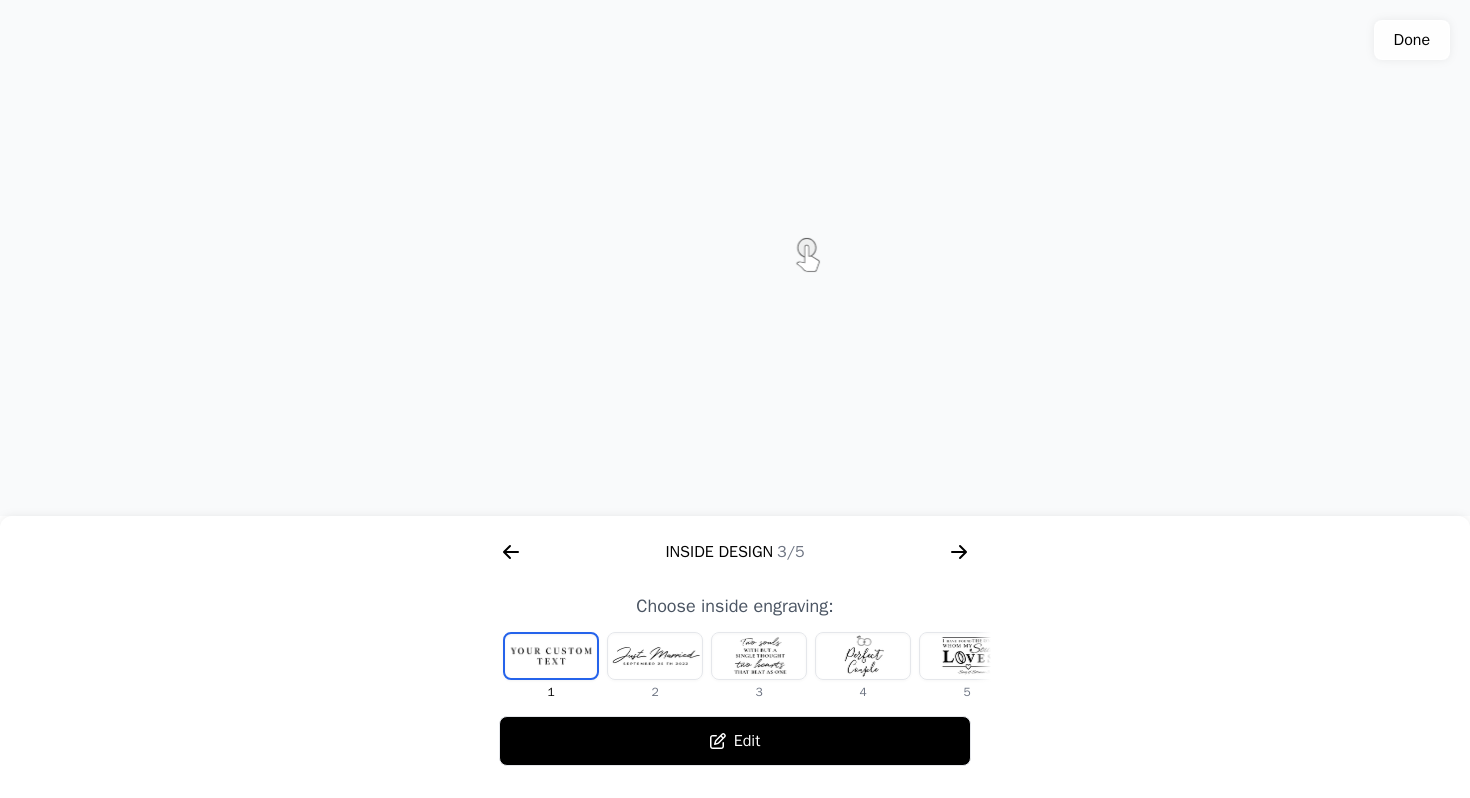click 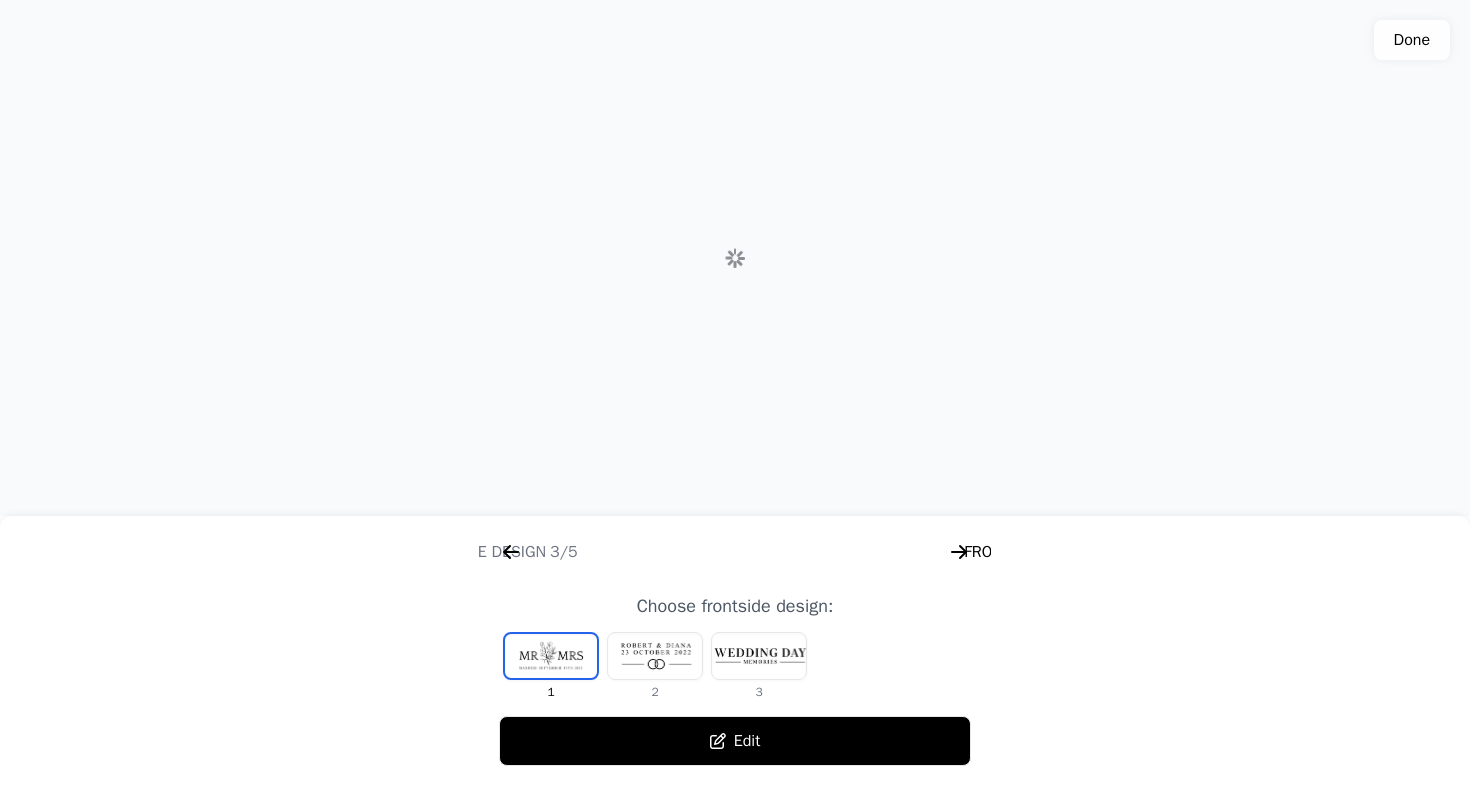scroll, scrollTop: 0, scrollLeft: 1792, axis: horizontal 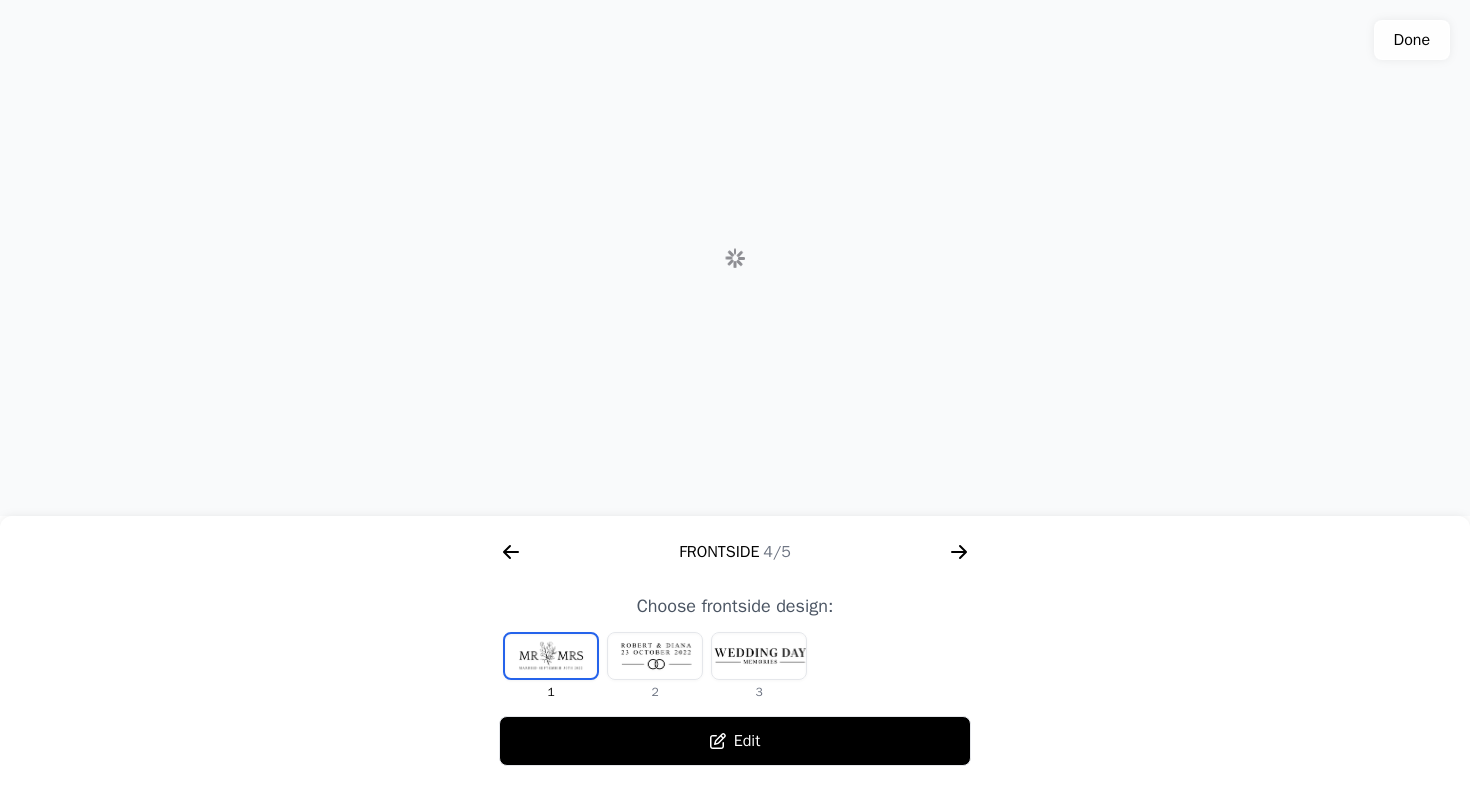 click at bounding box center [759, 656] 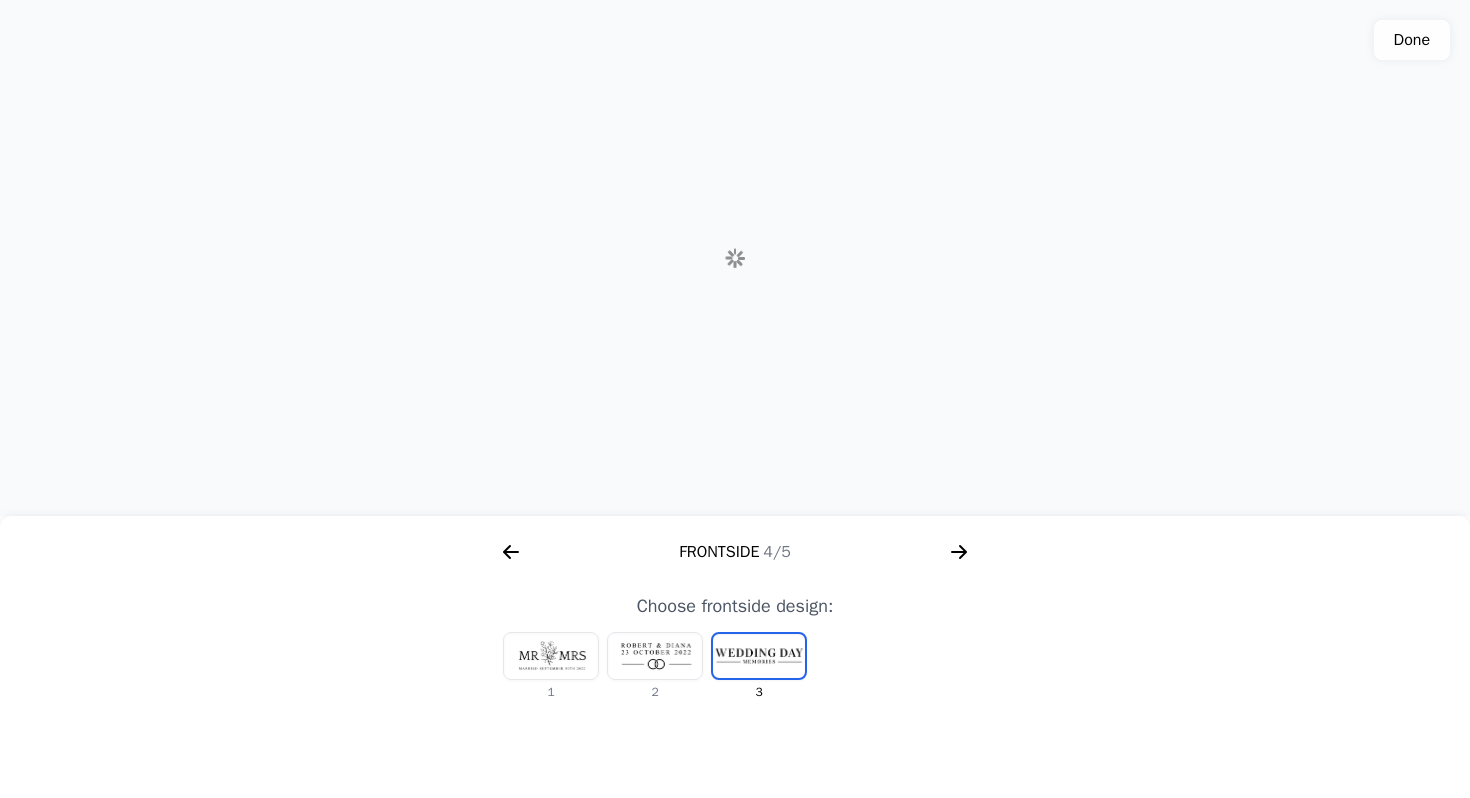 click at bounding box center [759, 656] 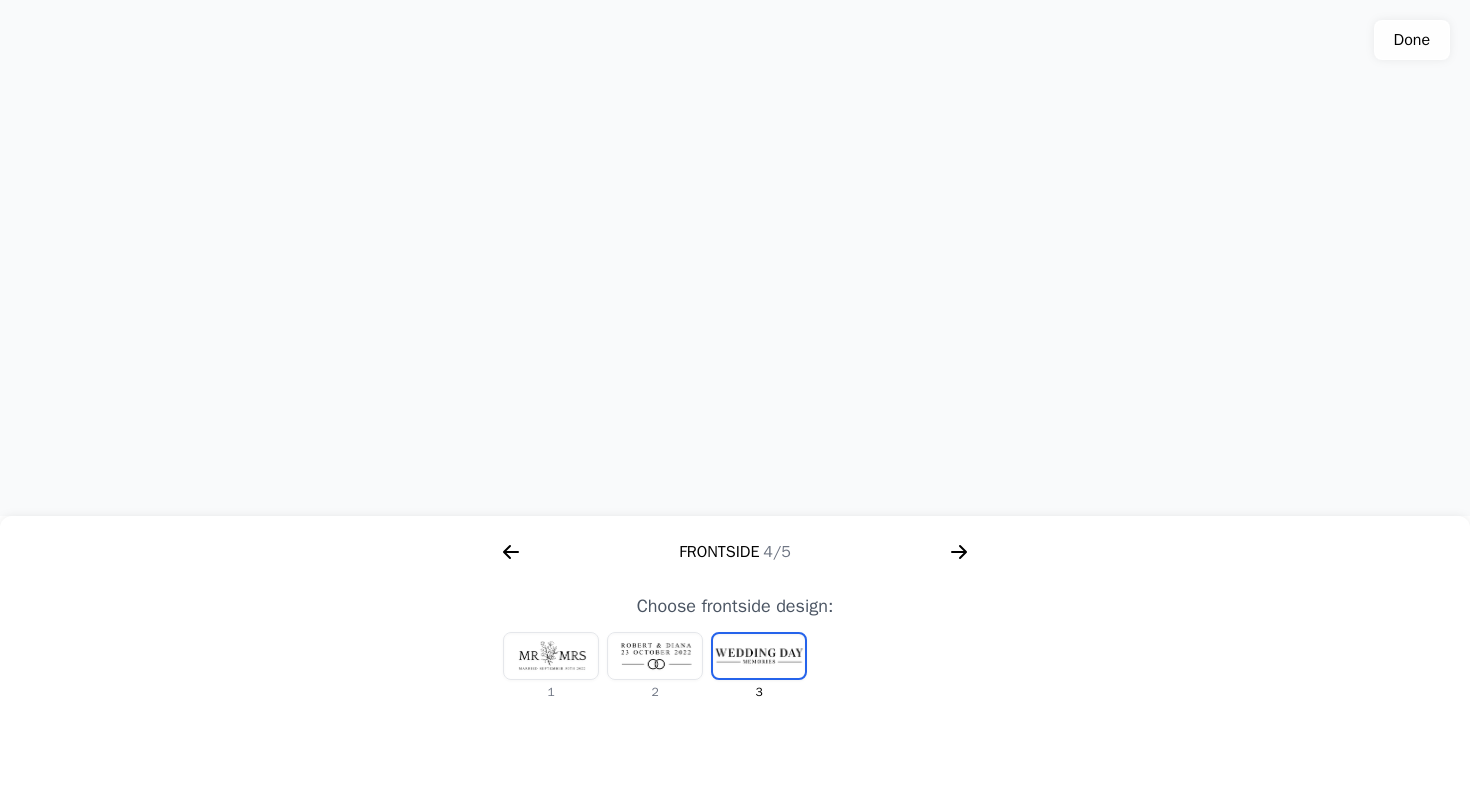 click at bounding box center [655, 656] 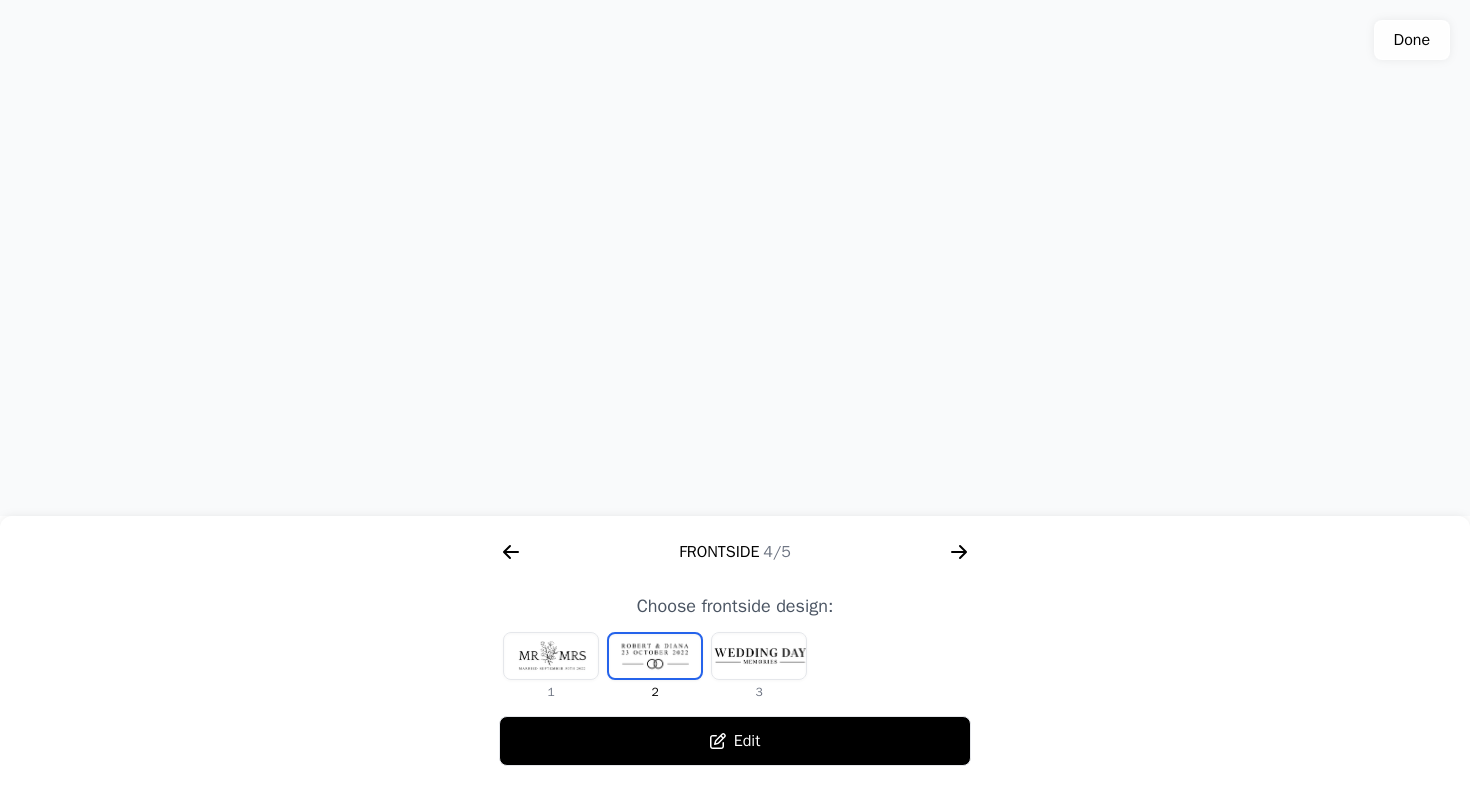 click 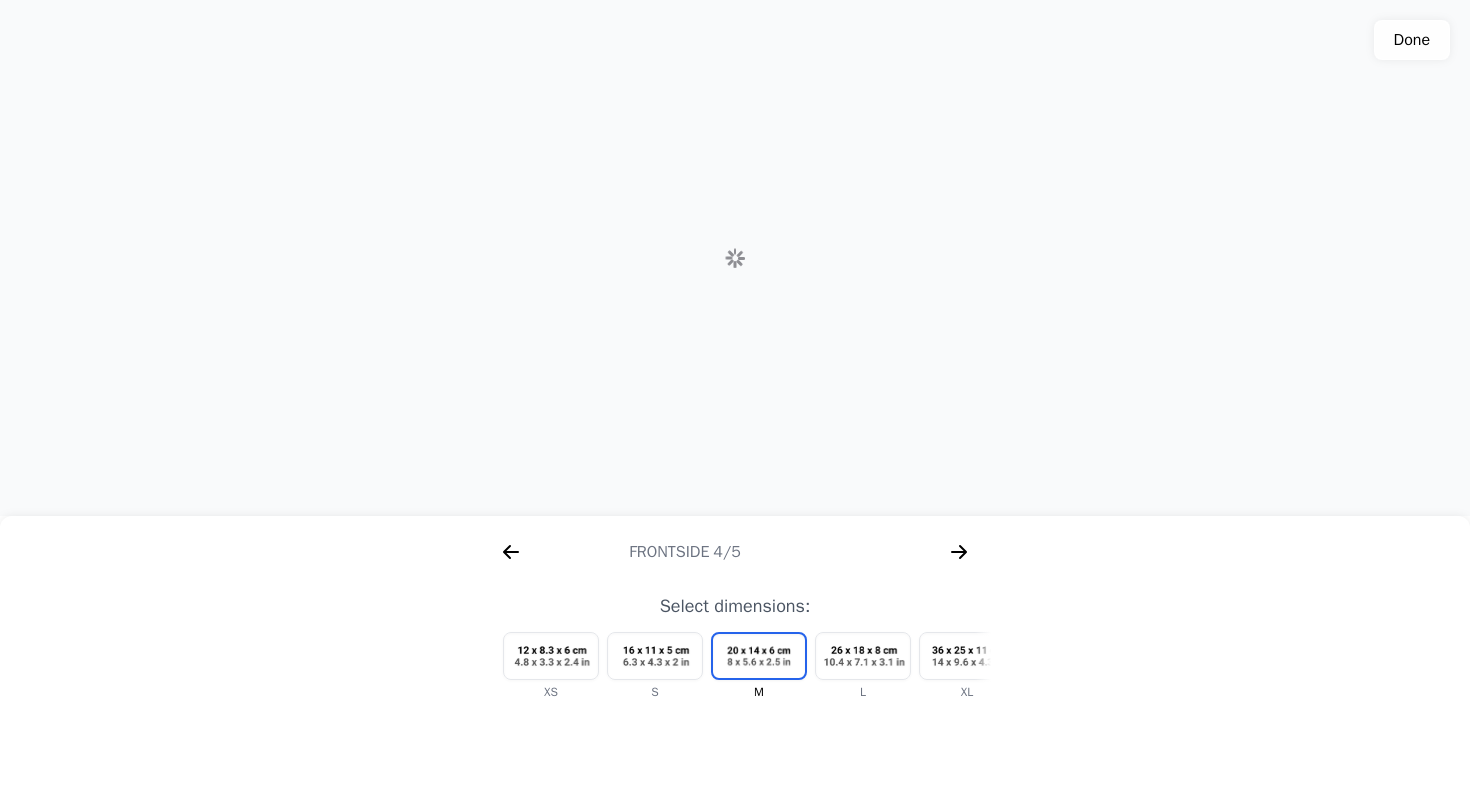 scroll, scrollTop: 0, scrollLeft: 1967, axis: horizontal 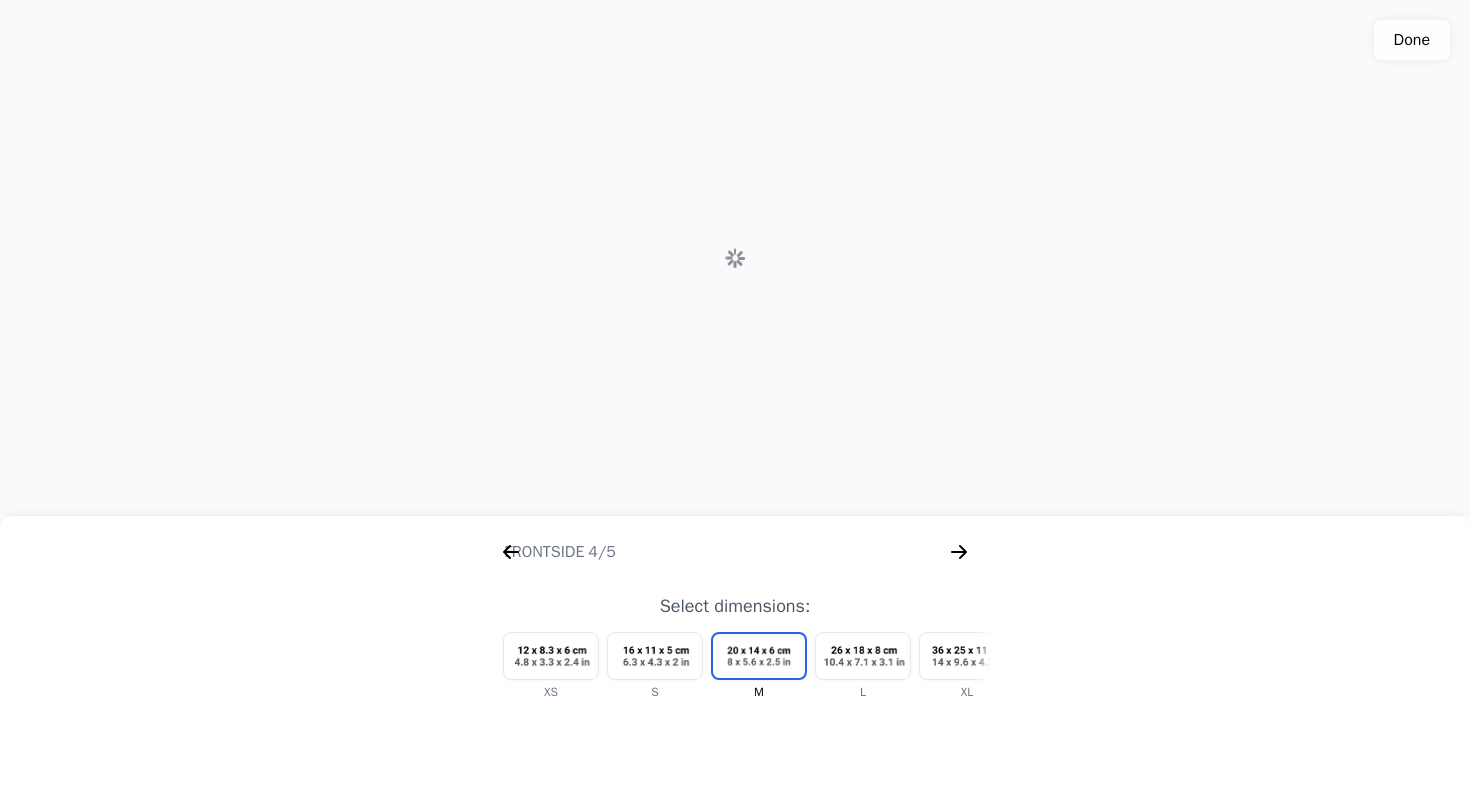 click at bounding box center (967, 656) 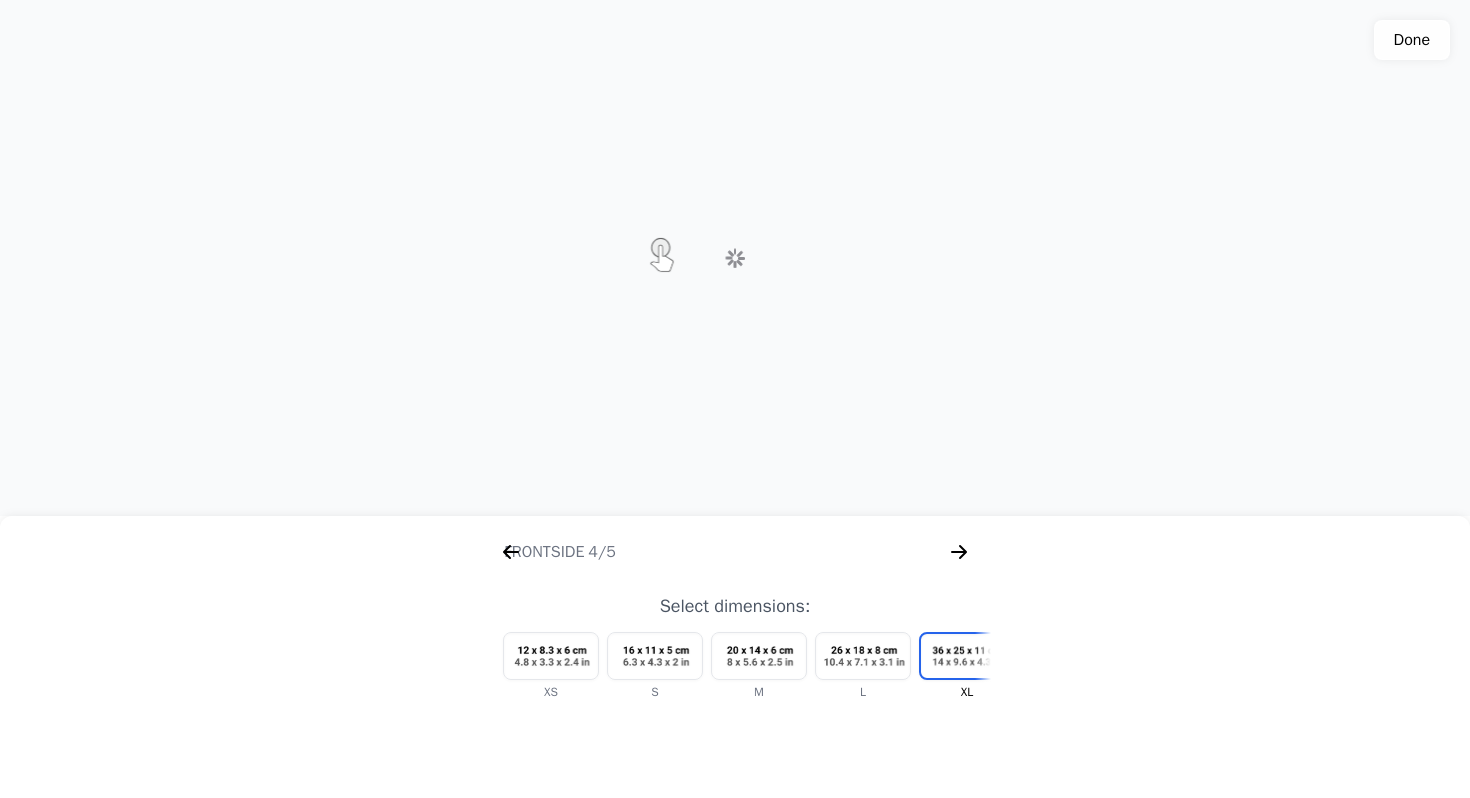 scroll, scrollTop: 0, scrollLeft: 2304, axis: horizontal 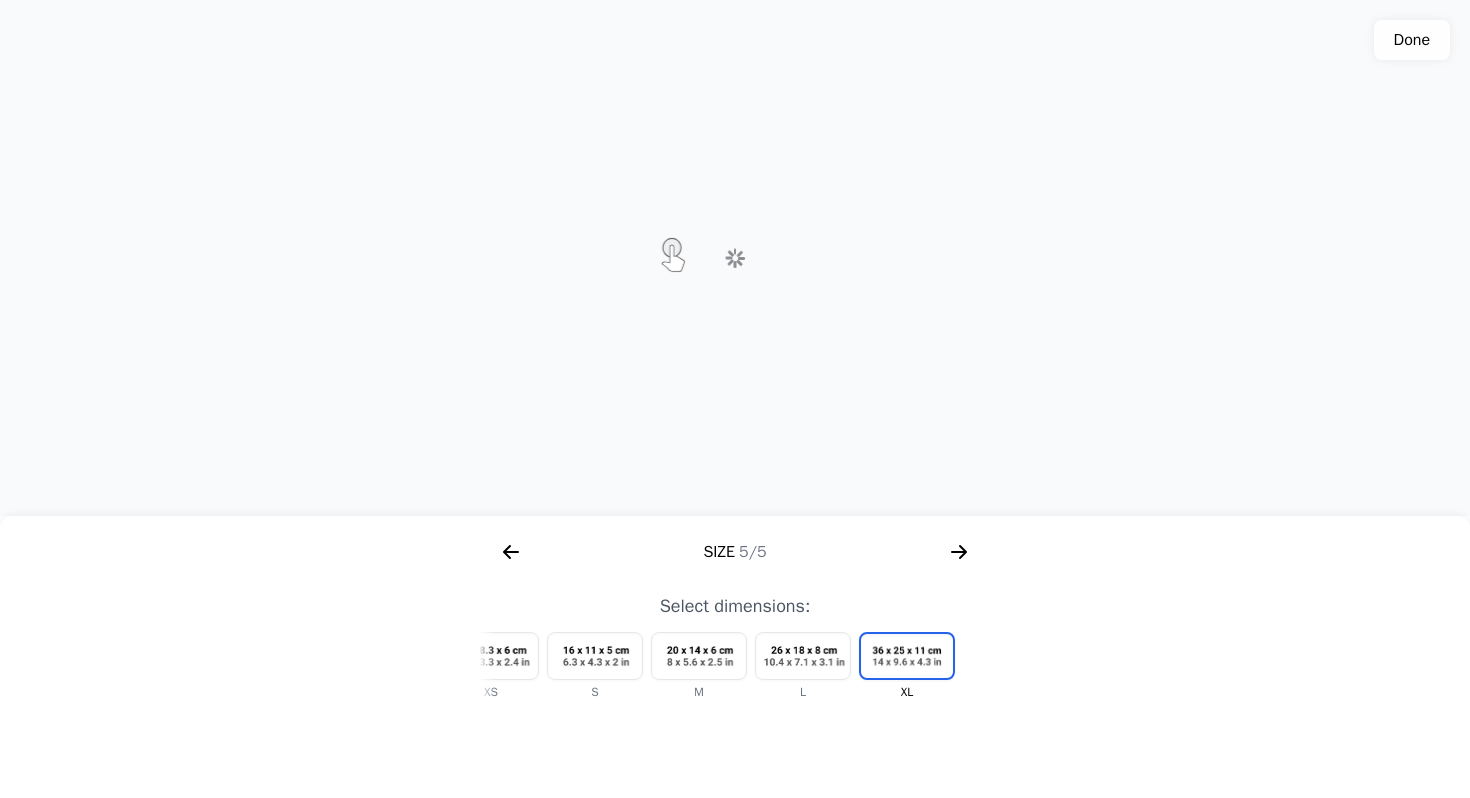 click 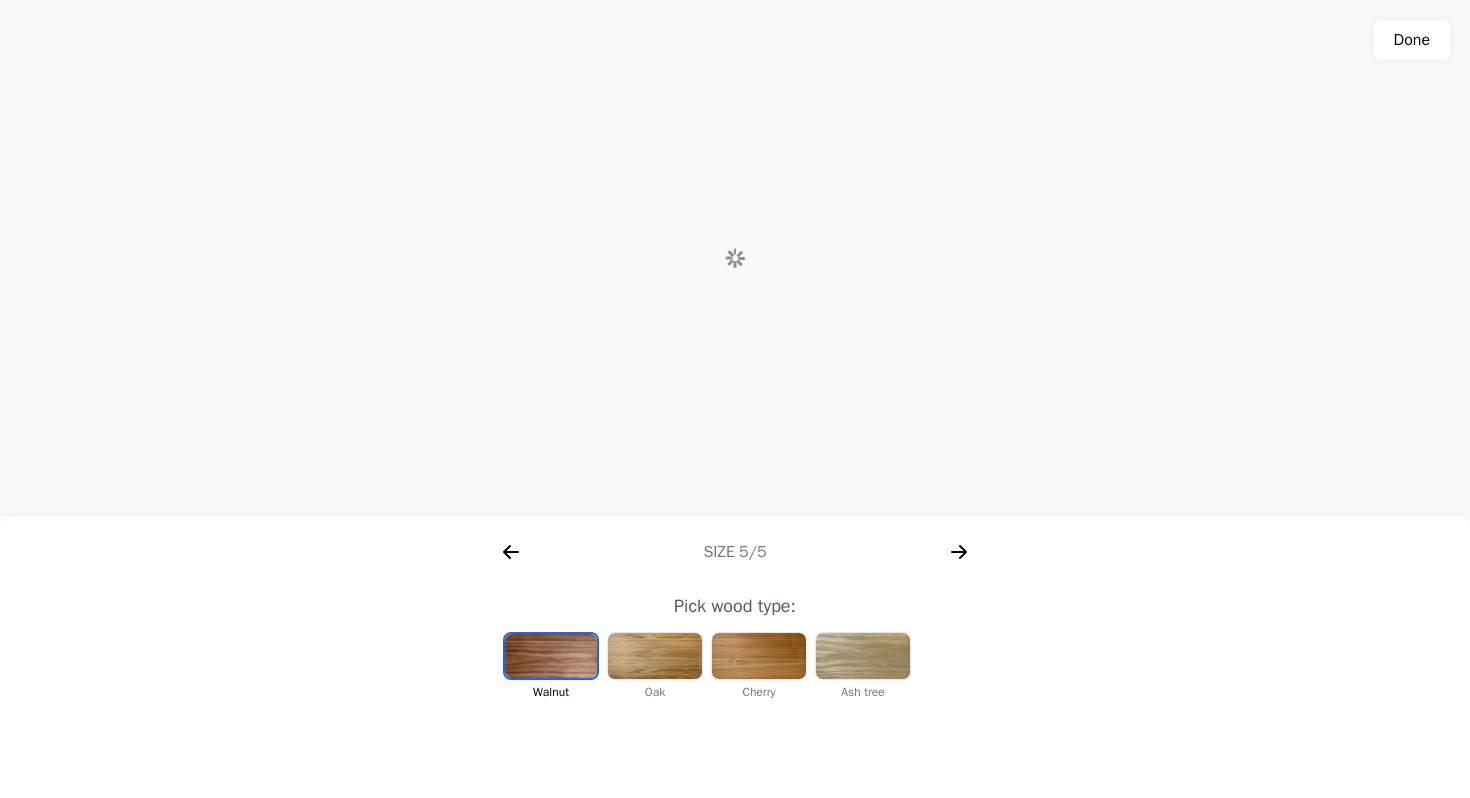 scroll, scrollTop: 0, scrollLeft: 1113, axis: horizontal 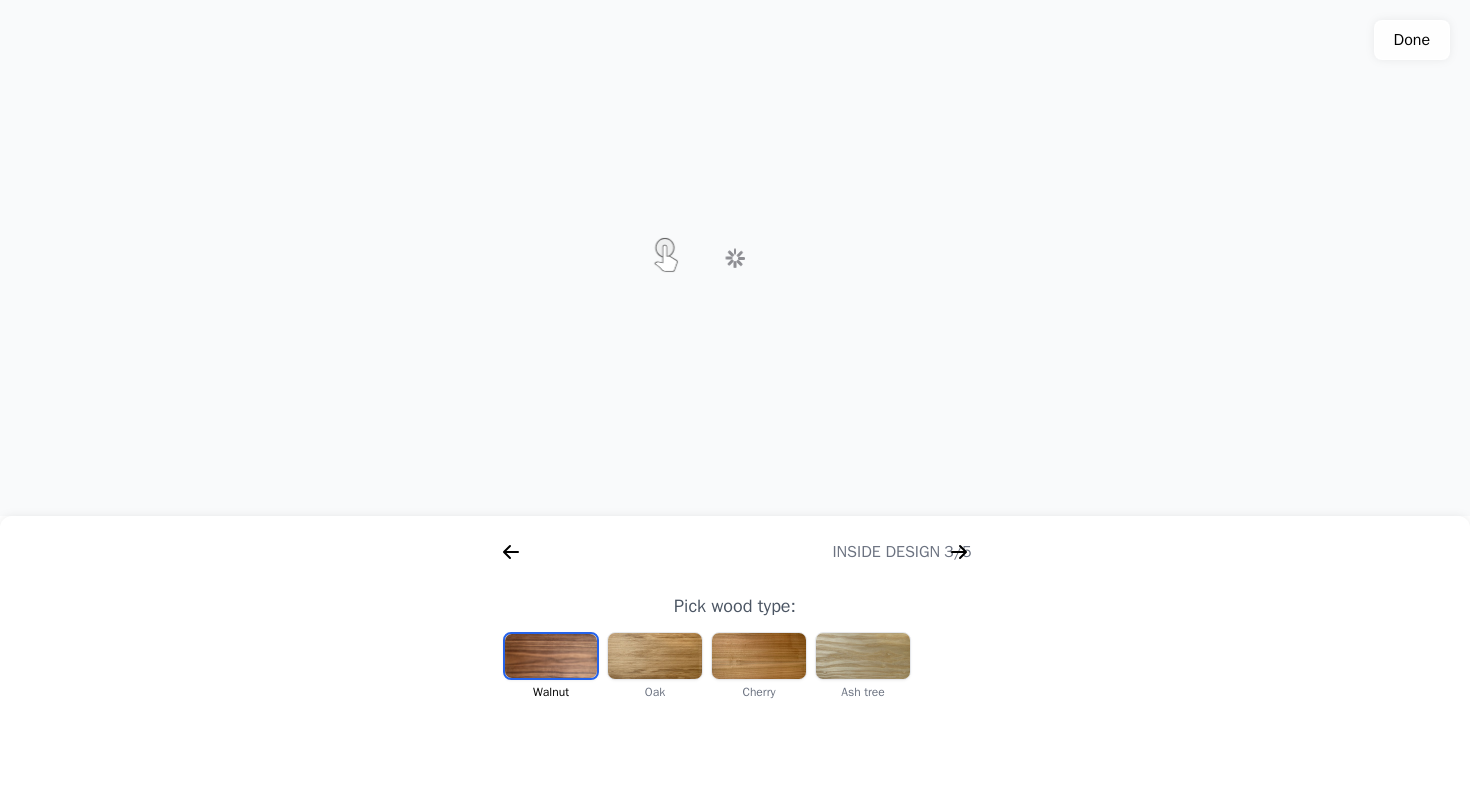 click on "Done" 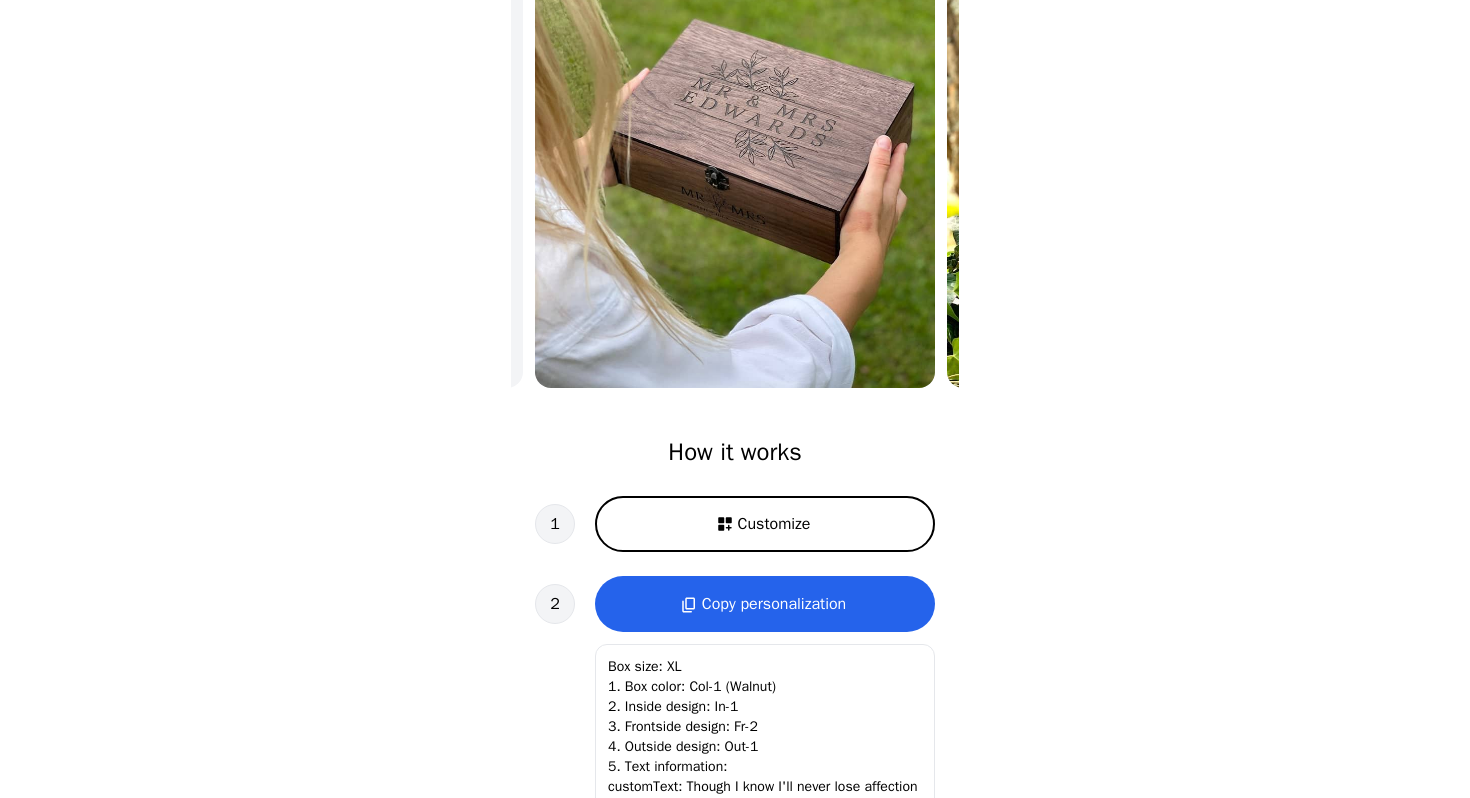 scroll, scrollTop: 273, scrollLeft: 0, axis: vertical 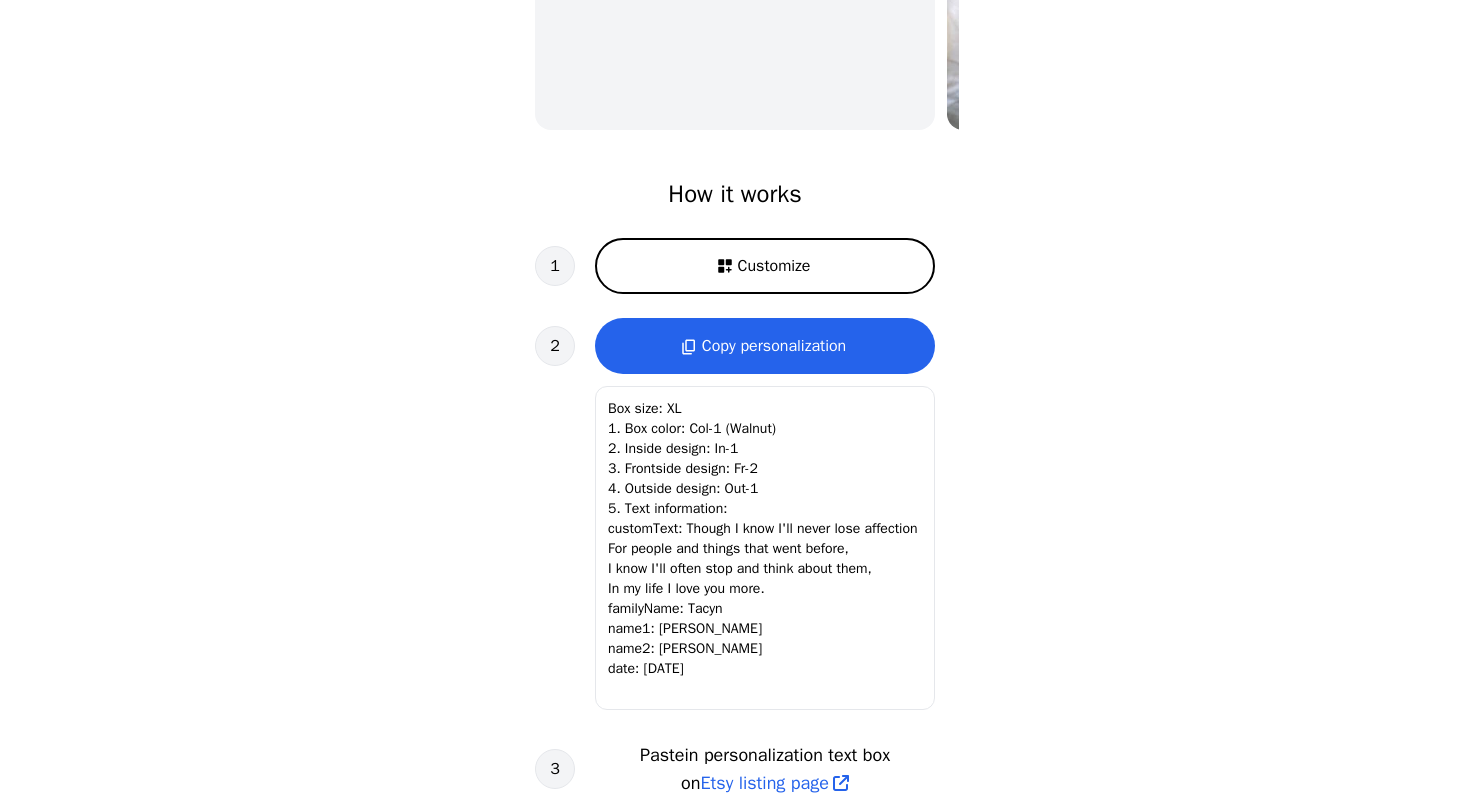 click on "Customize" at bounding box center [774, 266] 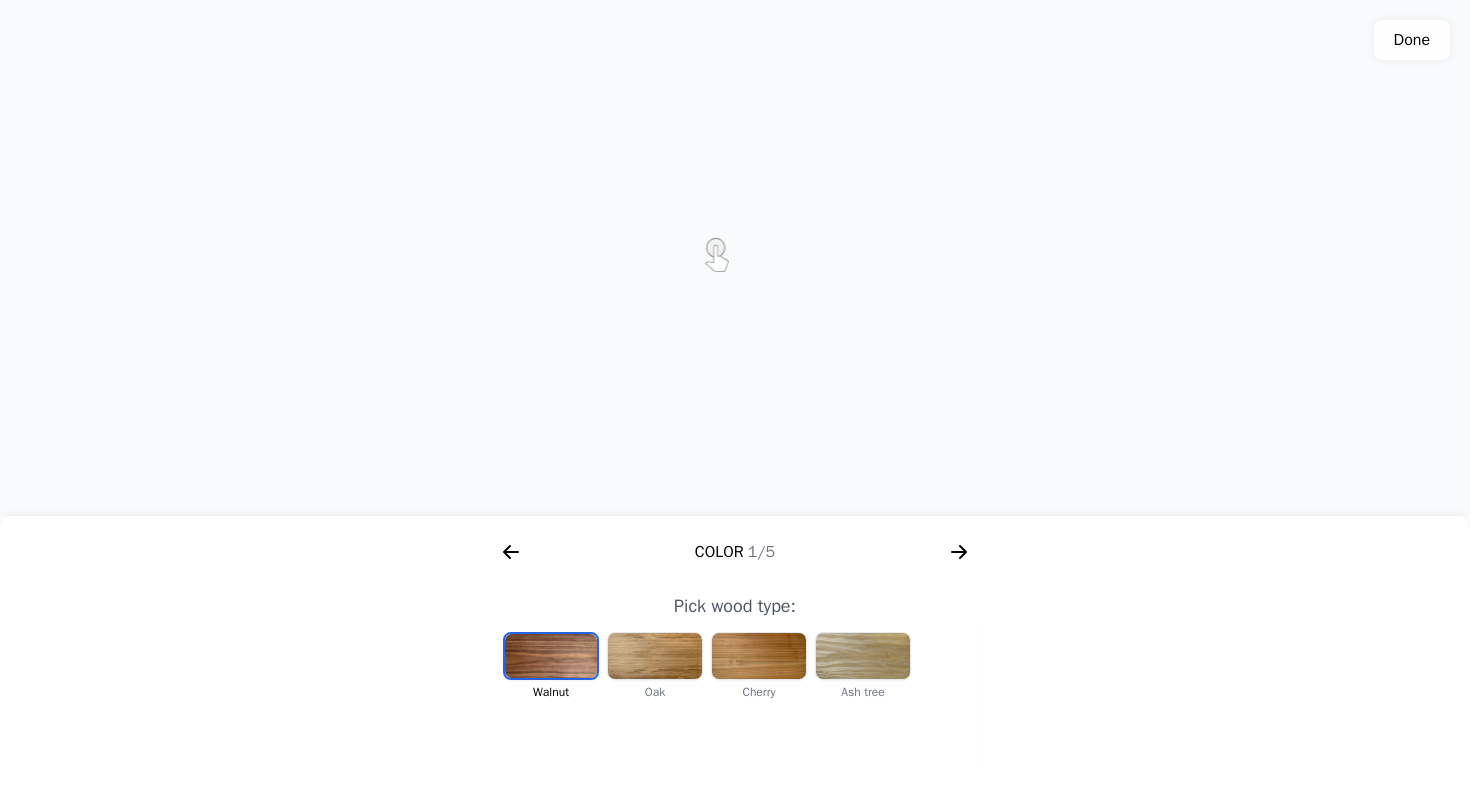 click 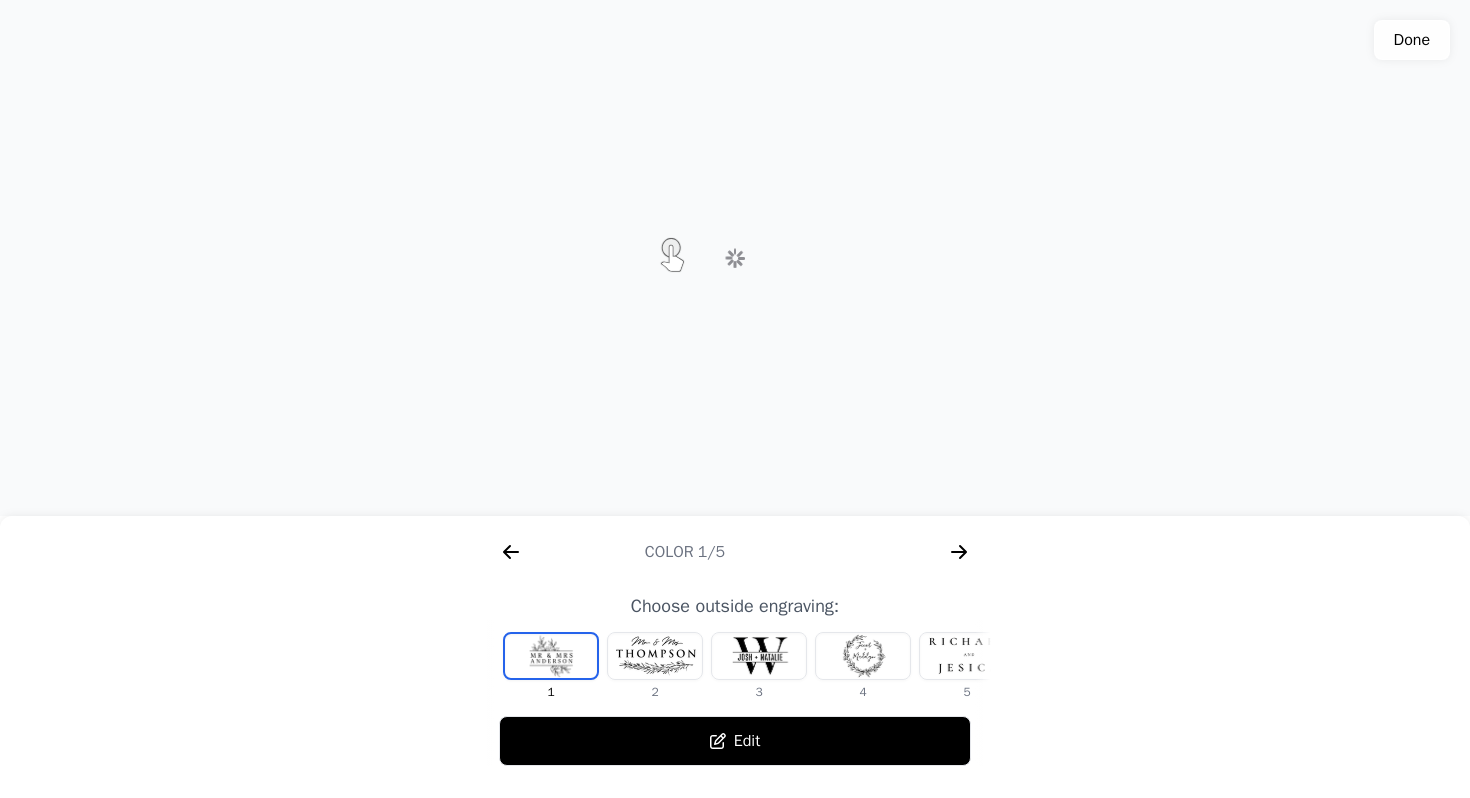 scroll, scrollTop: 0, scrollLeft: 382, axis: horizontal 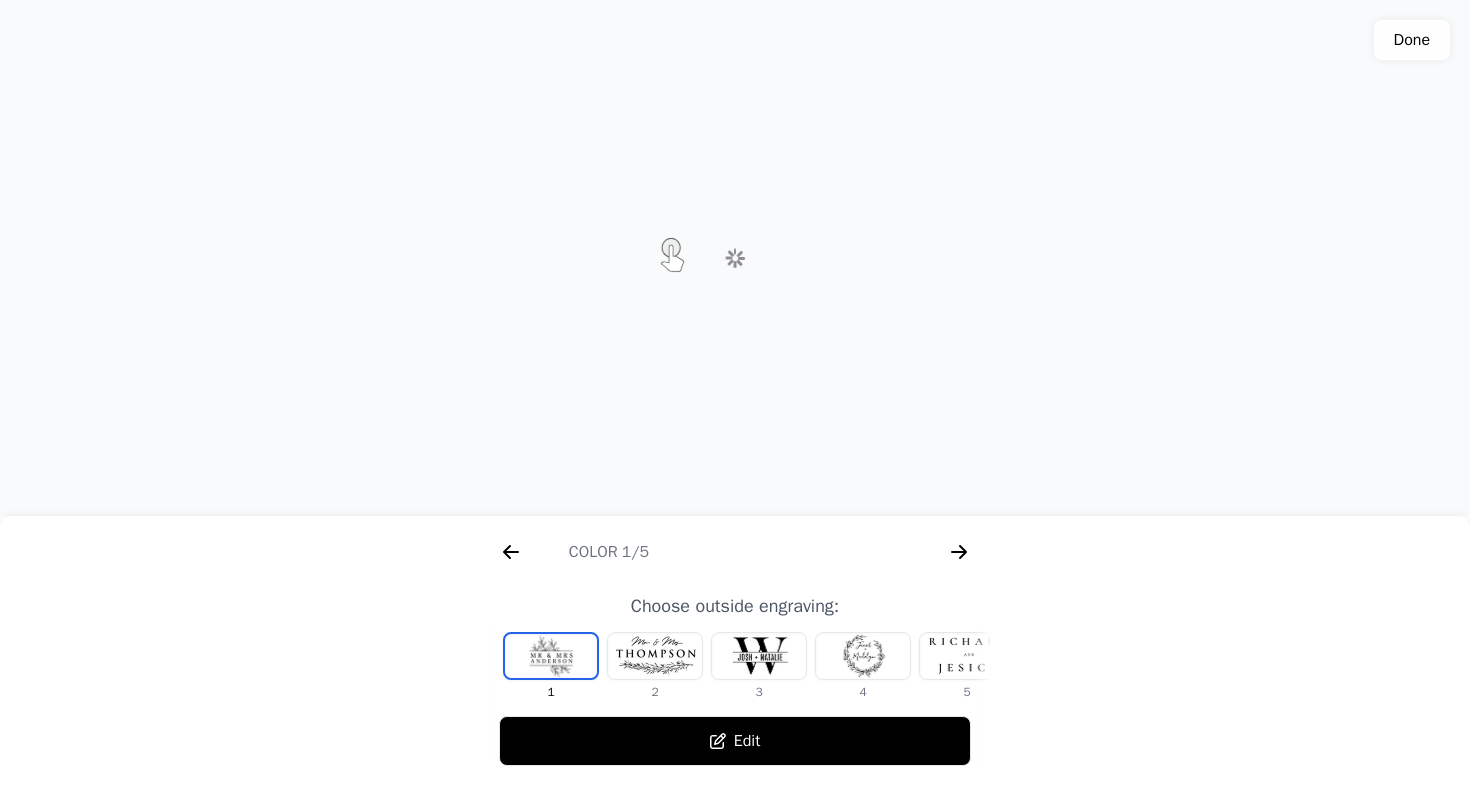 click 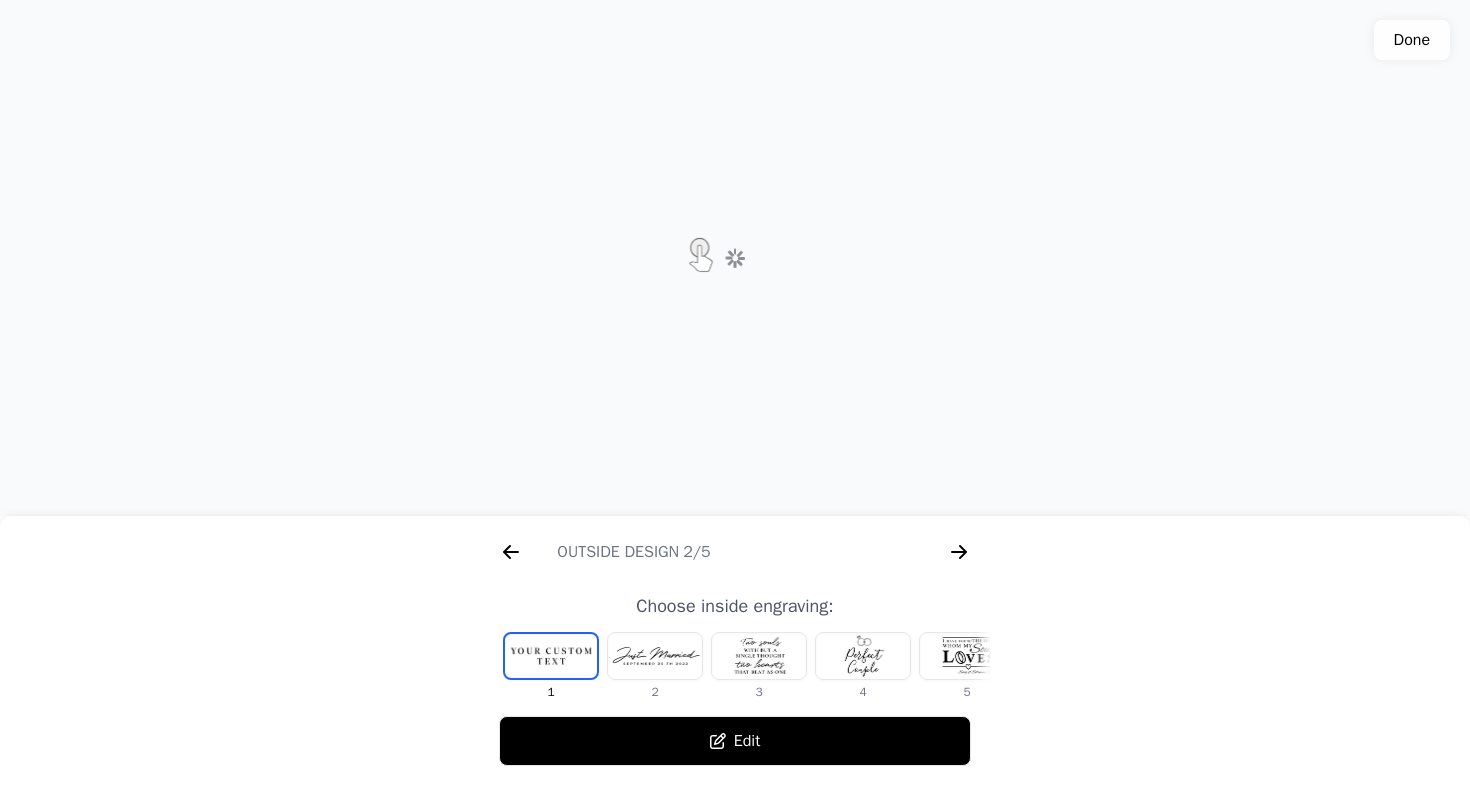 scroll, scrollTop: 0, scrollLeft: 1250, axis: horizontal 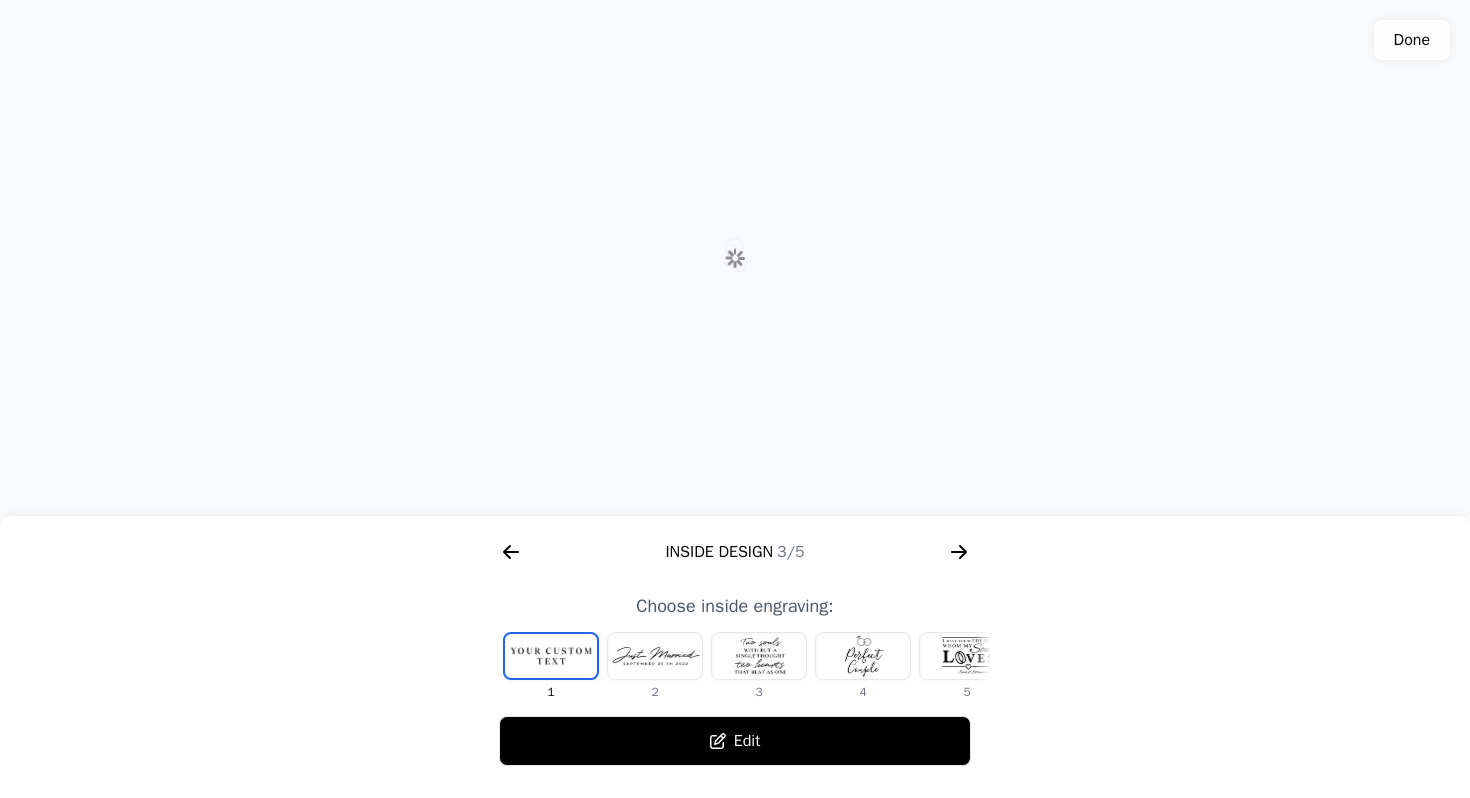 click 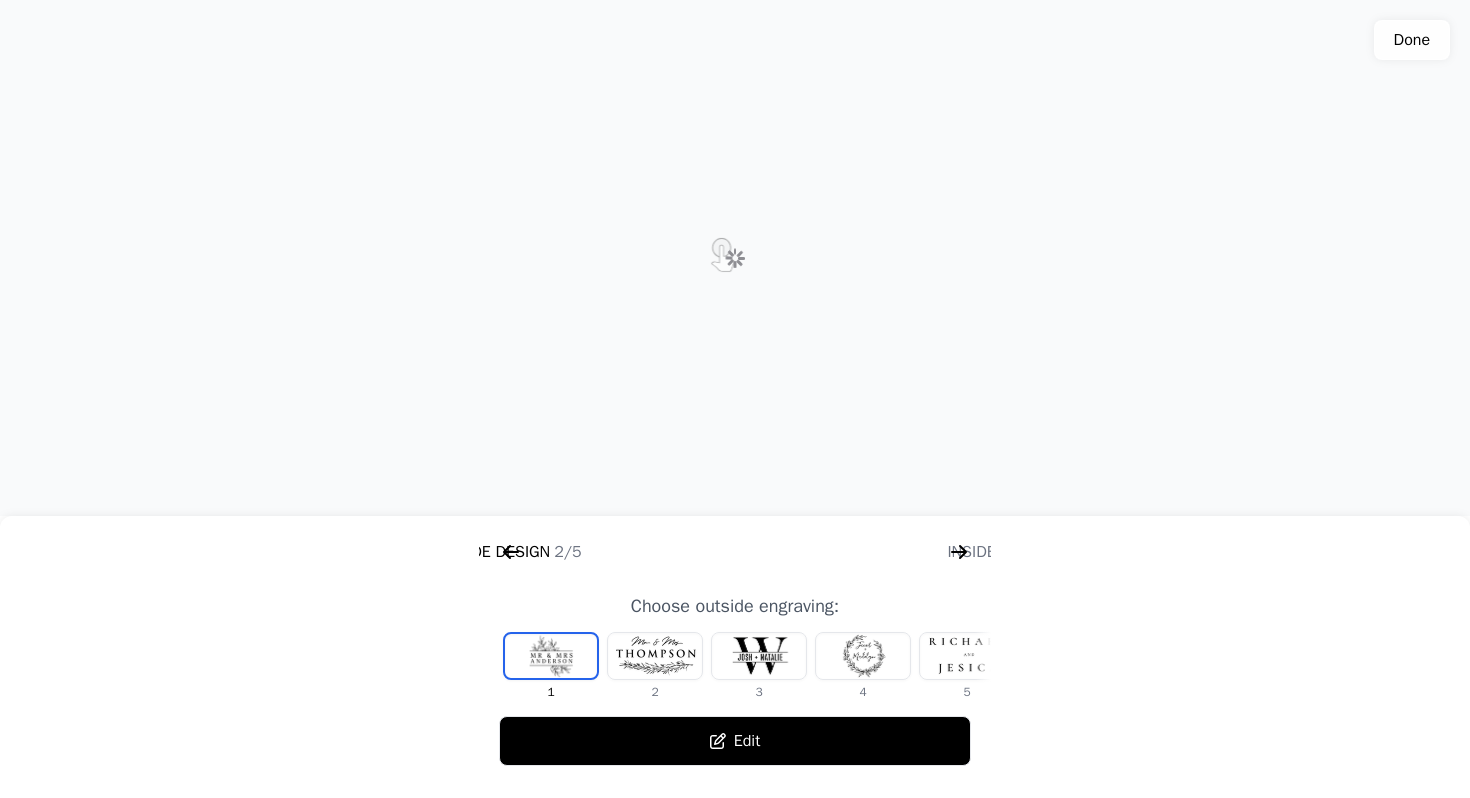 scroll, scrollTop: 0, scrollLeft: 768, axis: horizontal 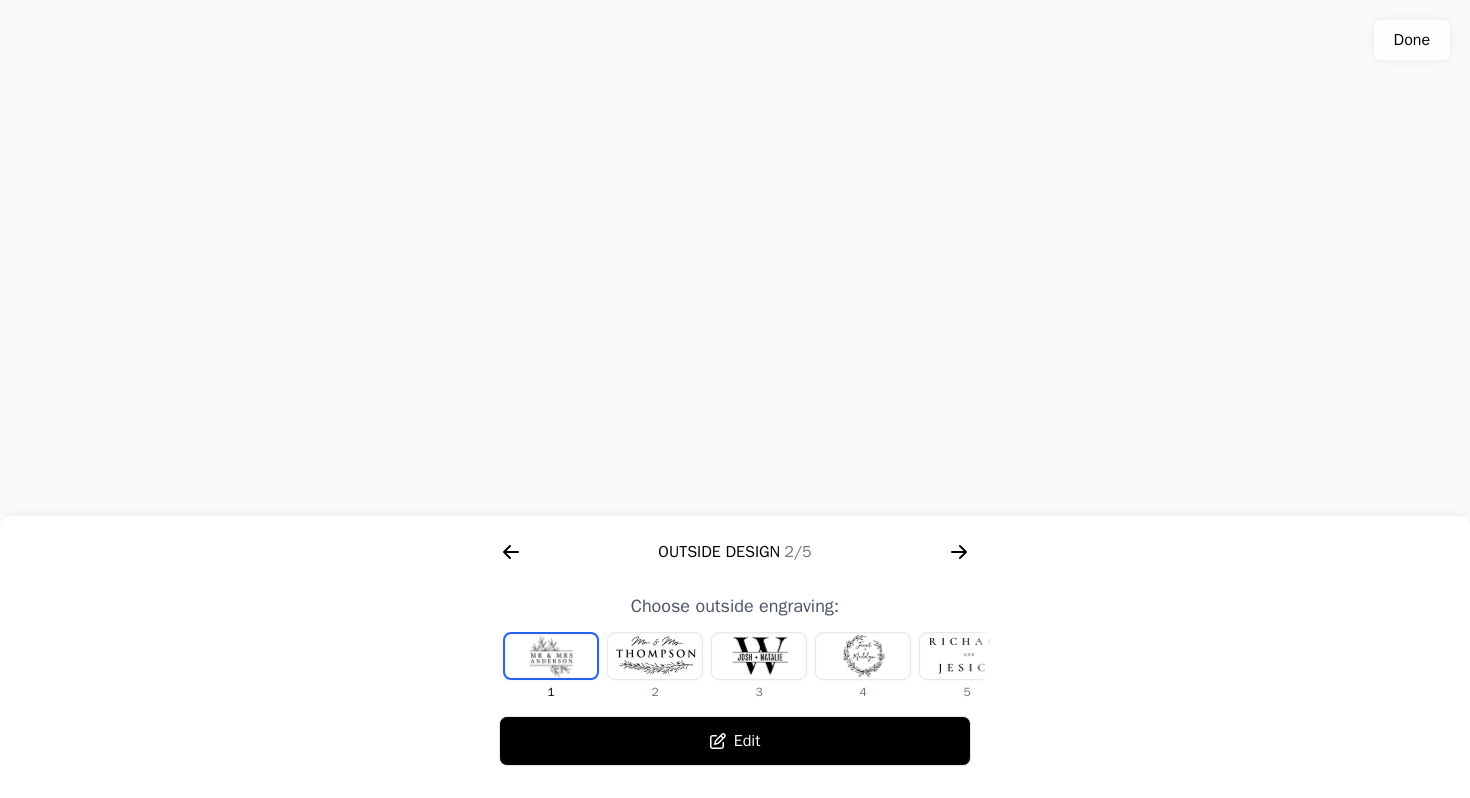 click 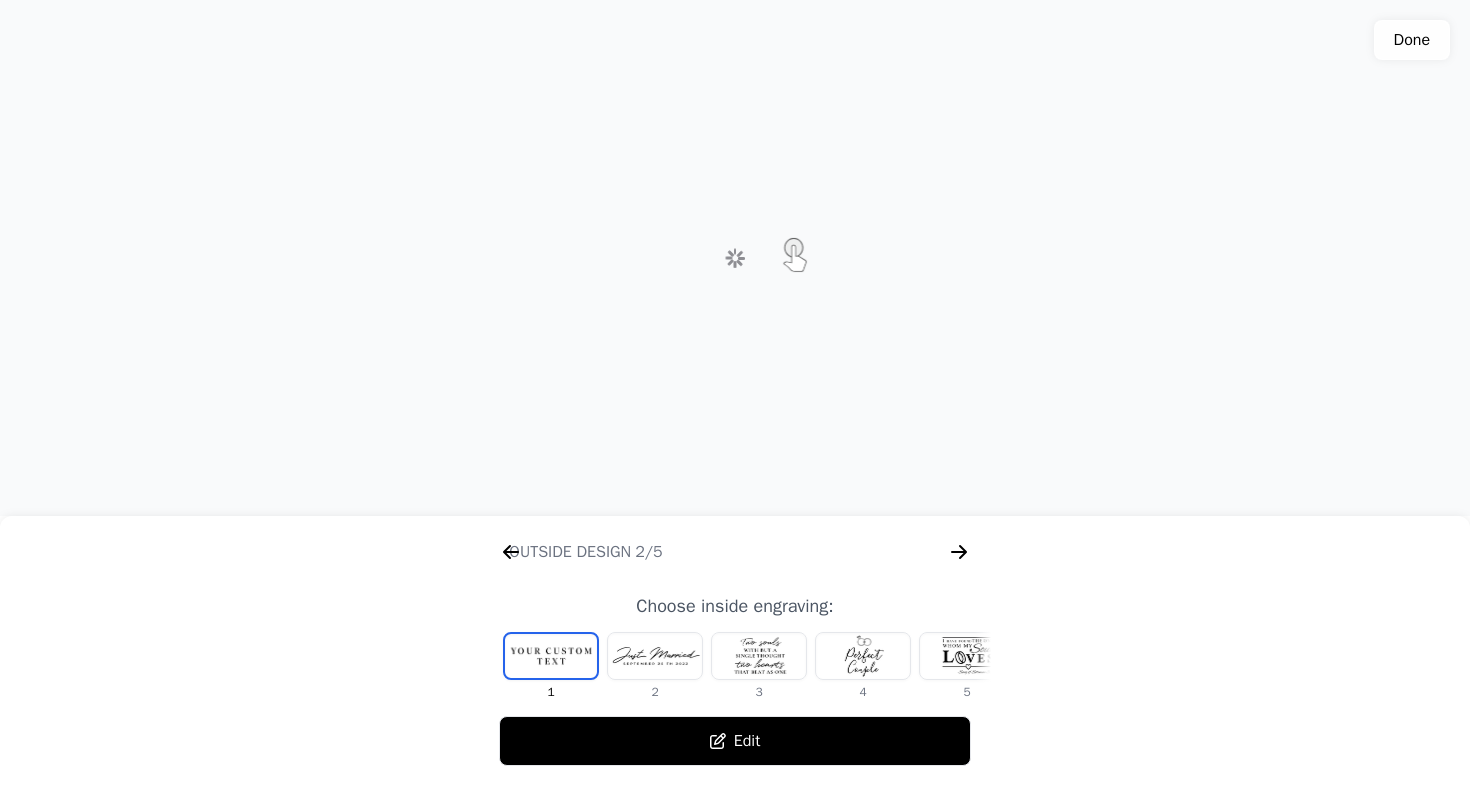 scroll, scrollTop: 0, scrollLeft: 1280, axis: horizontal 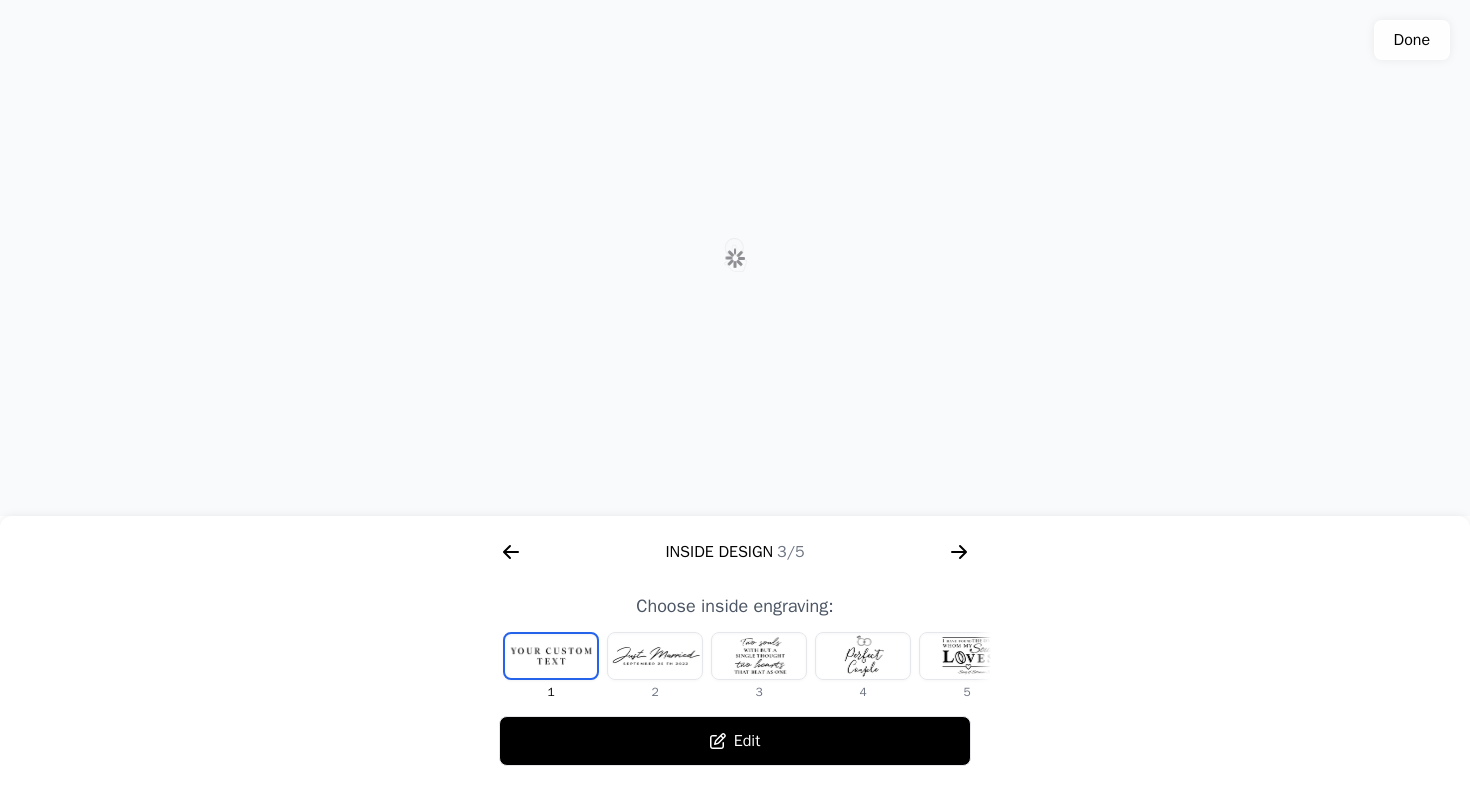 click 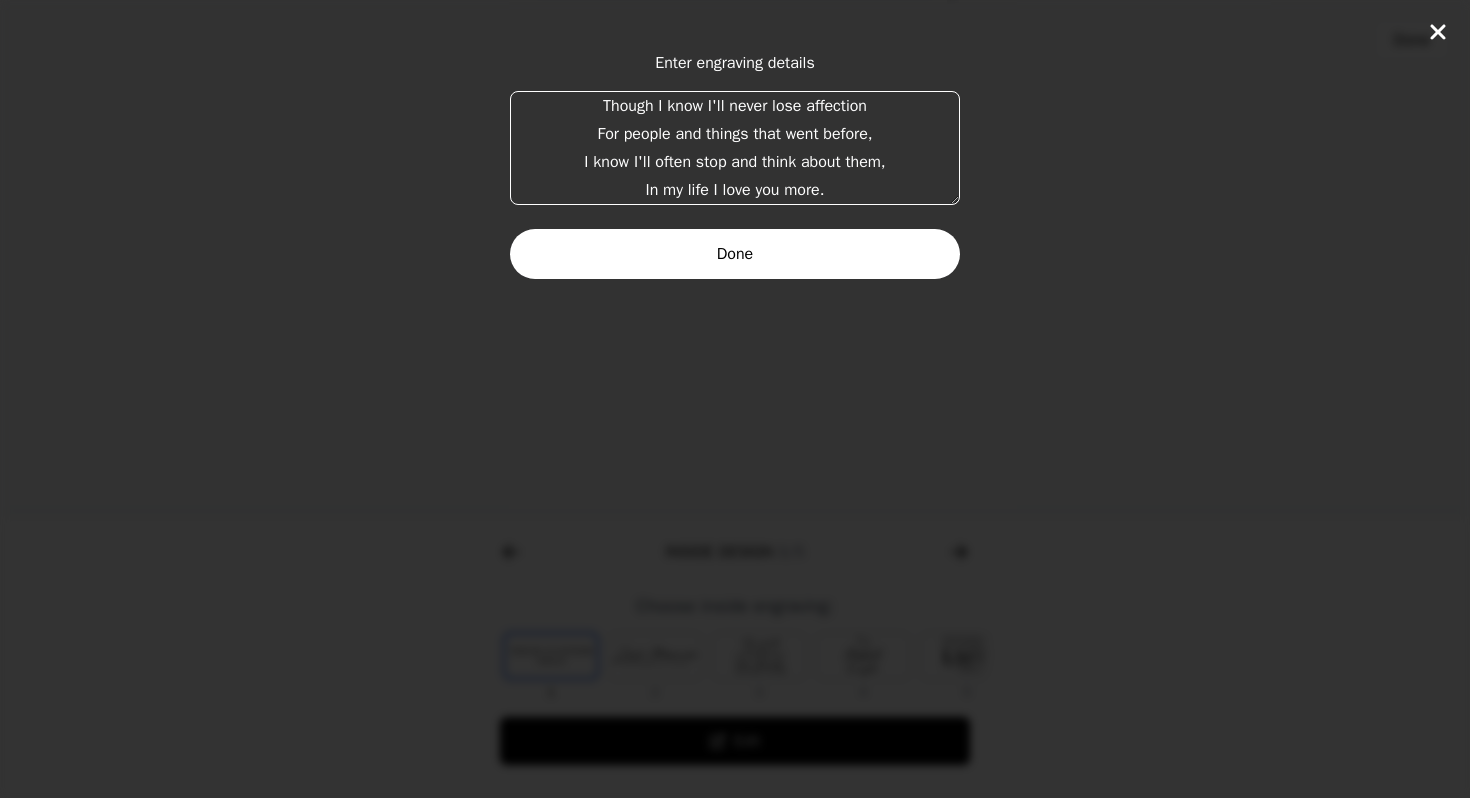 click 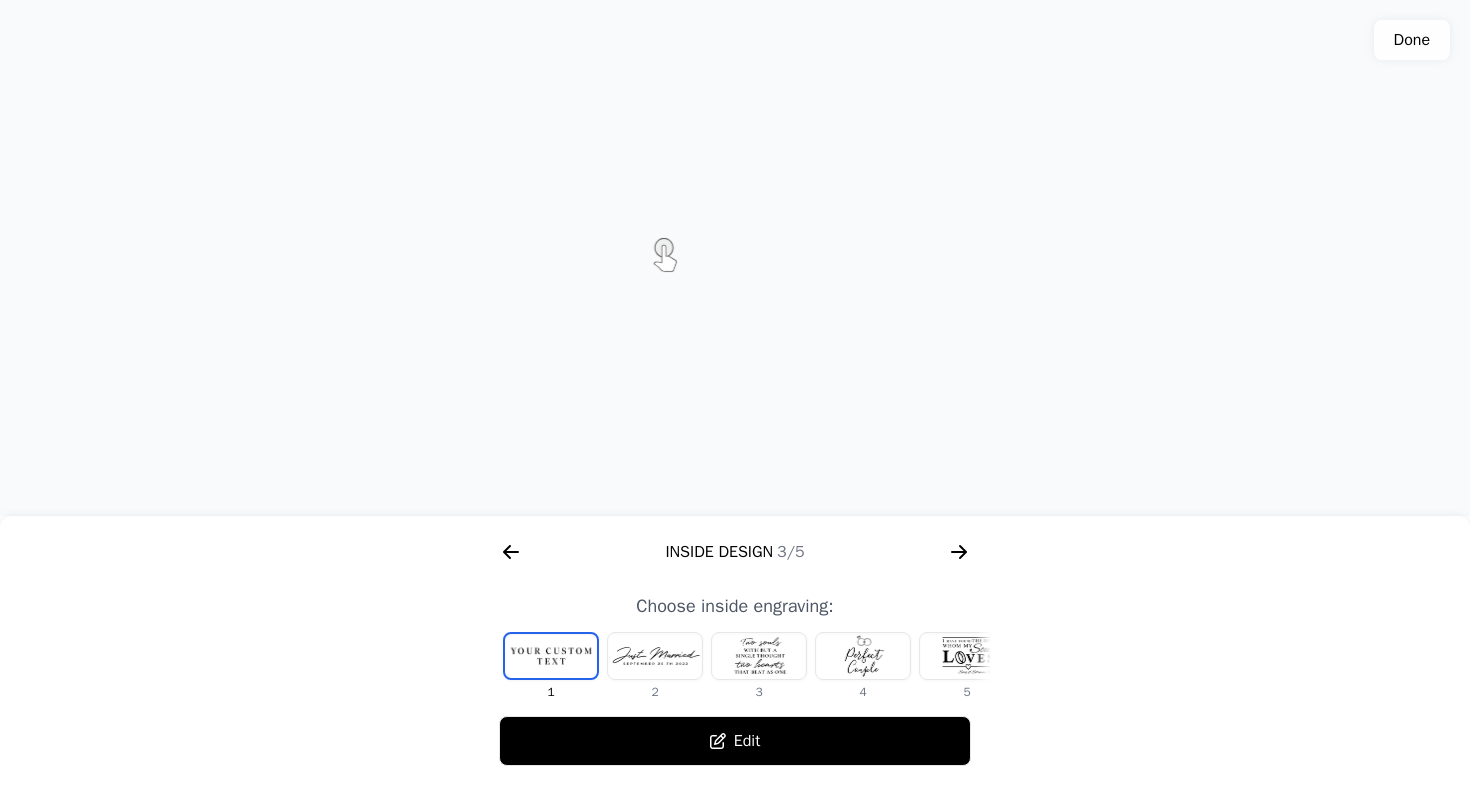 click 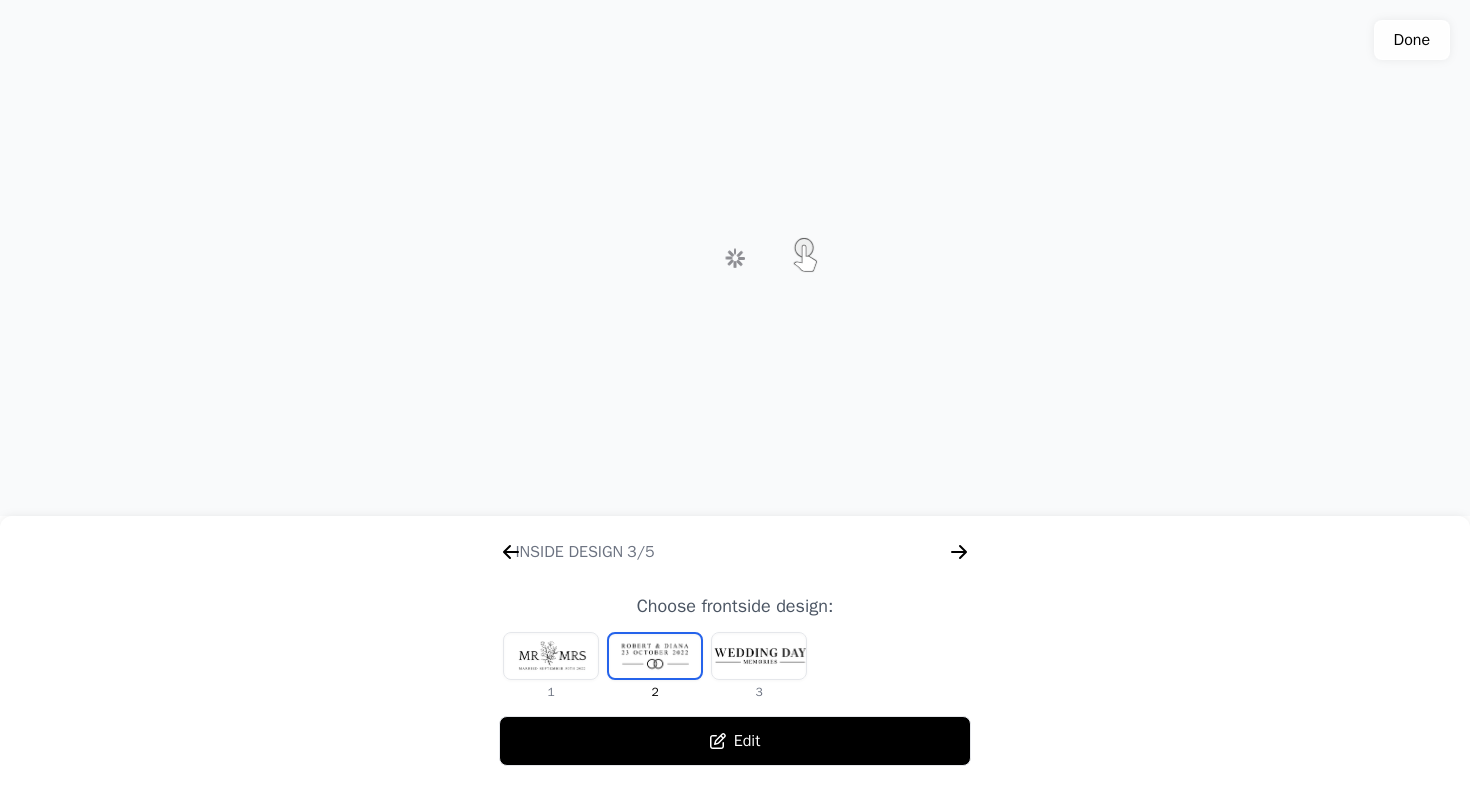 scroll, scrollTop: 0, scrollLeft: 1792, axis: horizontal 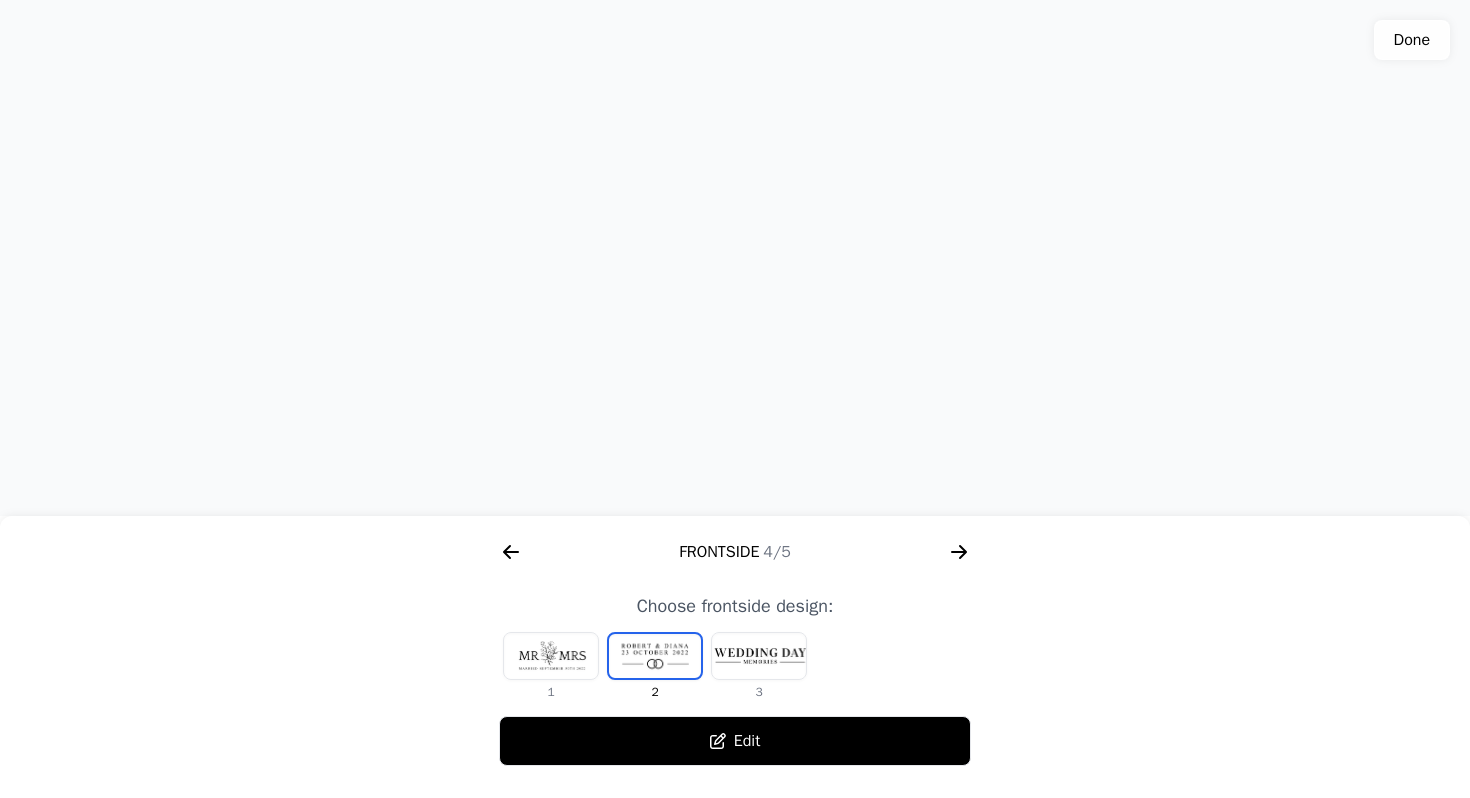click on "Edit" at bounding box center [735, 741] 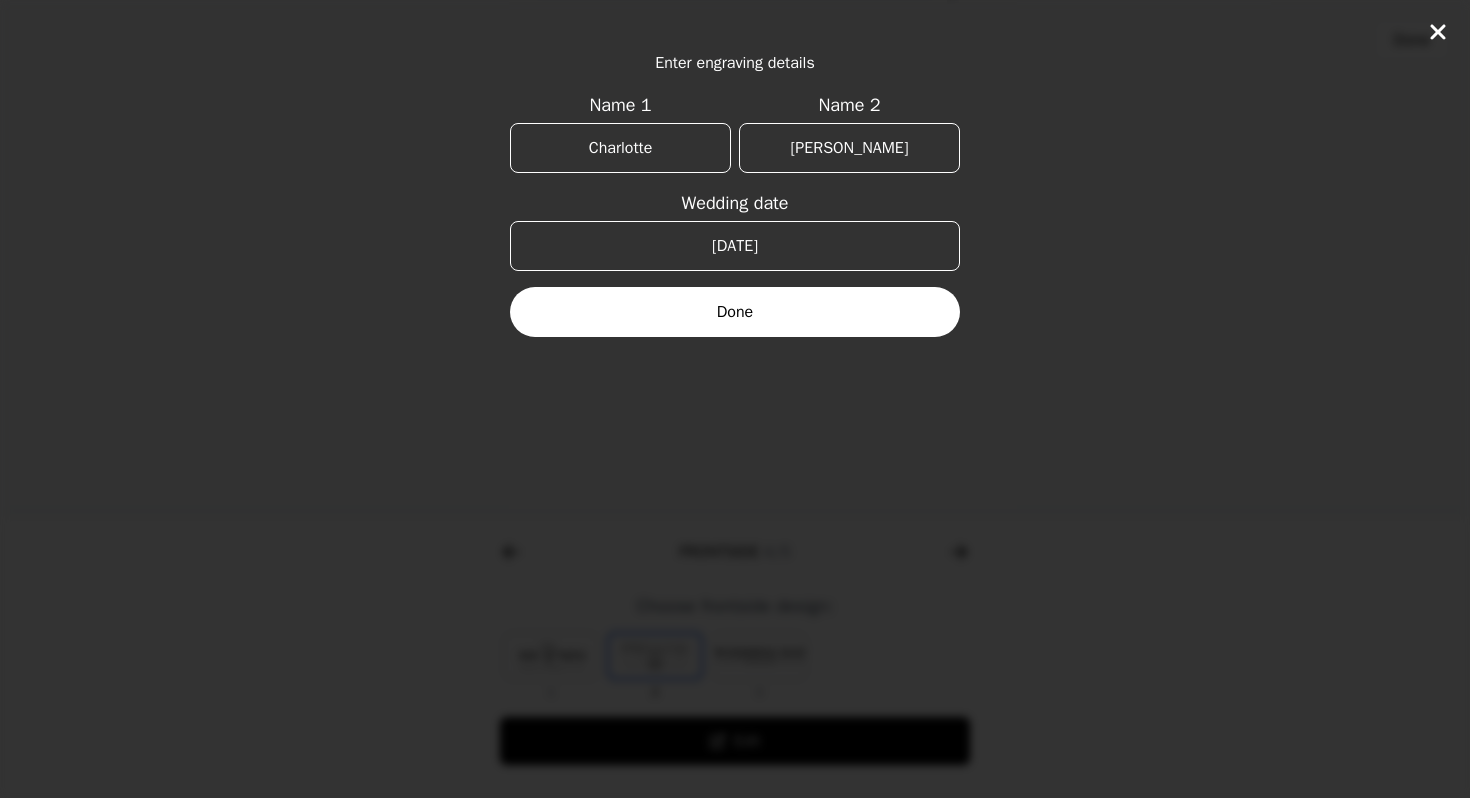 click on "[DATE]" at bounding box center [735, 246] 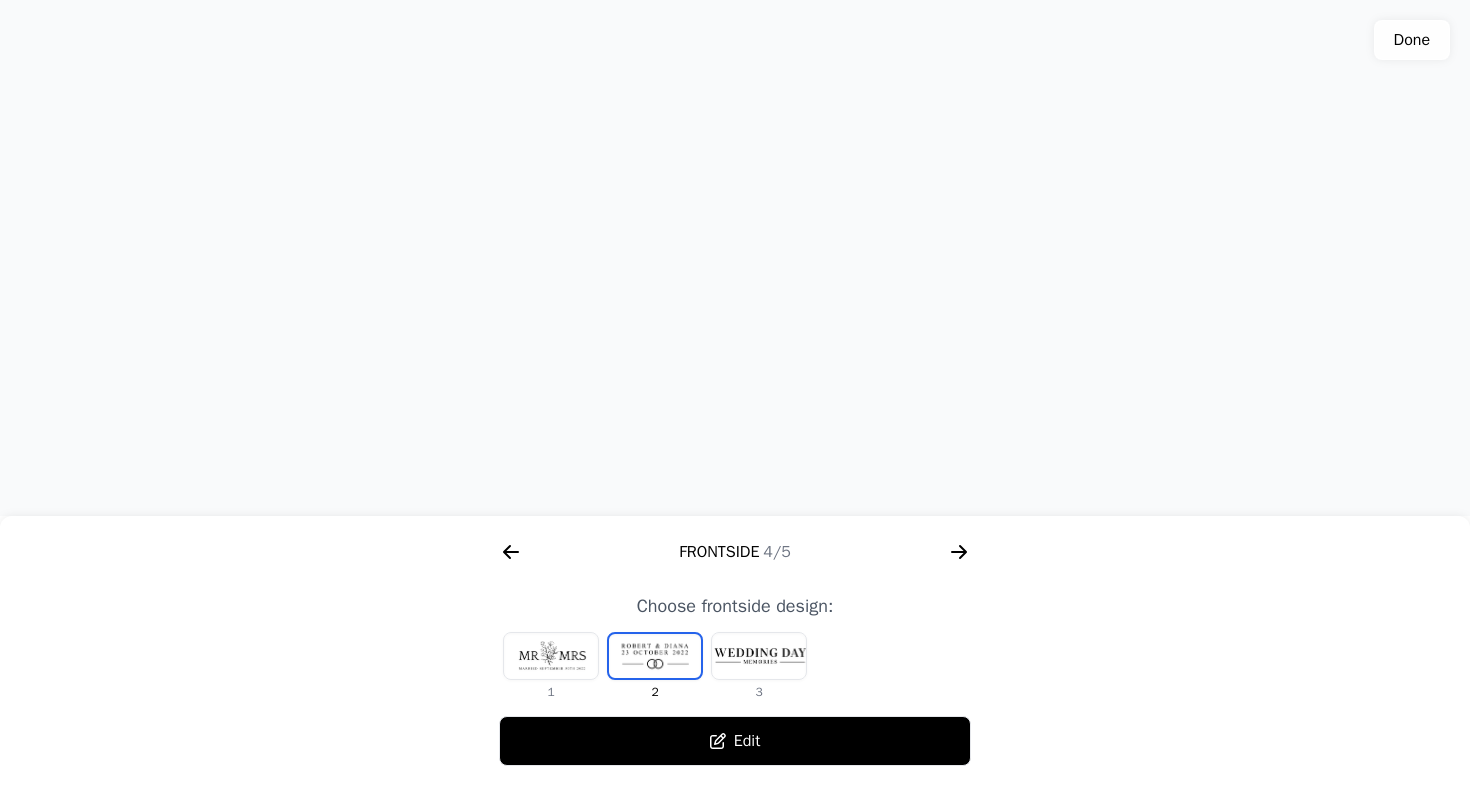 click 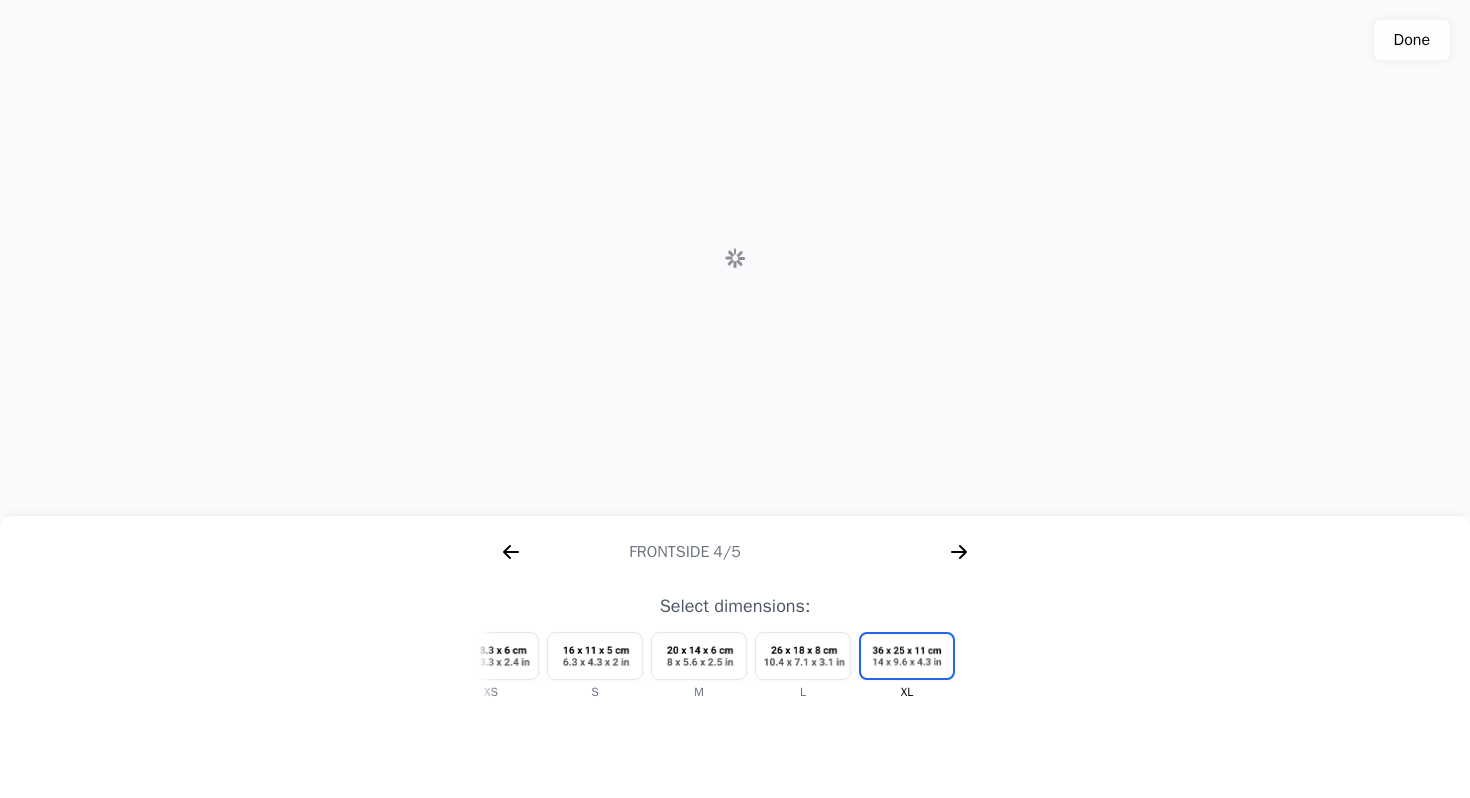scroll, scrollTop: 0, scrollLeft: 1993, axis: horizontal 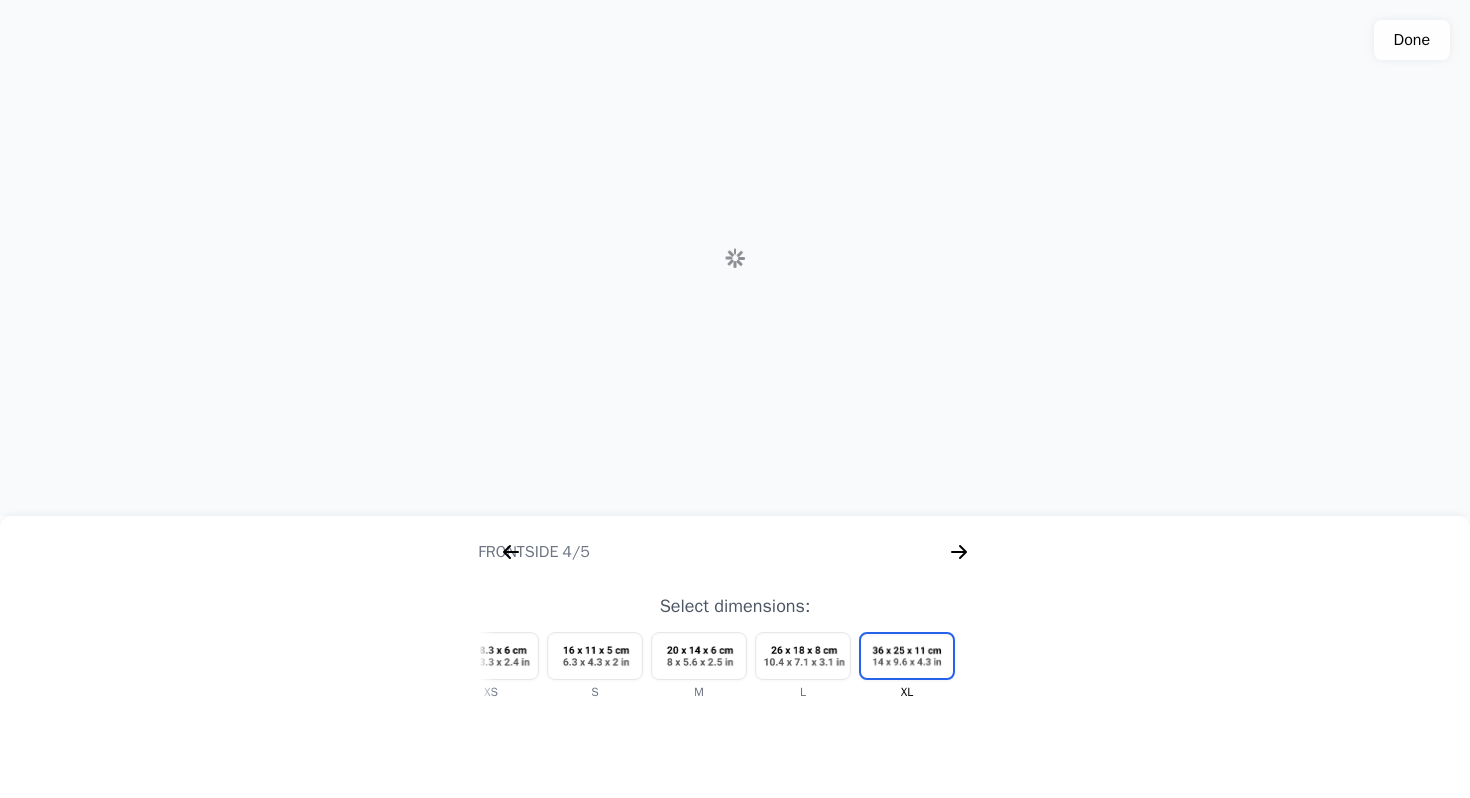 click 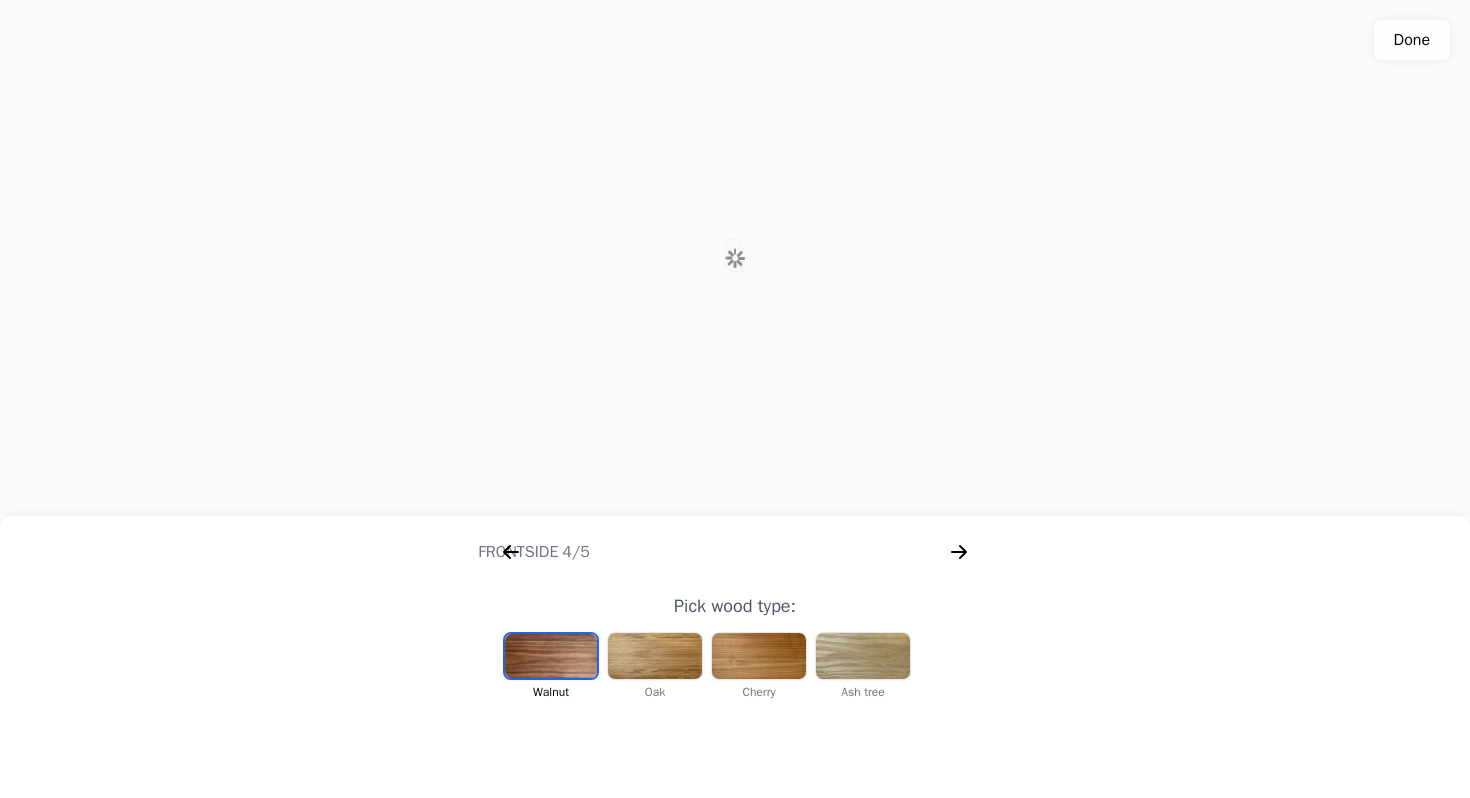 click 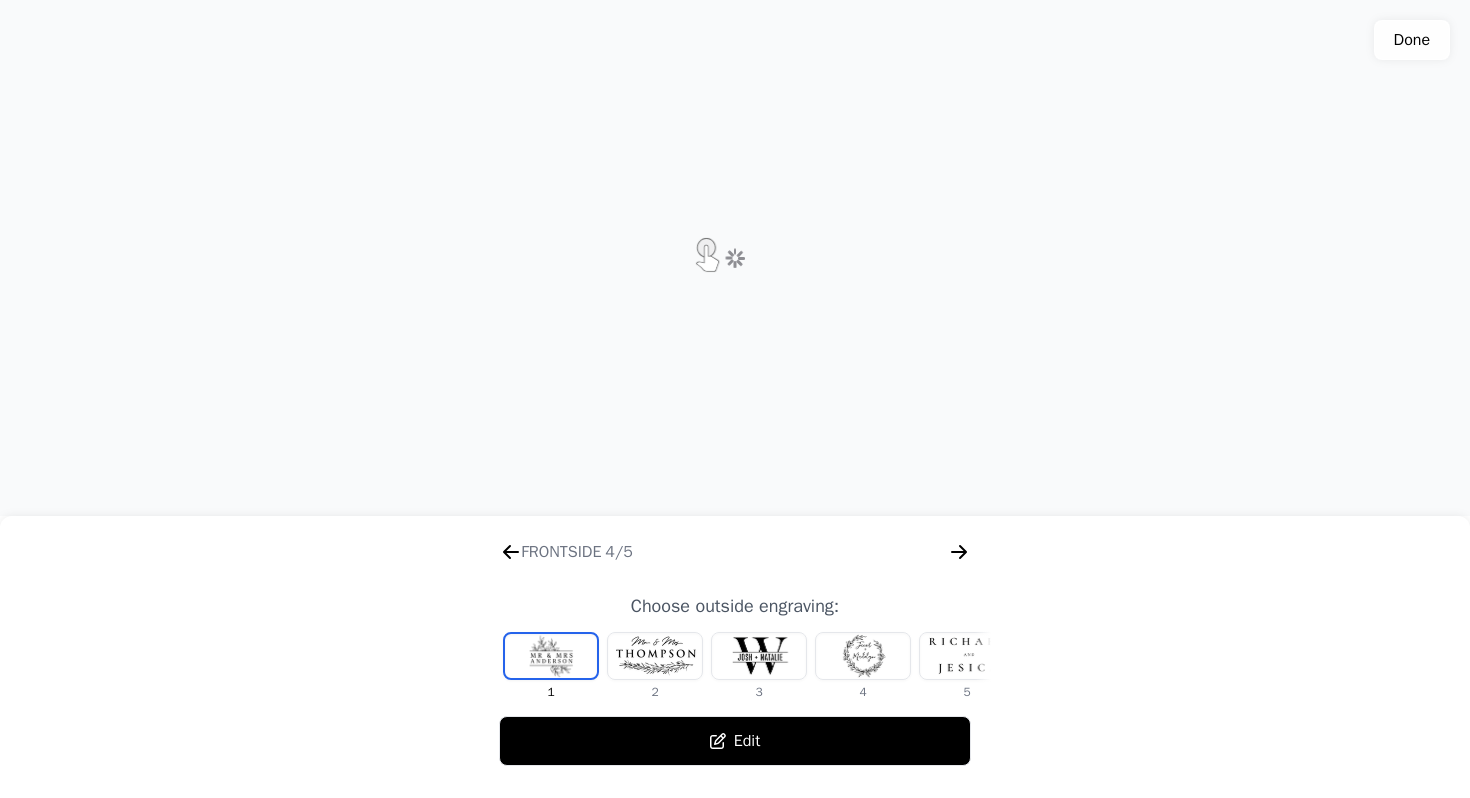 scroll, scrollTop: 0, scrollLeft: 1627, axis: horizontal 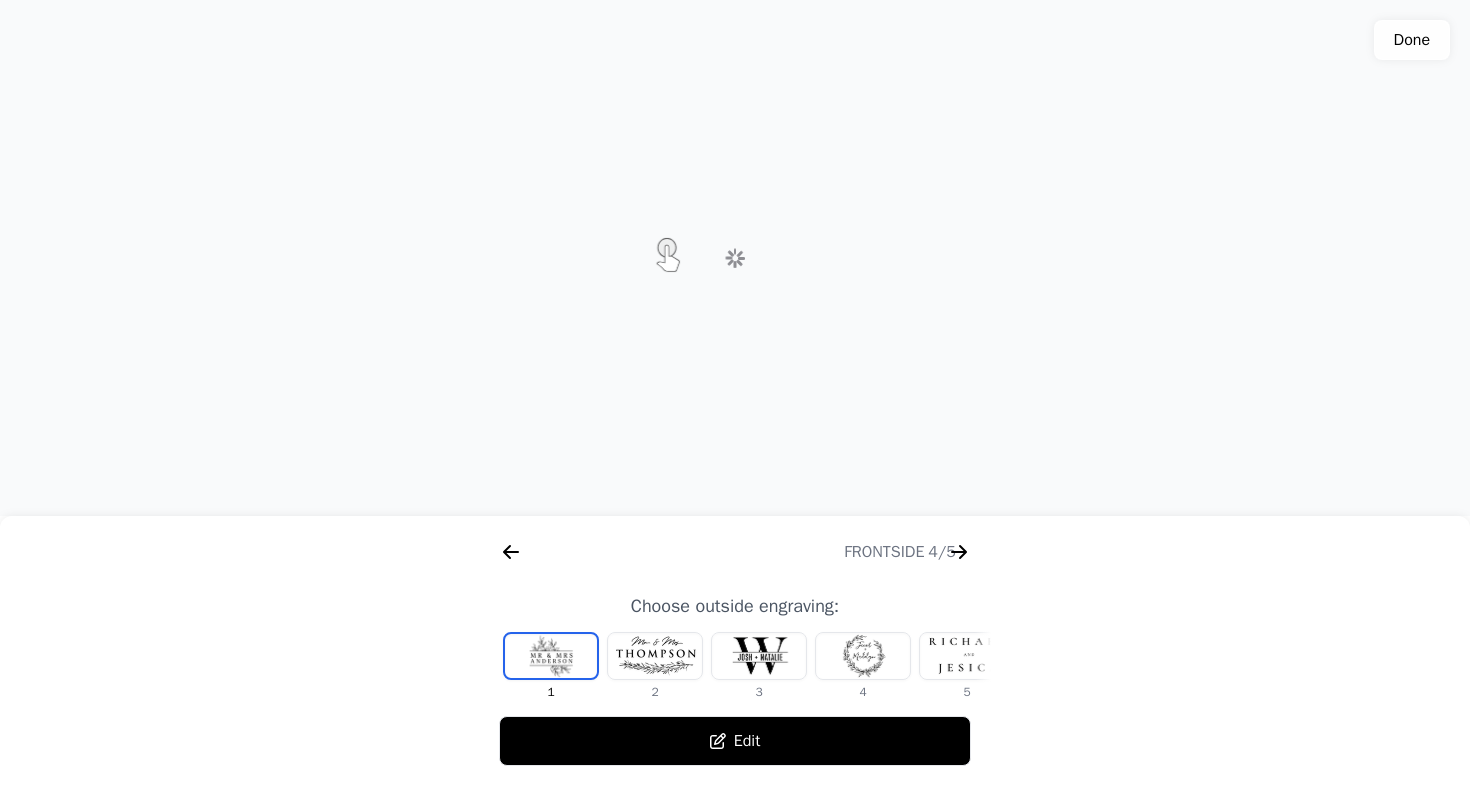 click 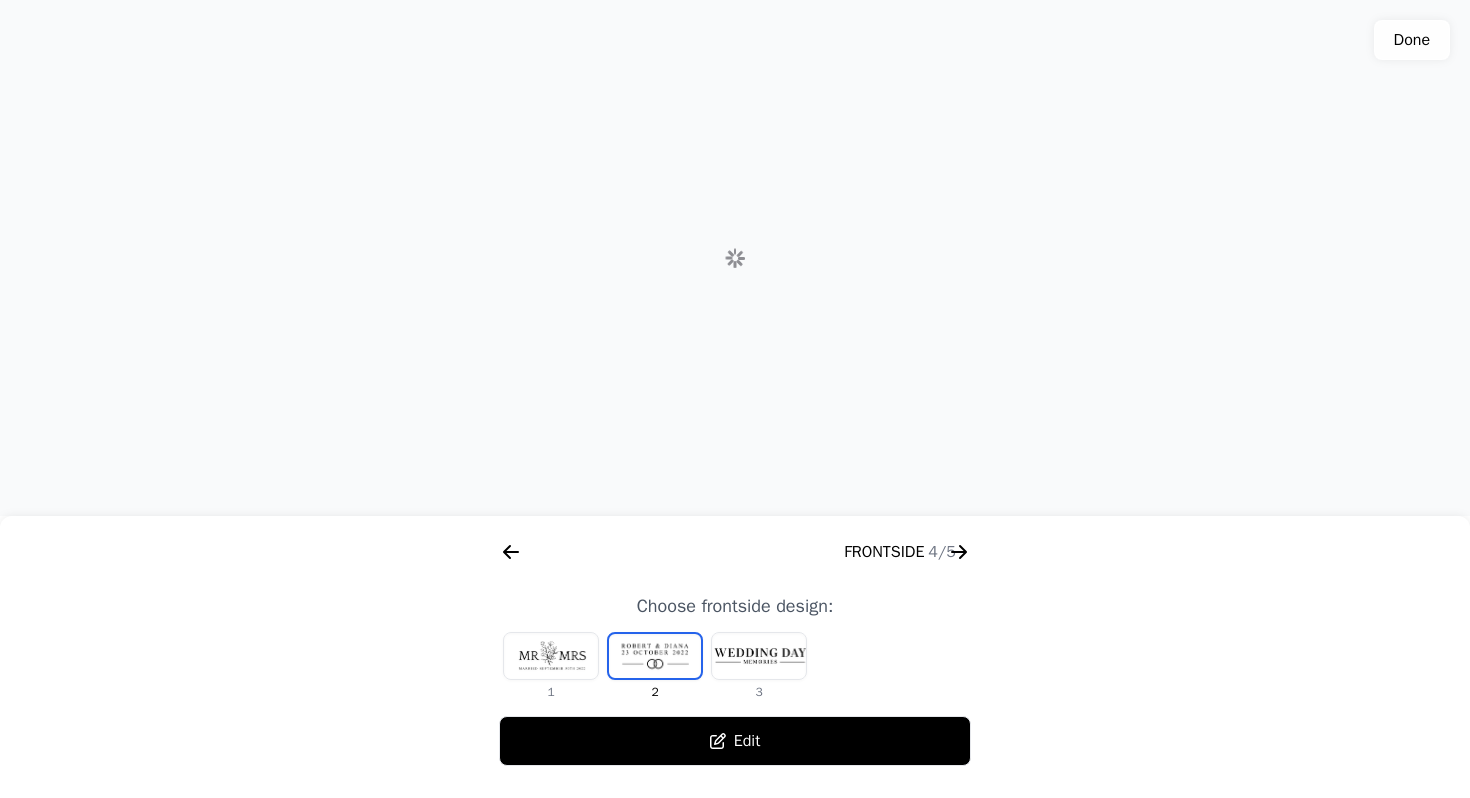 scroll, scrollTop: 0, scrollLeft: 1286, axis: horizontal 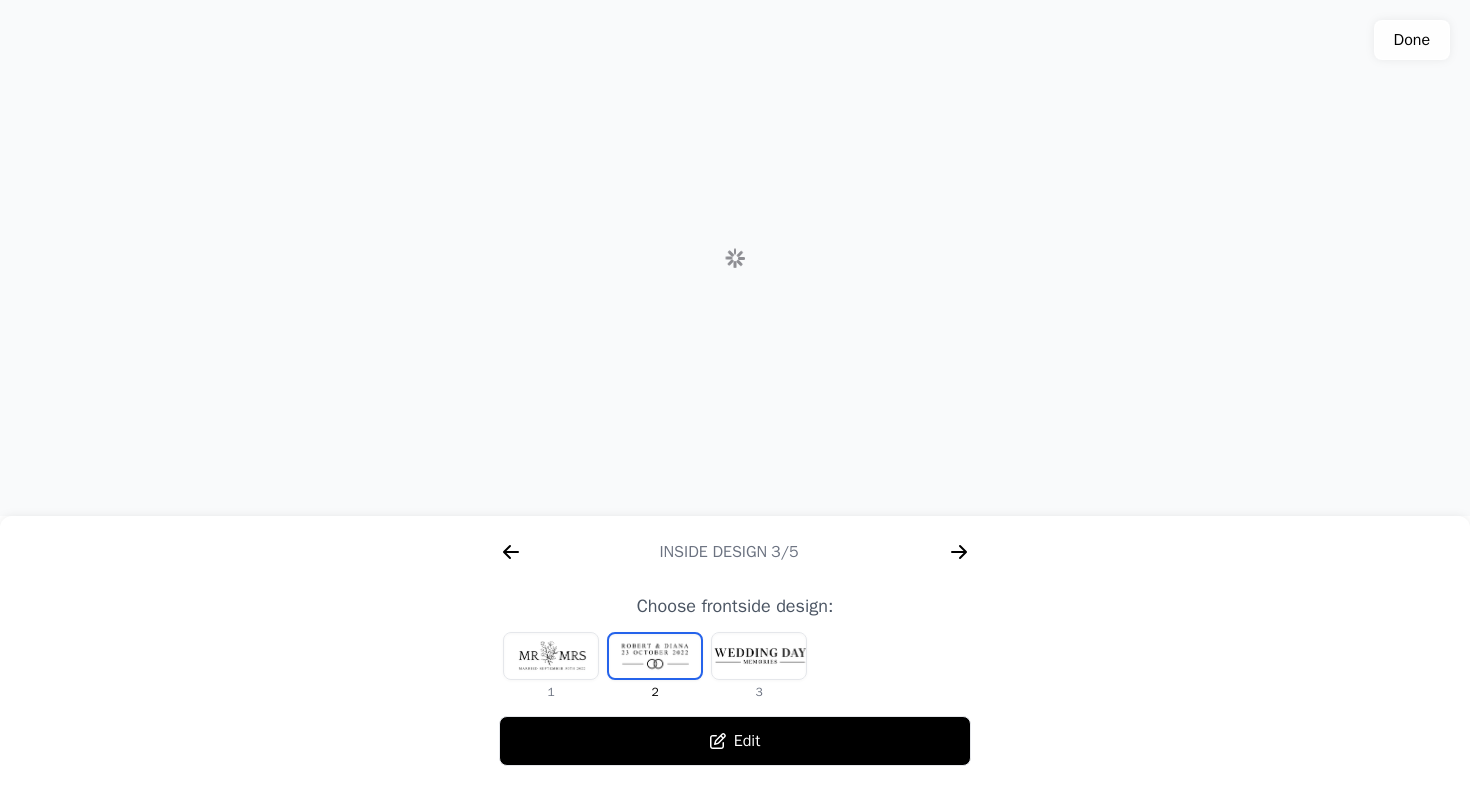 click 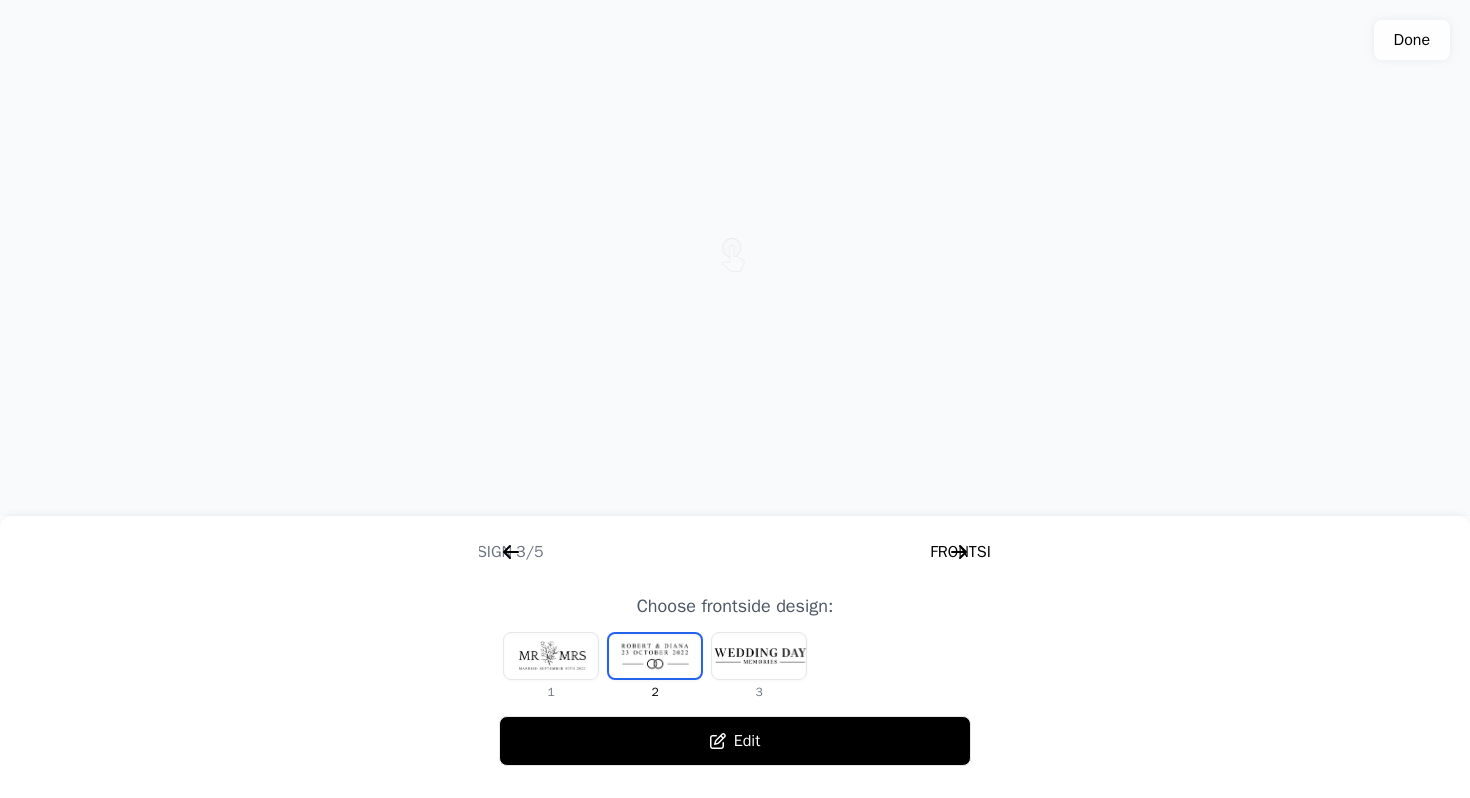 scroll, scrollTop: 0, scrollLeft: 1771, axis: horizontal 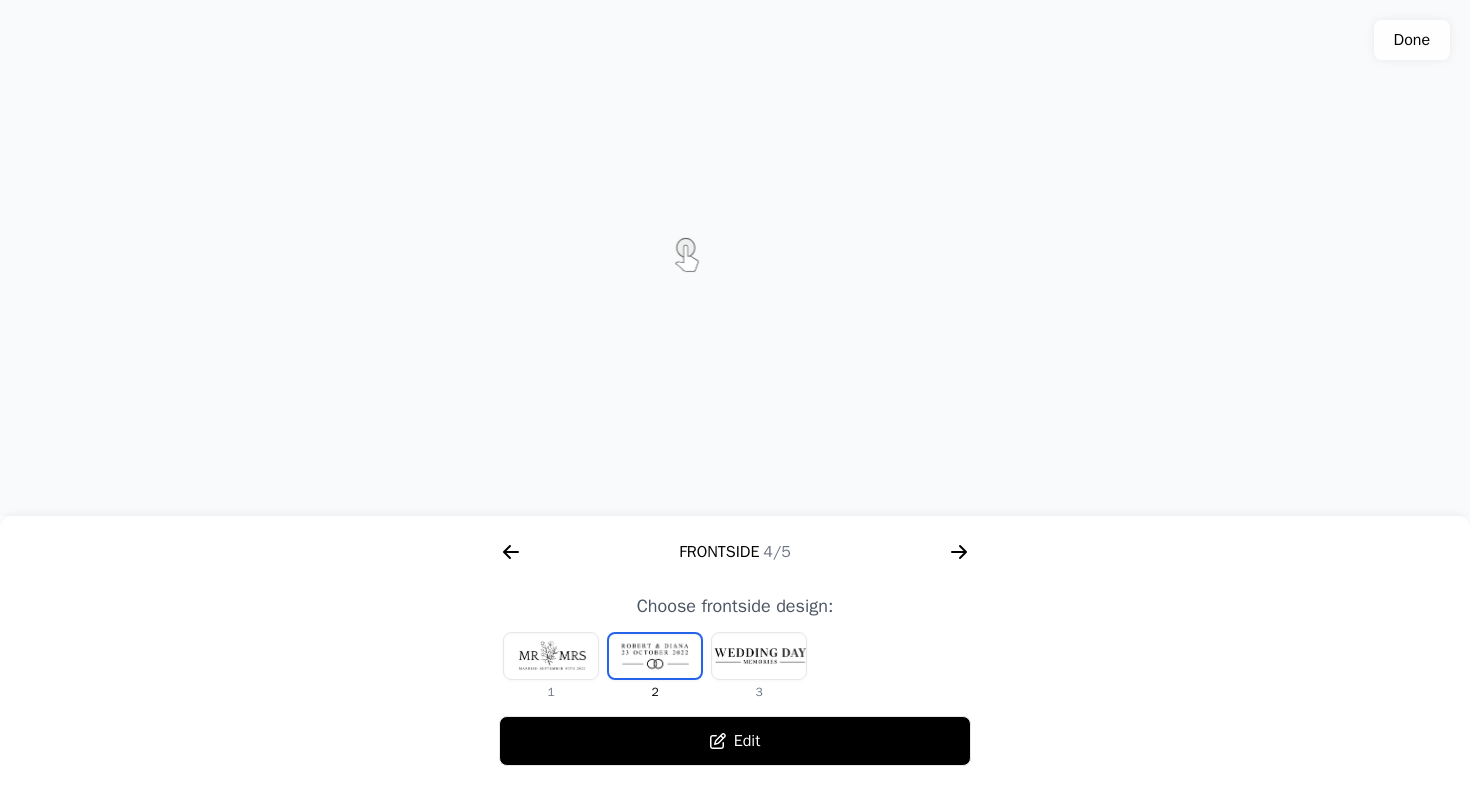click 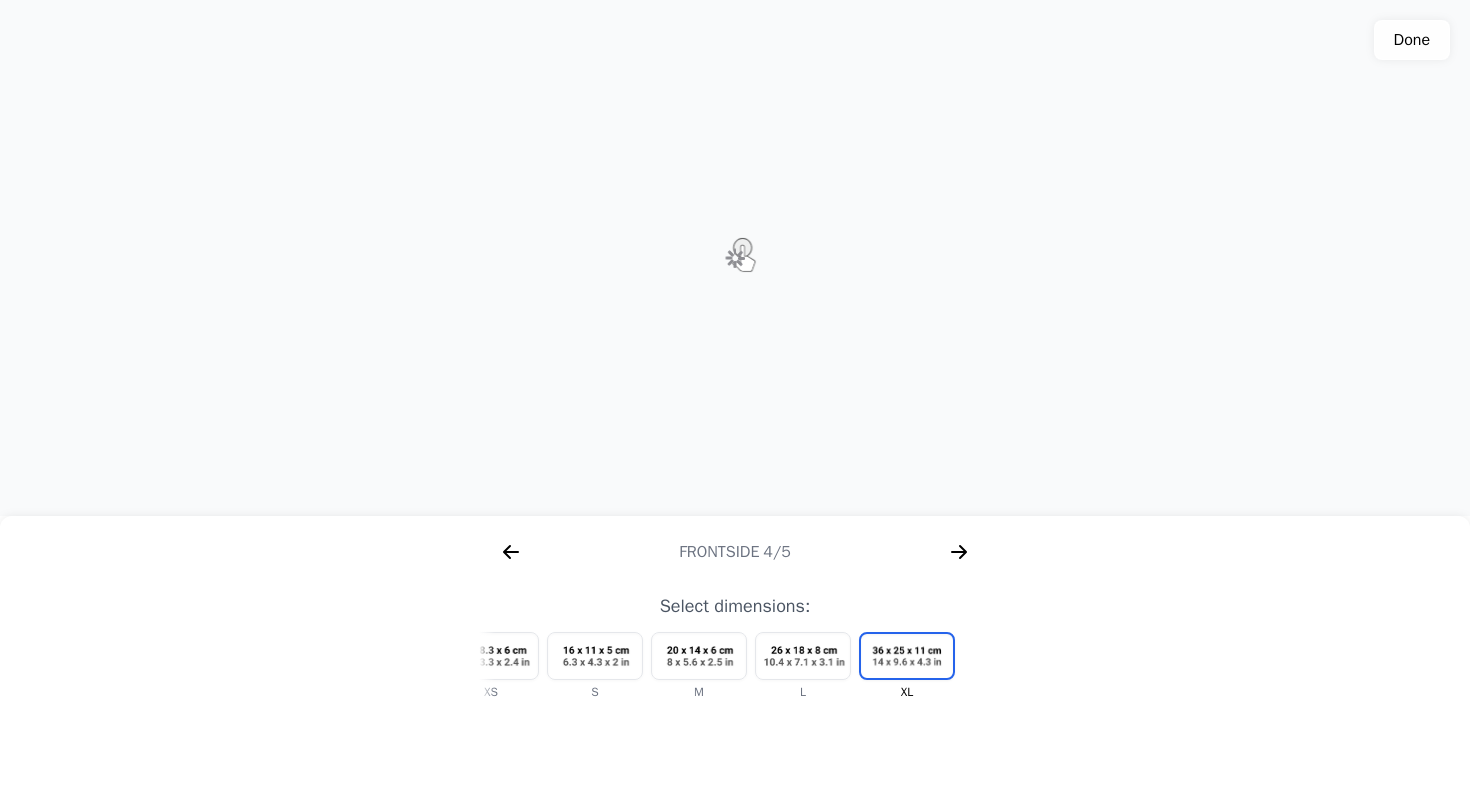scroll, scrollTop: 0, scrollLeft: 1842, axis: horizontal 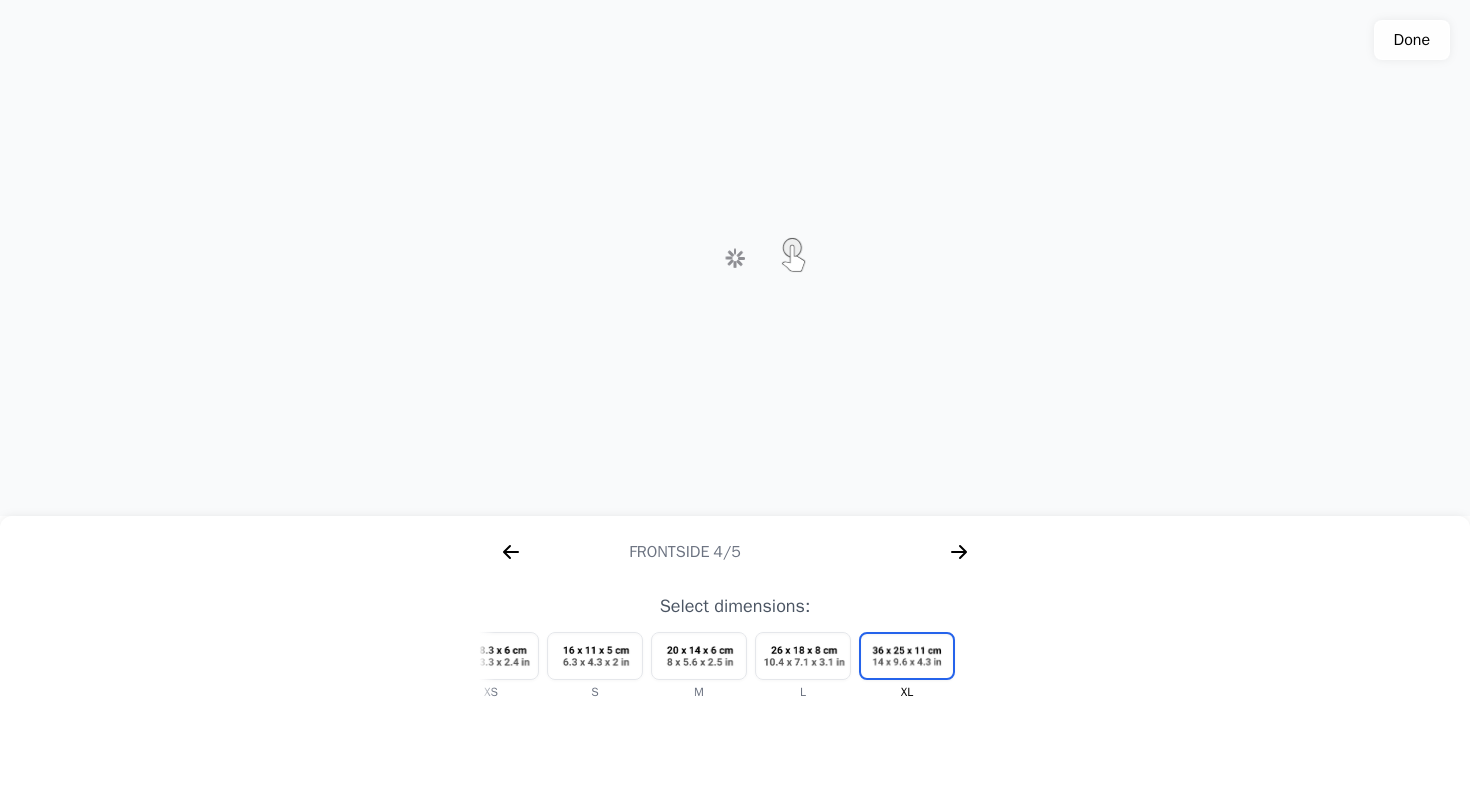 click 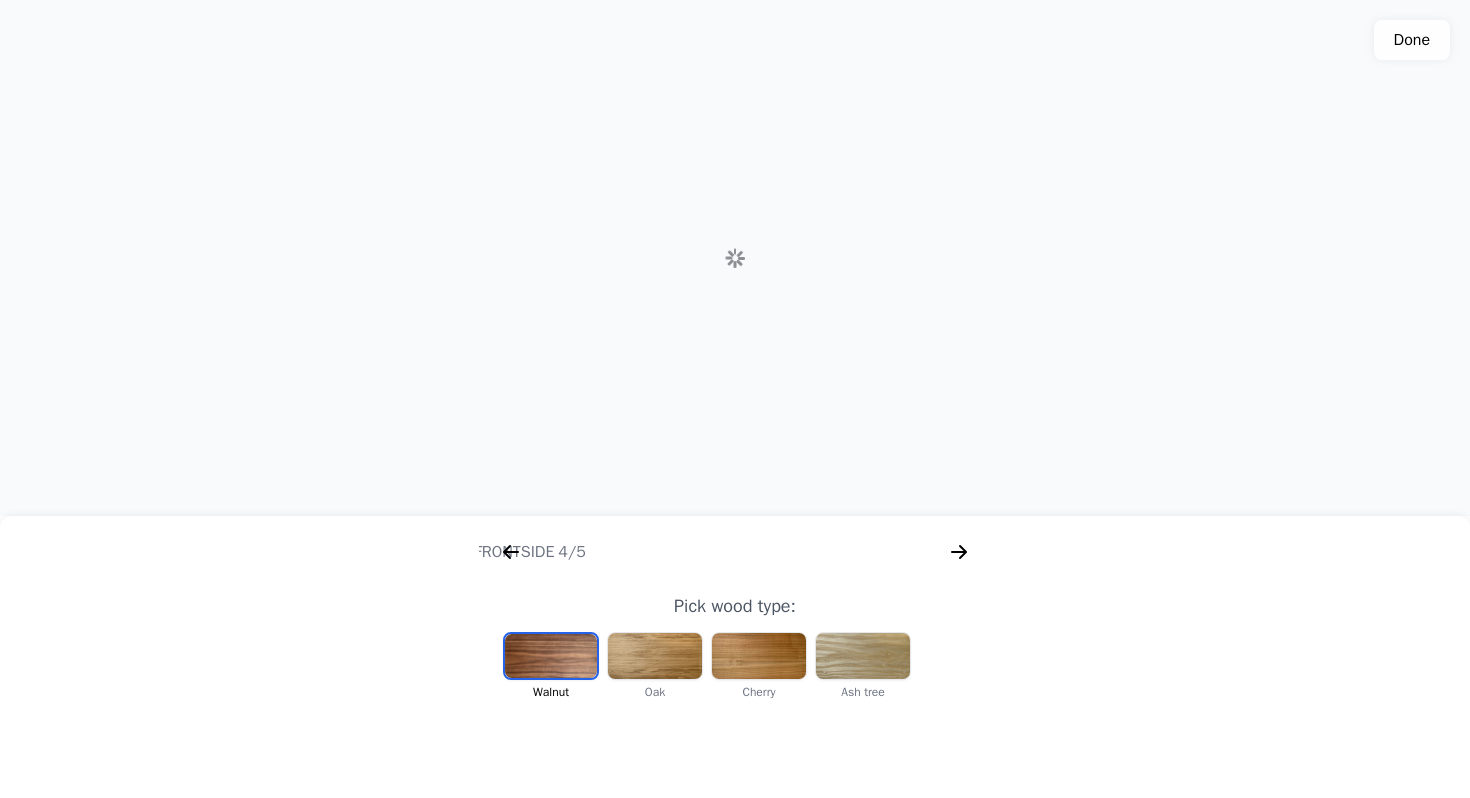 scroll, scrollTop: 0, scrollLeft: 1573, axis: horizontal 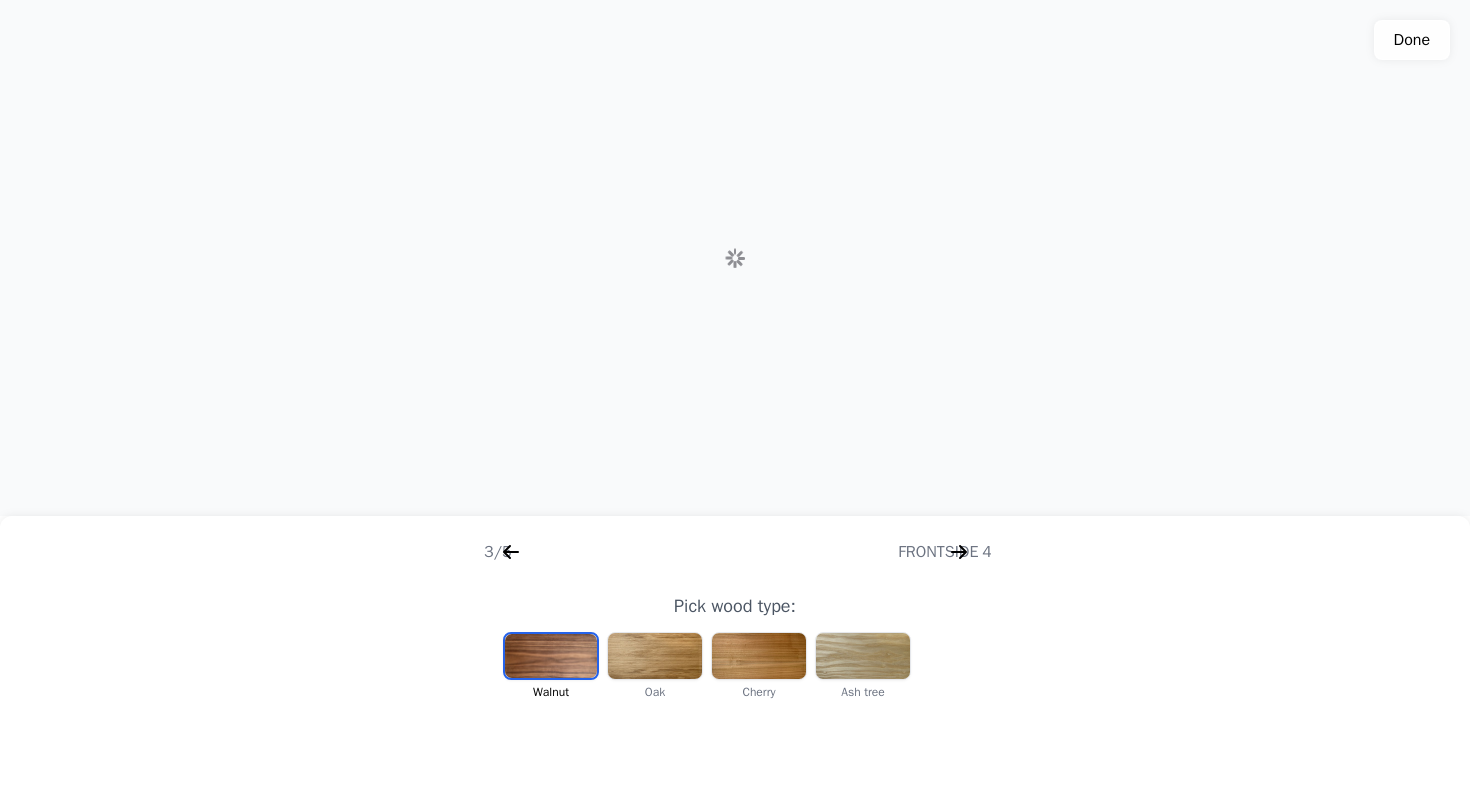click 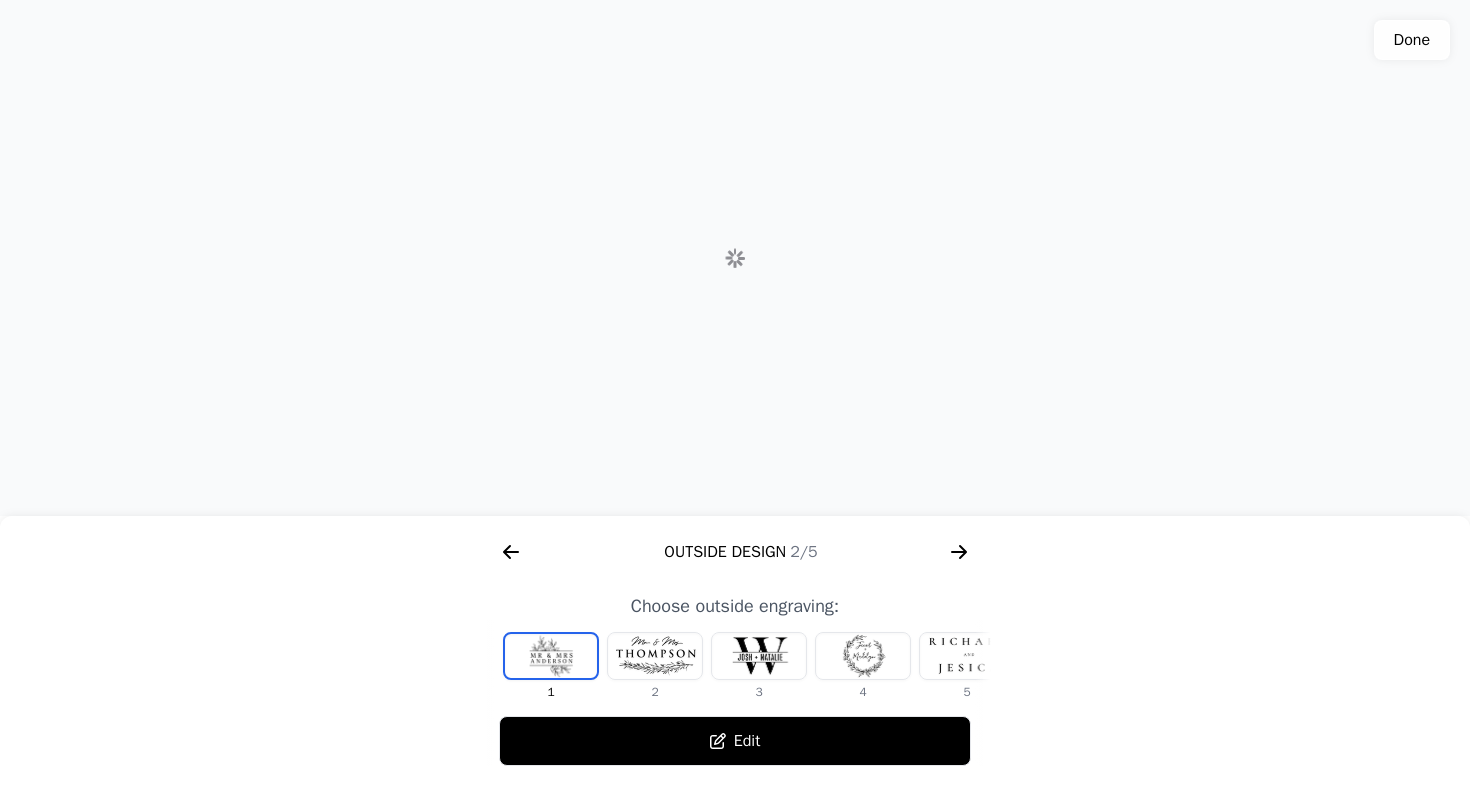 scroll, scrollTop: 0, scrollLeft: 768, axis: horizontal 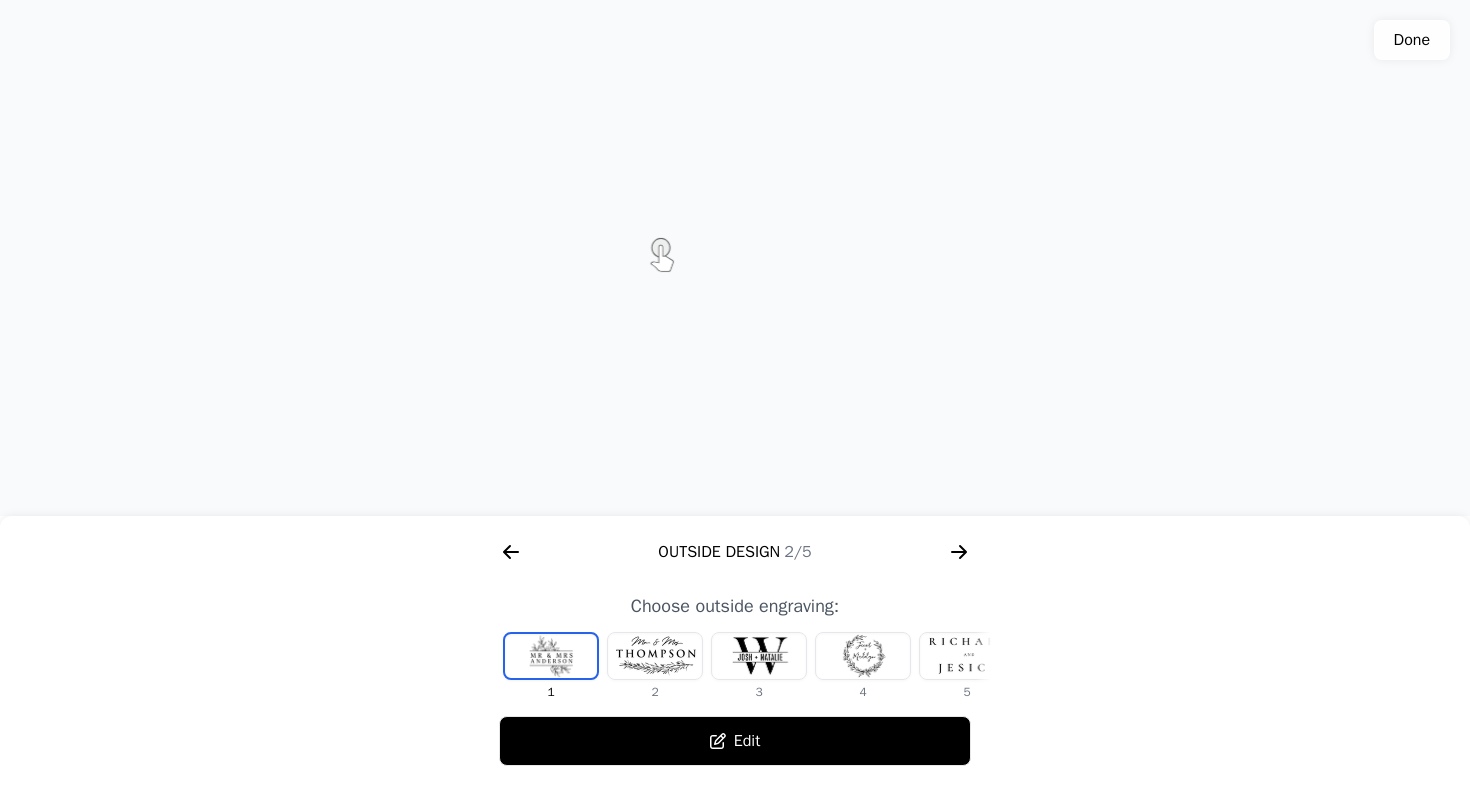 click at bounding box center (551, 656) 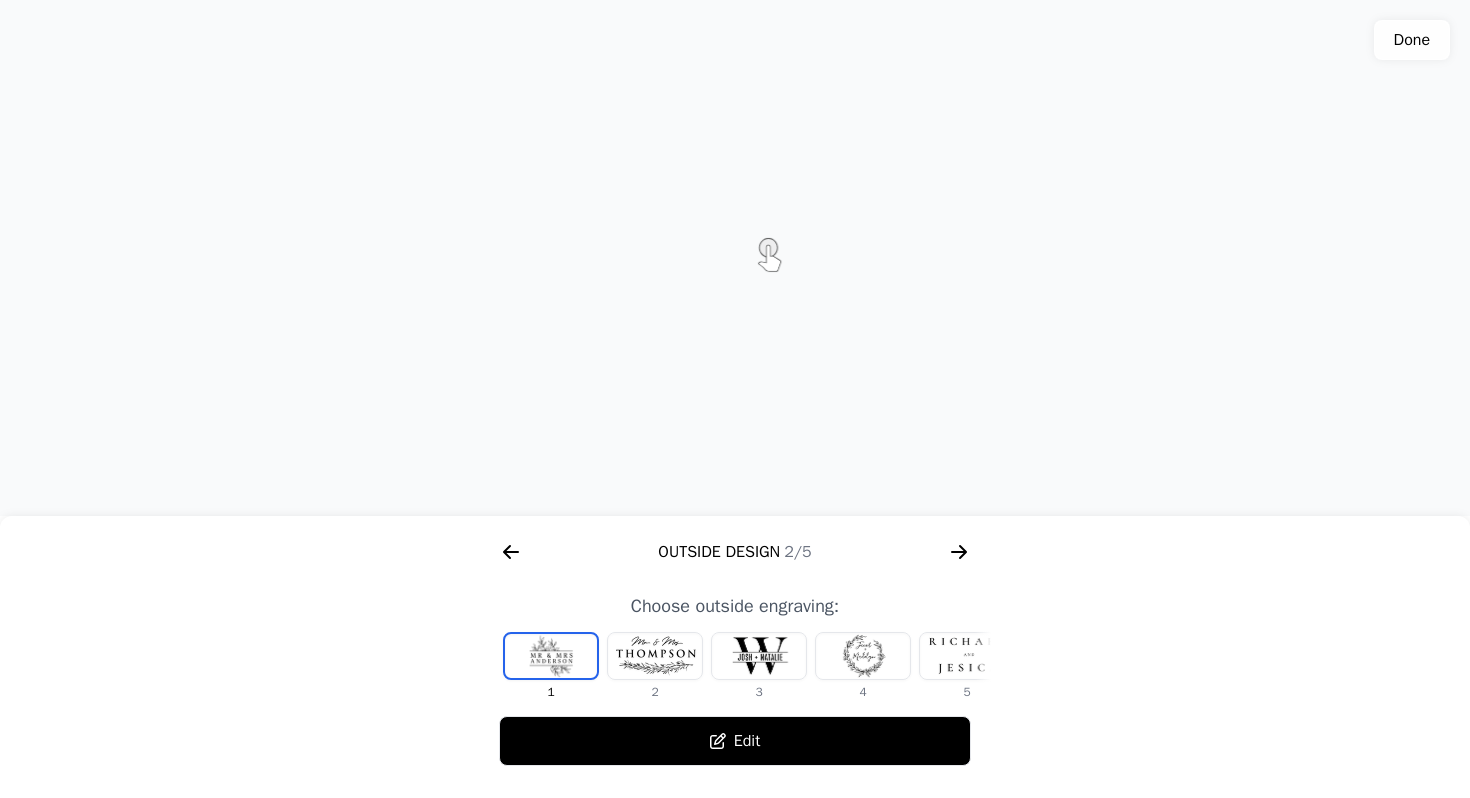 click at bounding box center [551, 656] 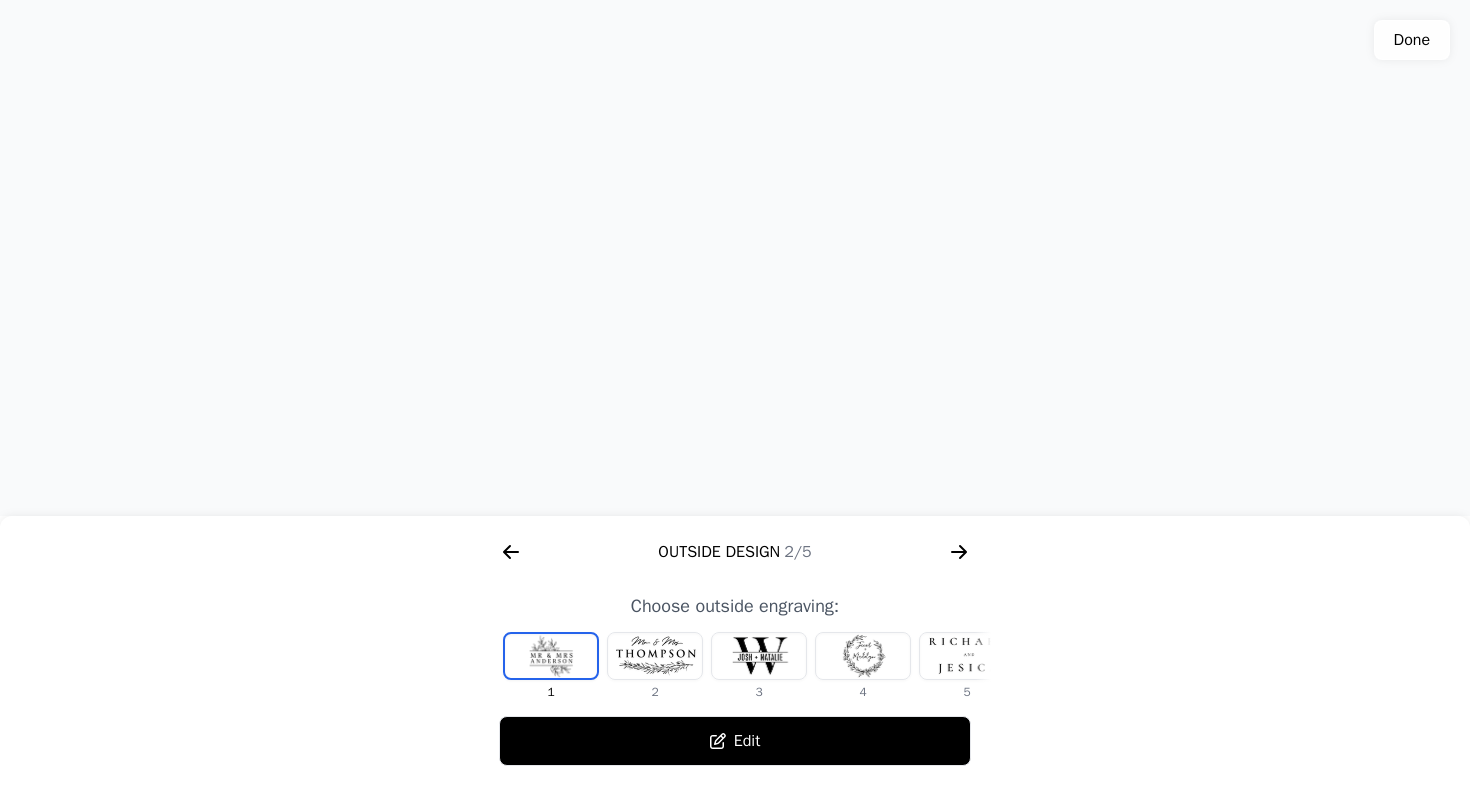 click at bounding box center (655, 656) 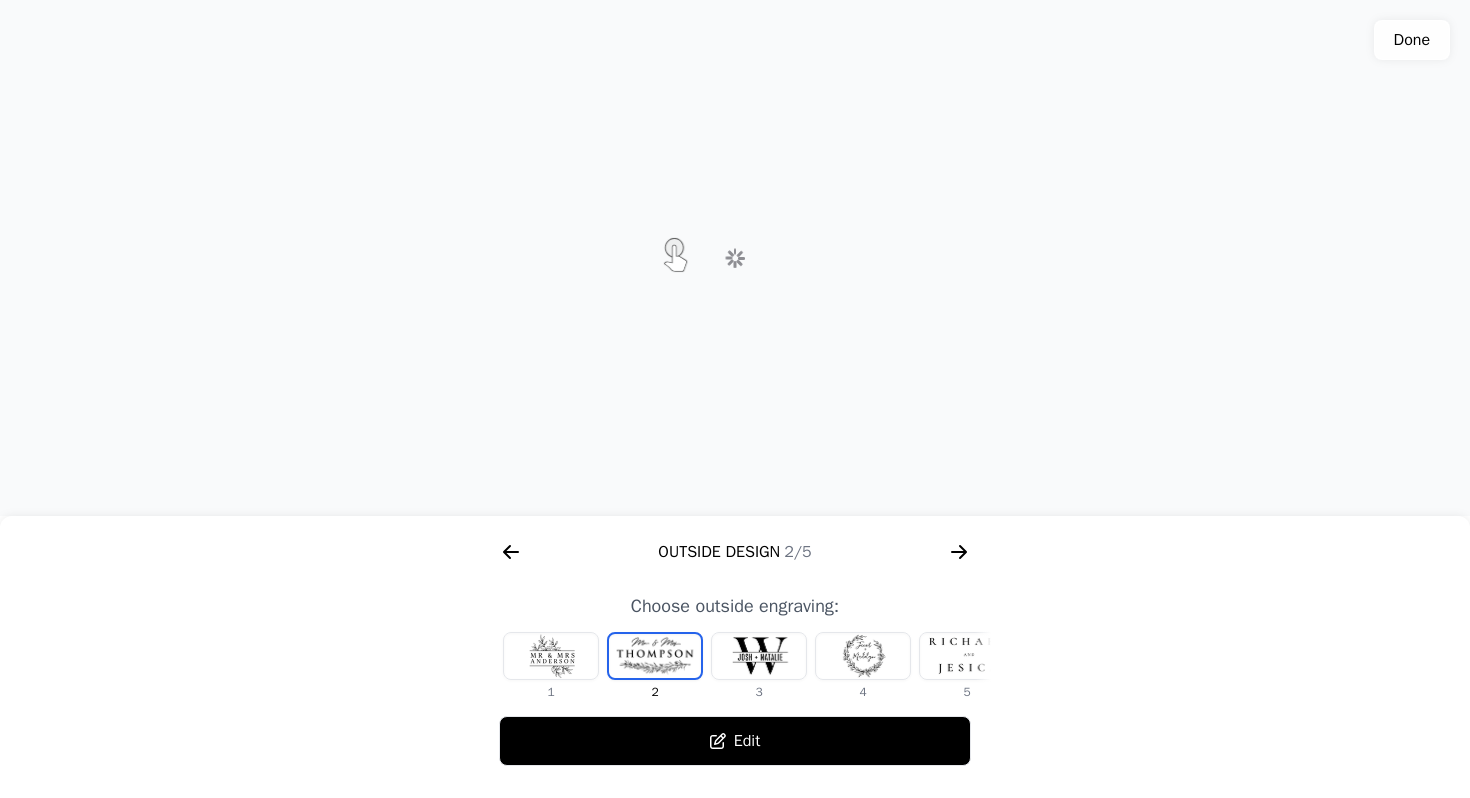 click at bounding box center (551, 656) 